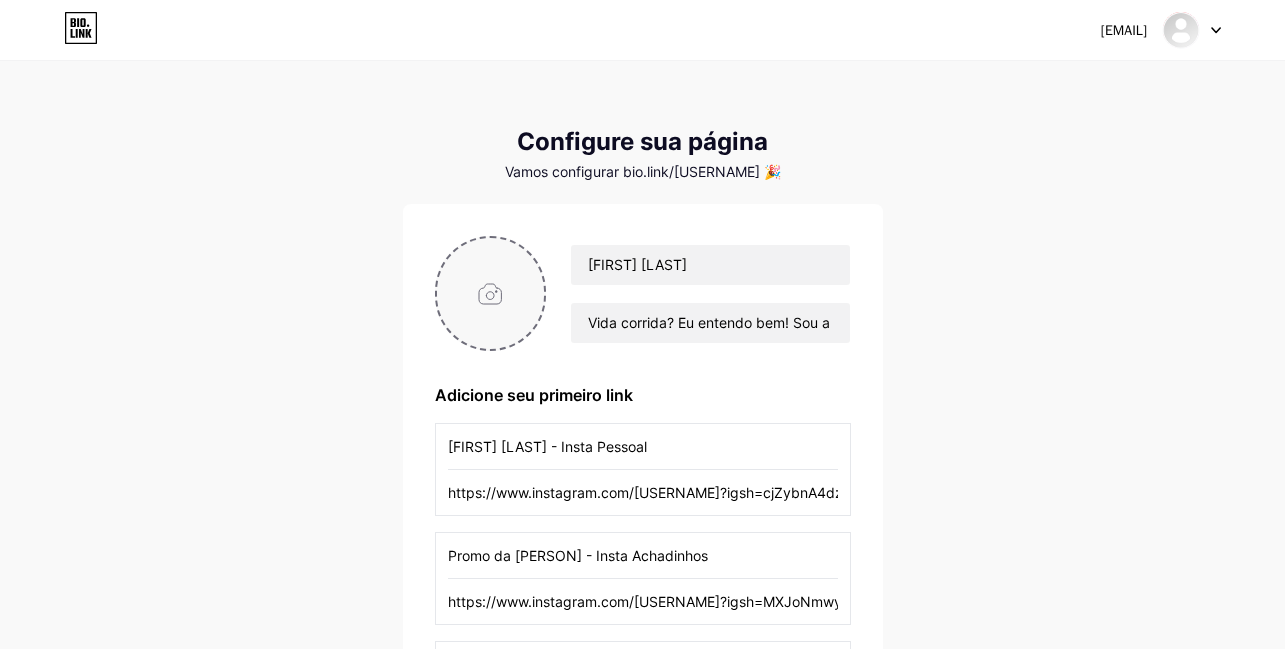 scroll, scrollTop: 0, scrollLeft: 0, axis: both 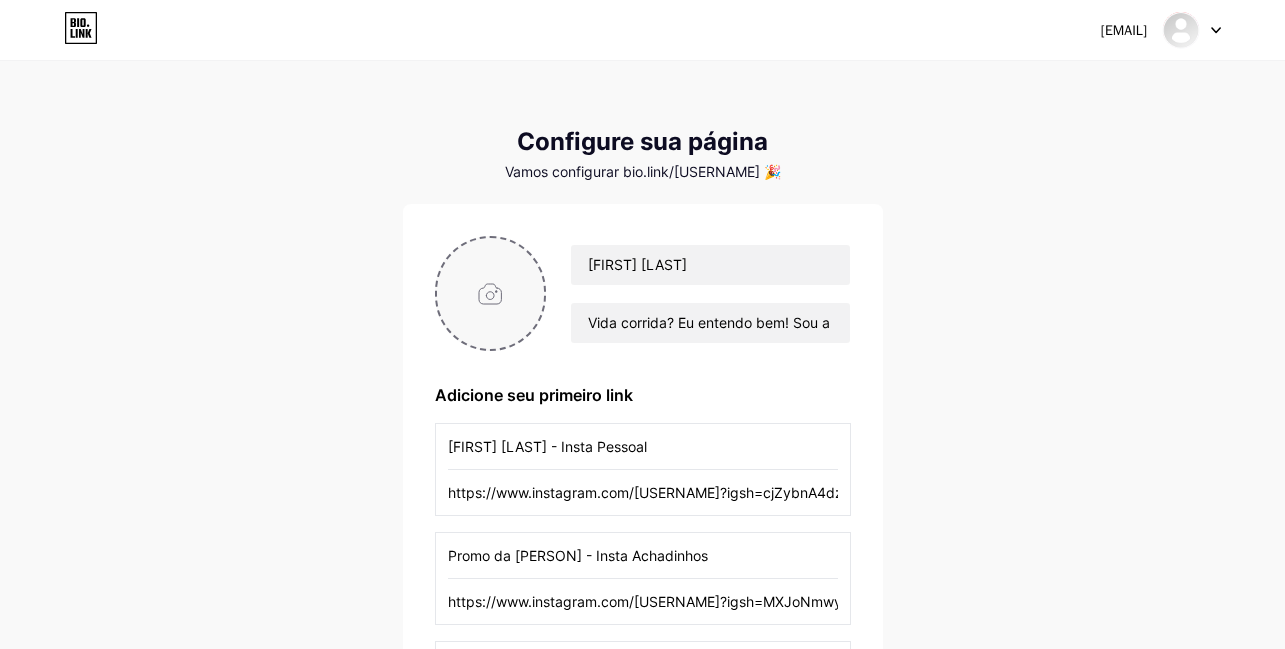 click at bounding box center (491, 293) 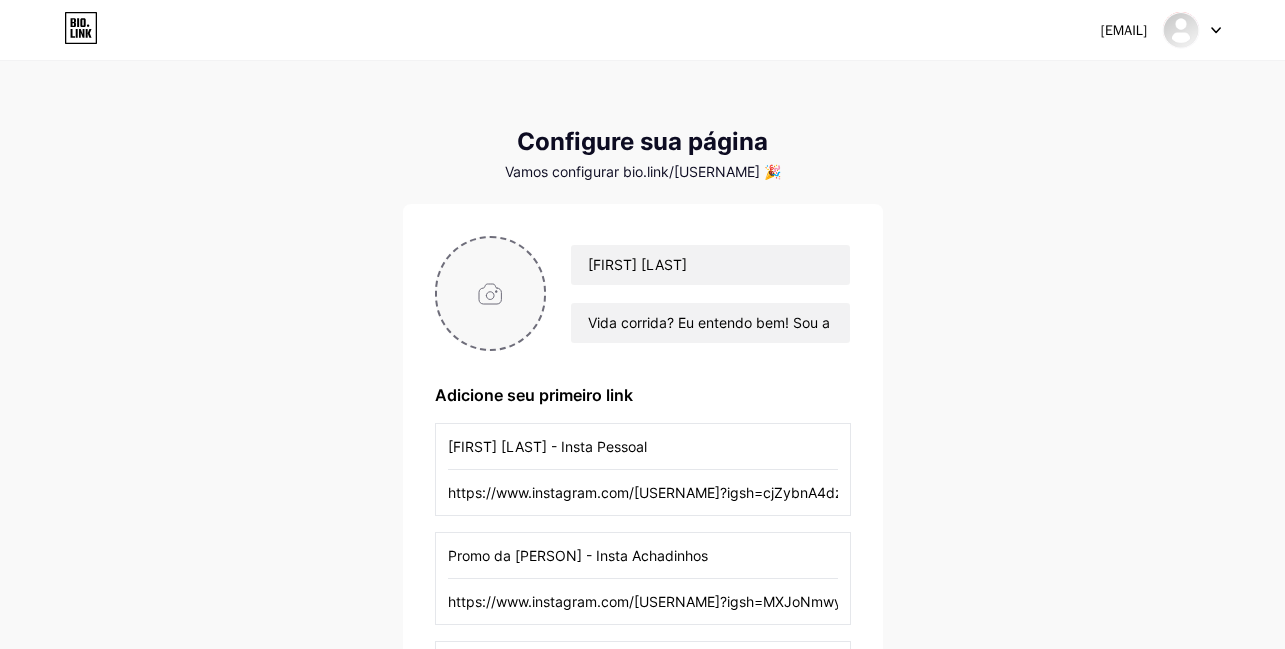 type on "C:\fakepath\WhatsApp Image 2025-08-05 at 16.24.22.jpeg" 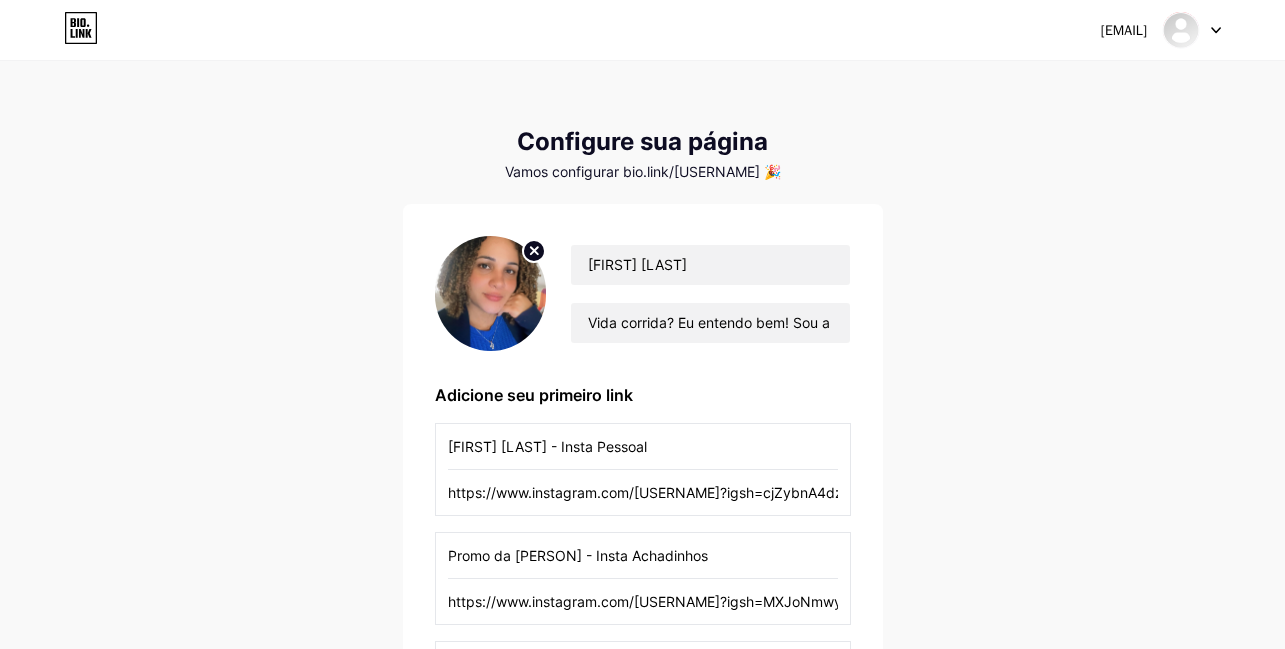 click at bounding box center (491, 293) 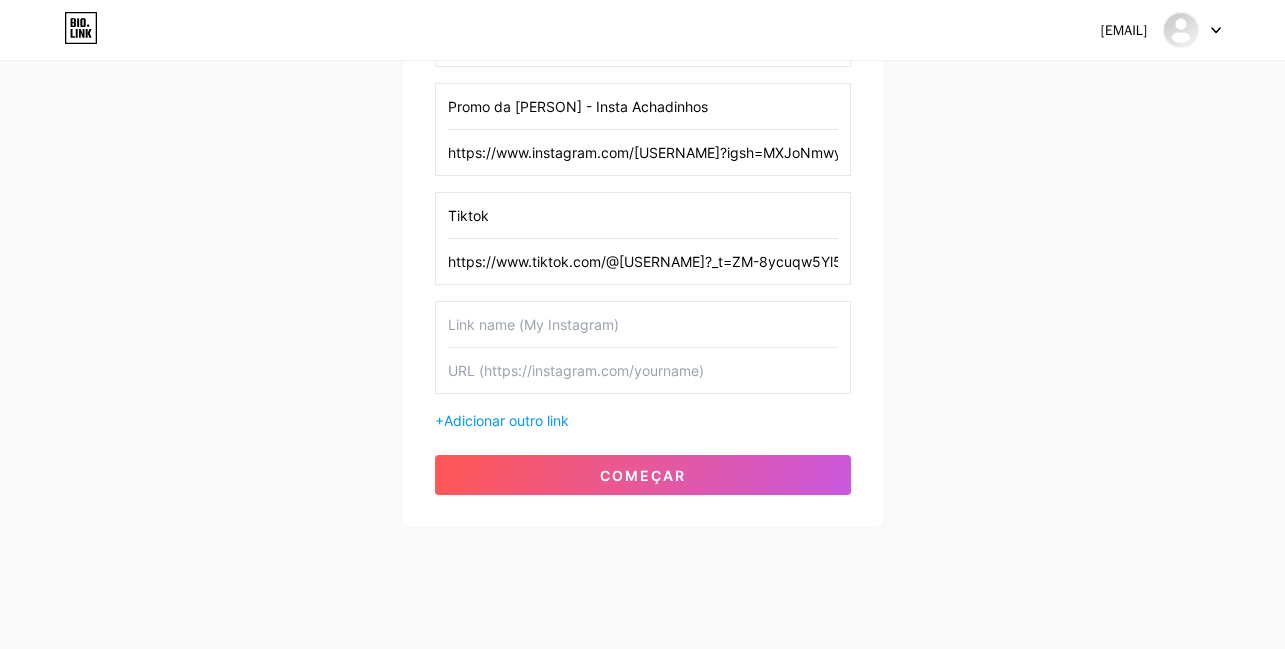 scroll, scrollTop: 471, scrollLeft: 0, axis: vertical 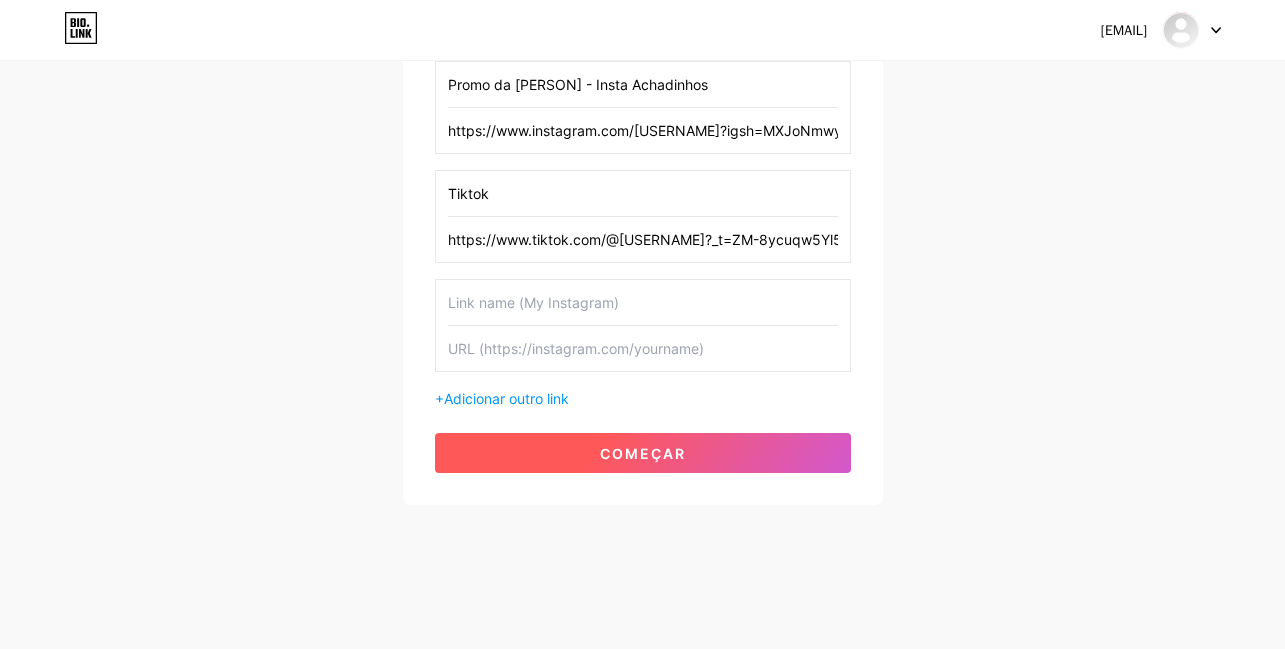 click on "começar" at bounding box center (643, 453) 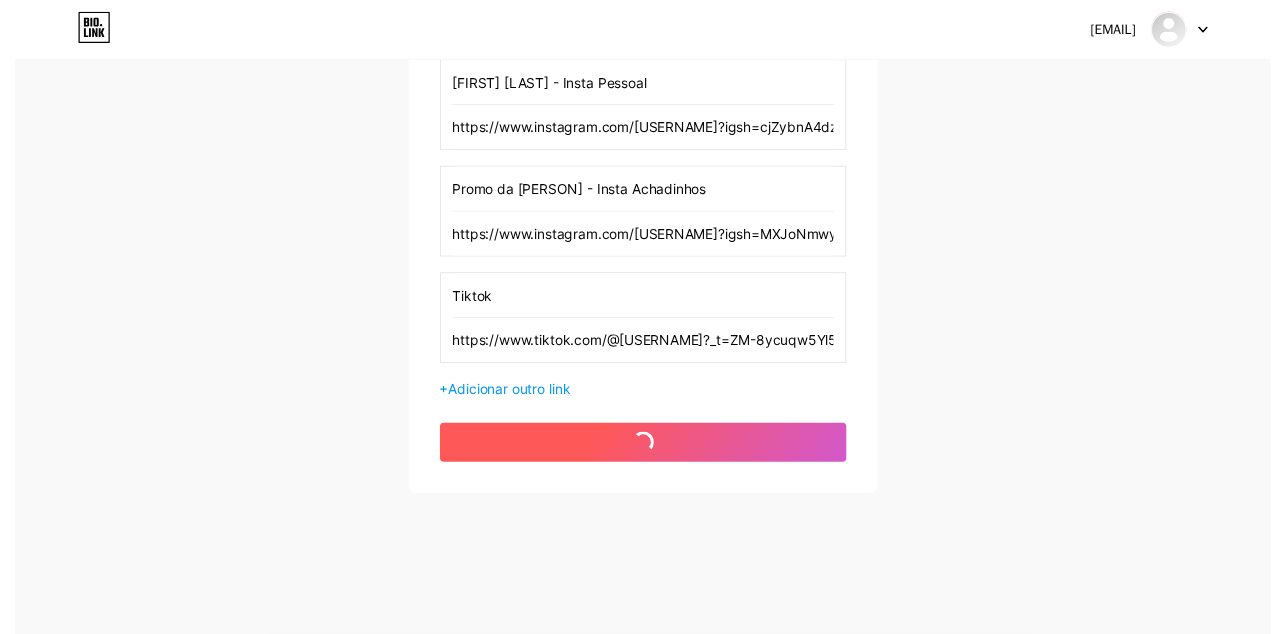 scroll, scrollTop: 0, scrollLeft: 0, axis: both 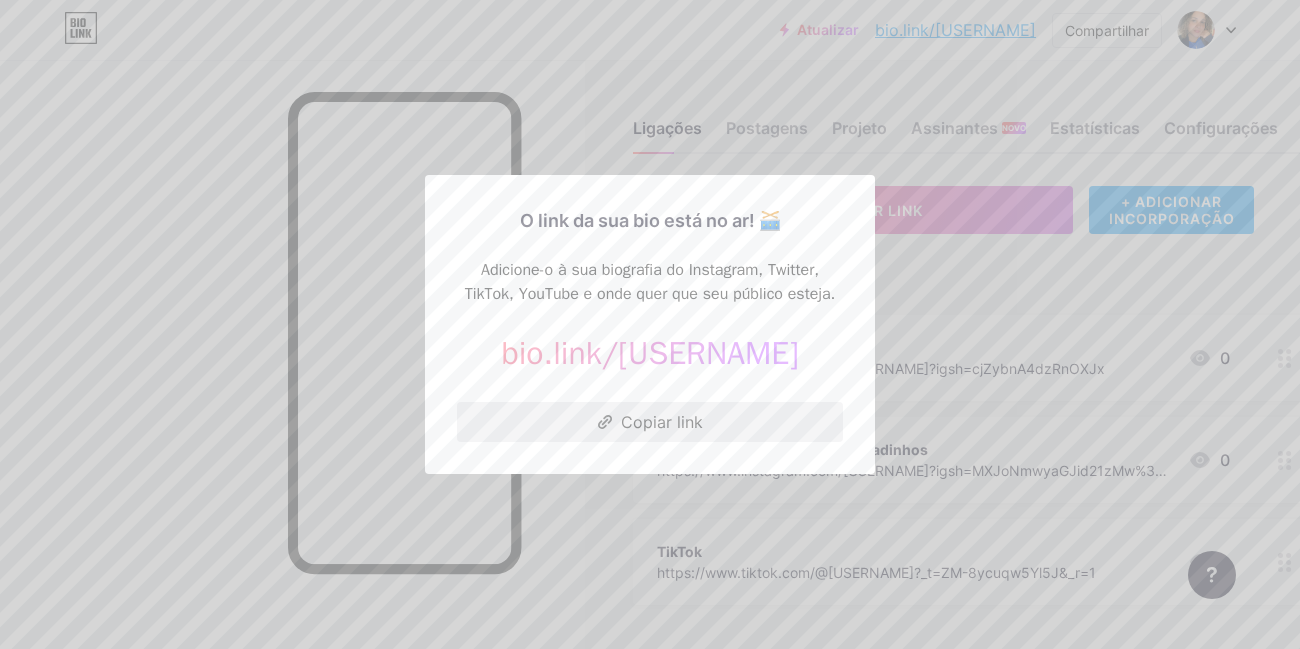 click on "Copiar link" at bounding box center [650, 422] 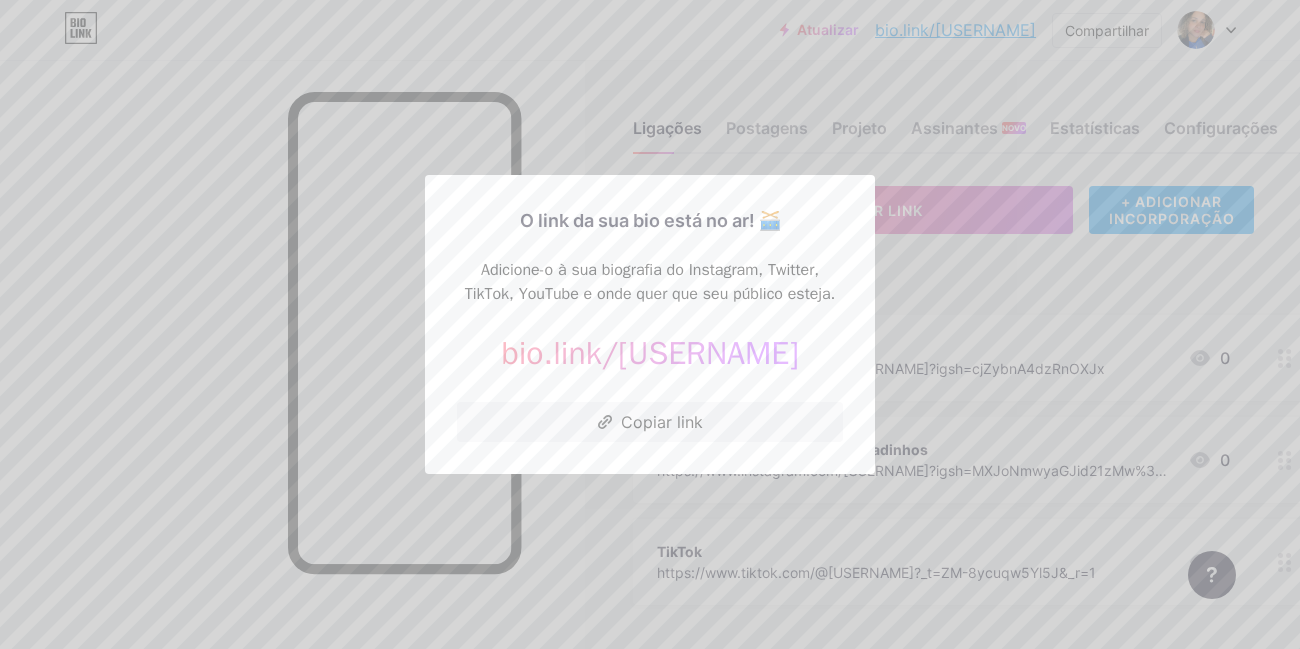 click at bounding box center (650, 324) 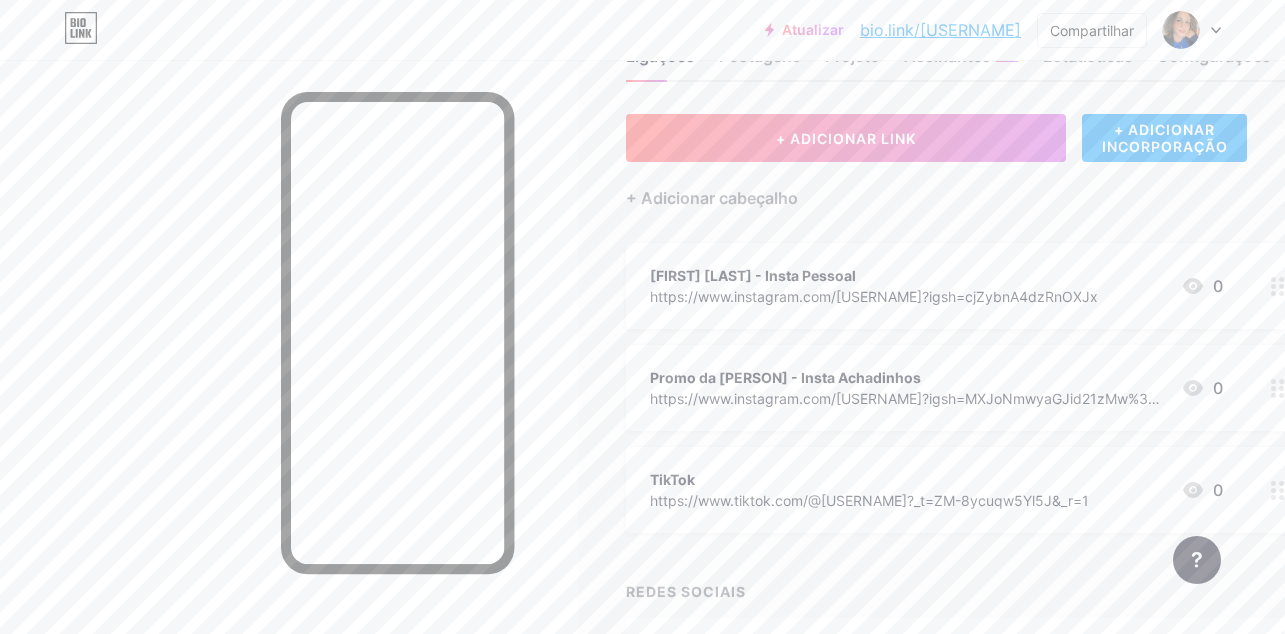 scroll, scrollTop: 24, scrollLeft: 0, axis: vertical 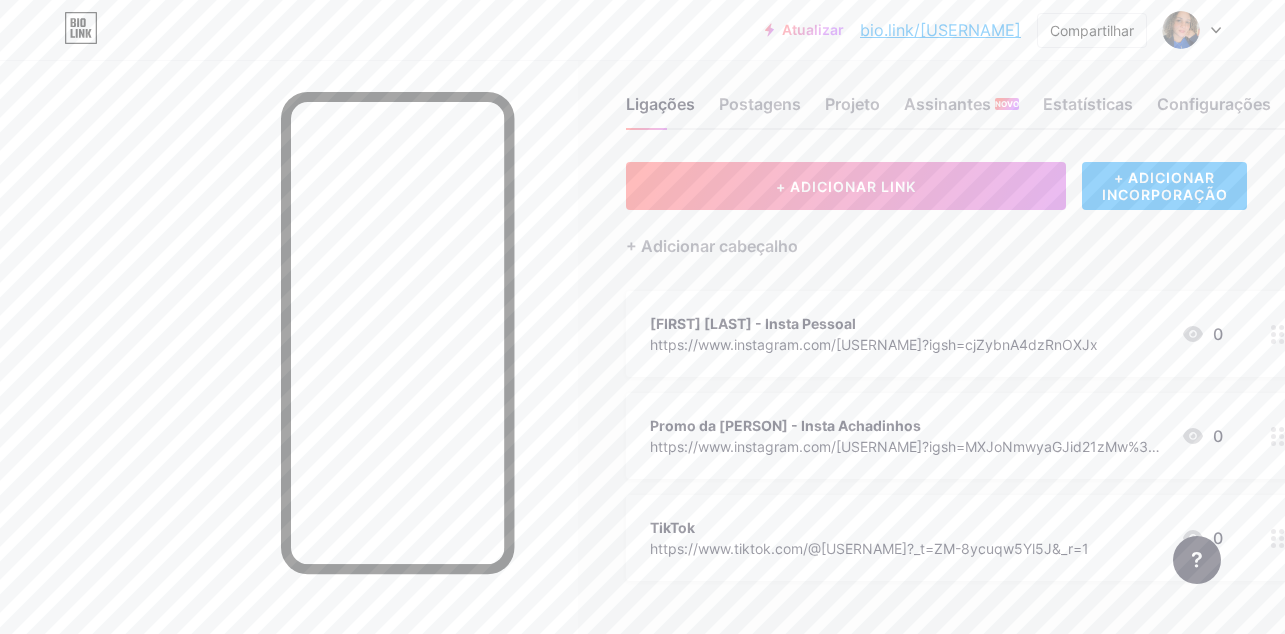 click on "[FIRST] [LAST] - Insta Pessoal" at bounding box center [753, 323] 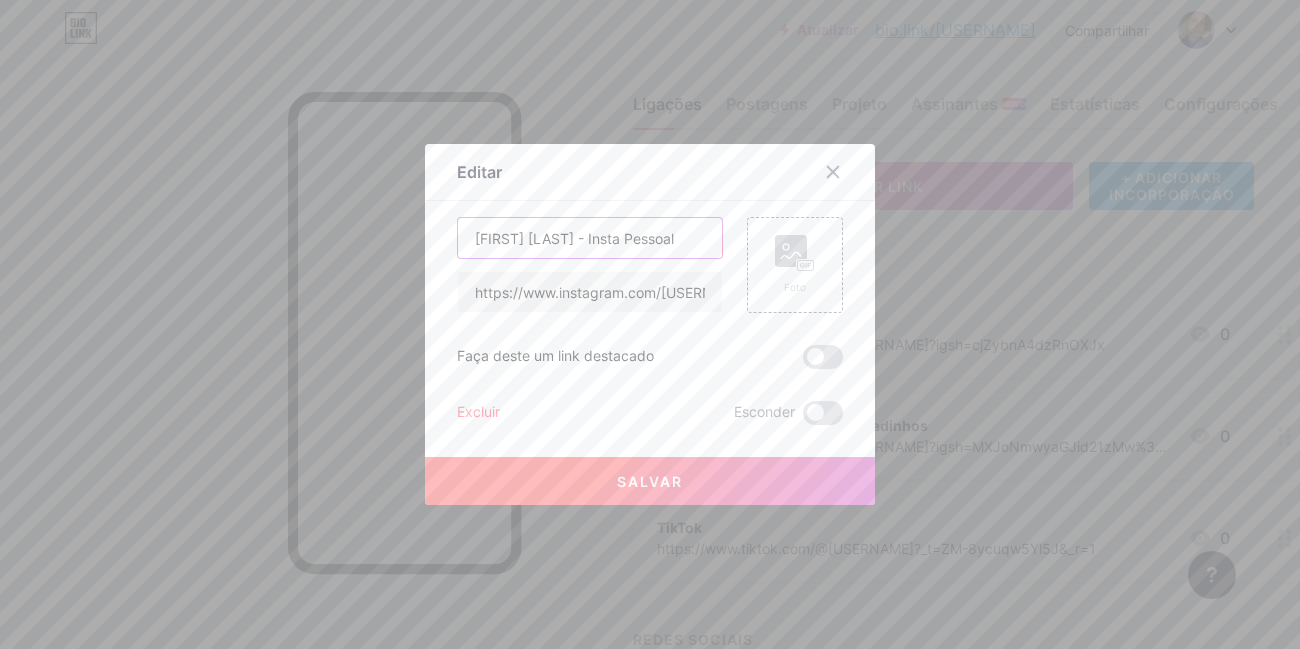 drag, startPoint x: 681, startPoint y: 243, endPoint x: 441, endPoint y: 256, distance: 240.35182 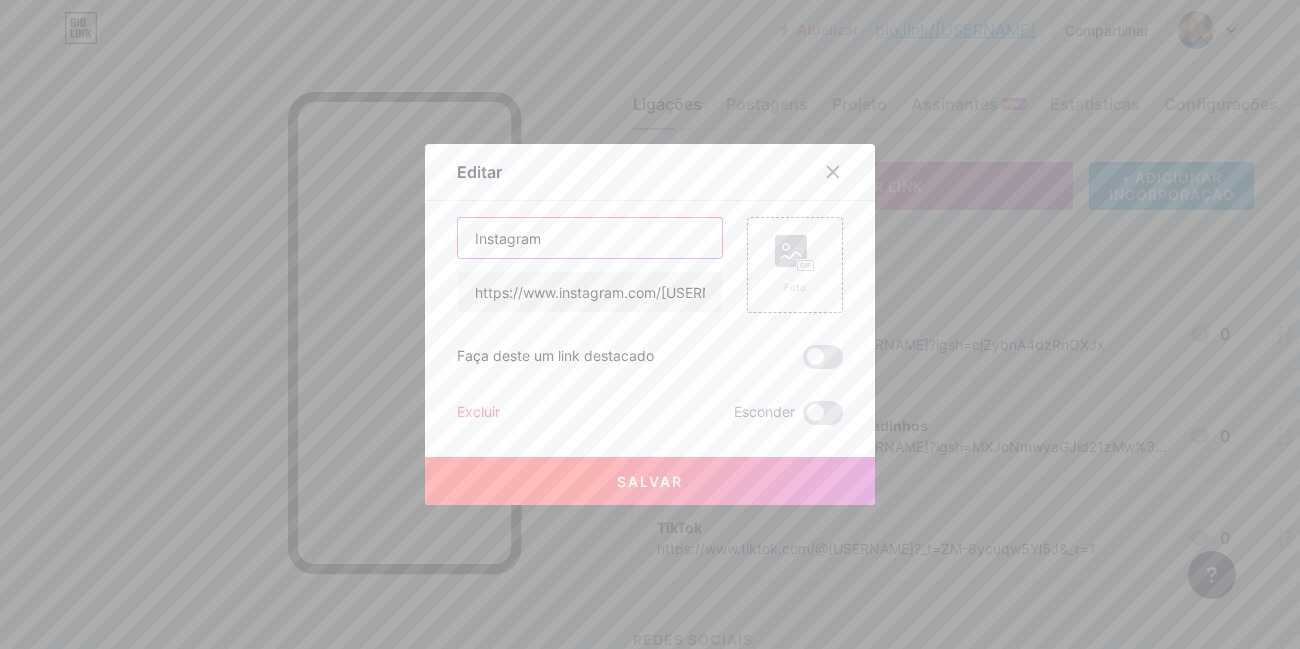 type on "Instagram" 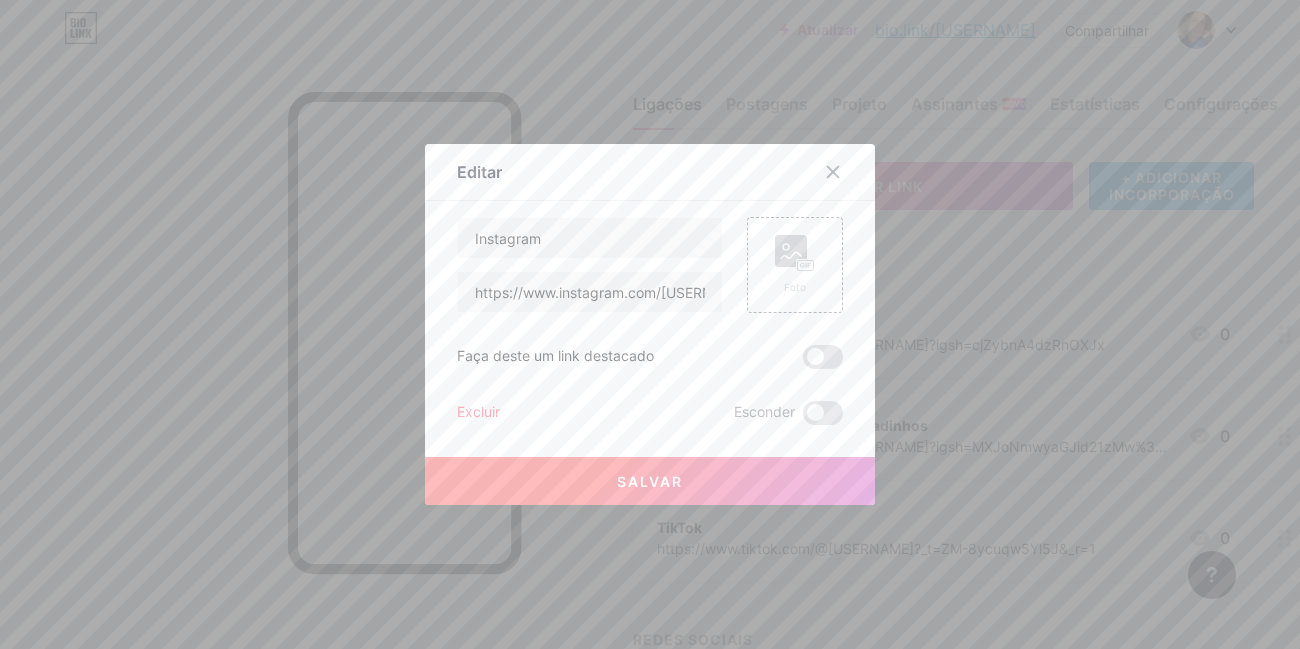 click on "Salvar" at bounding box center (650, 481) 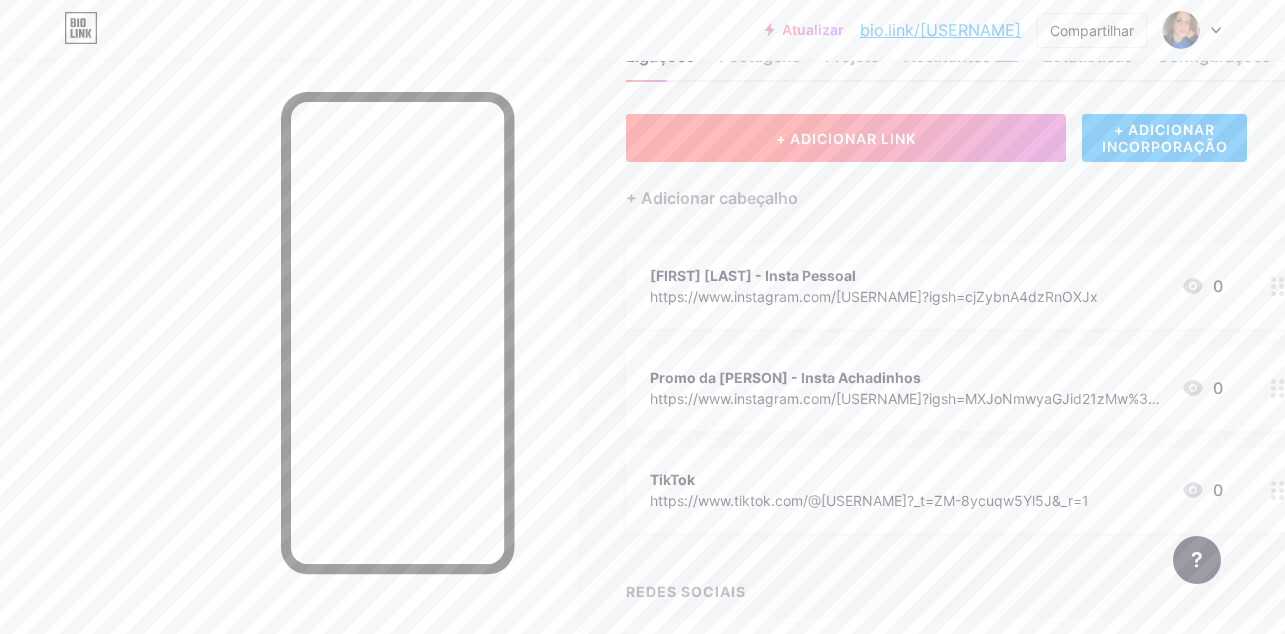 scroll, scrollTop: 0, scrollLeft: 0, axis: both 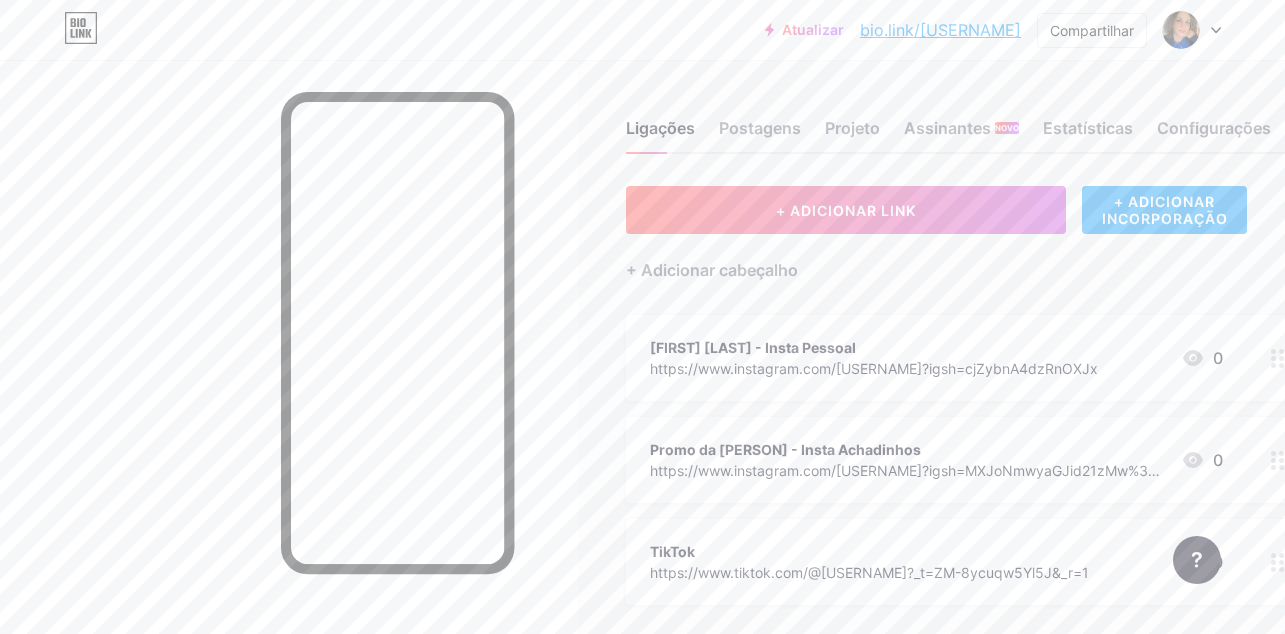 click on "+ ADICIONAR INCORPORAÇÃO" at bounding box center (1165, 210) 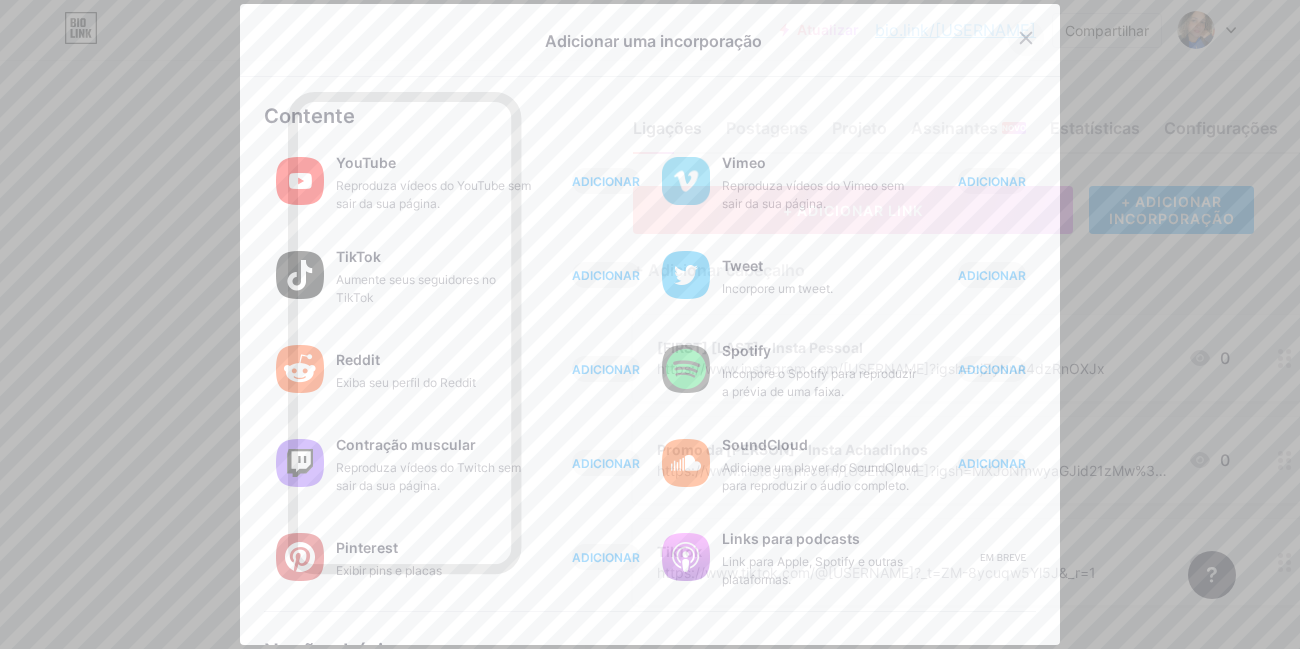 click 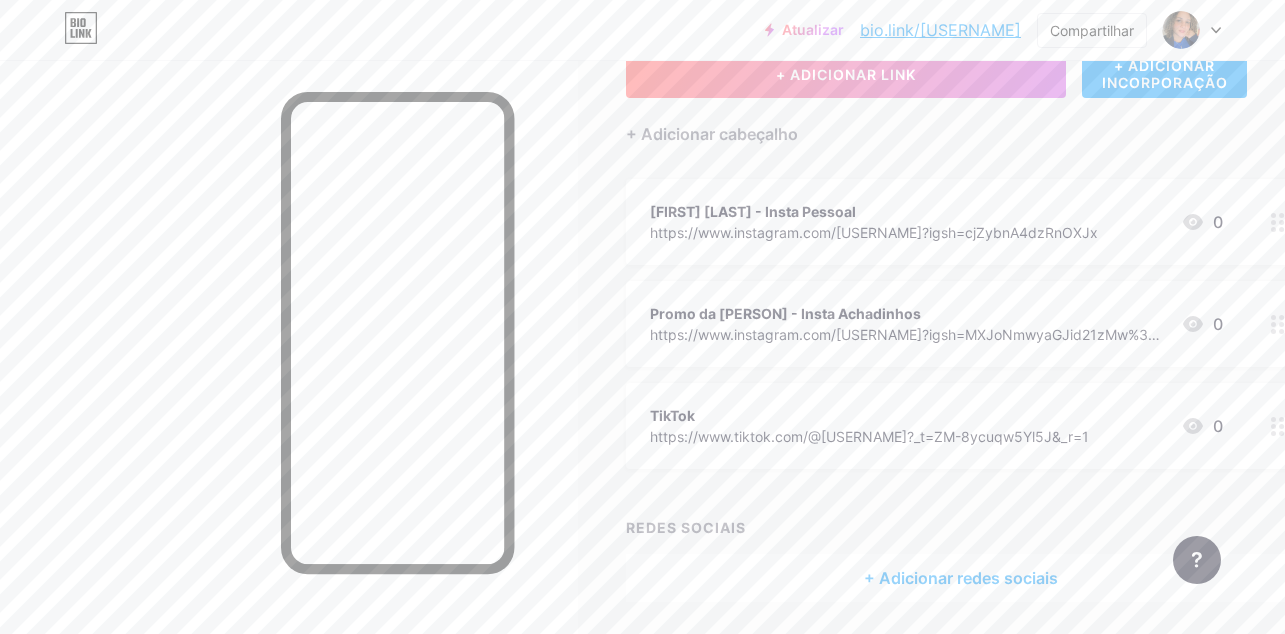 scroll, scrollTop: 204, scrollLeft: 0, axis: vertical 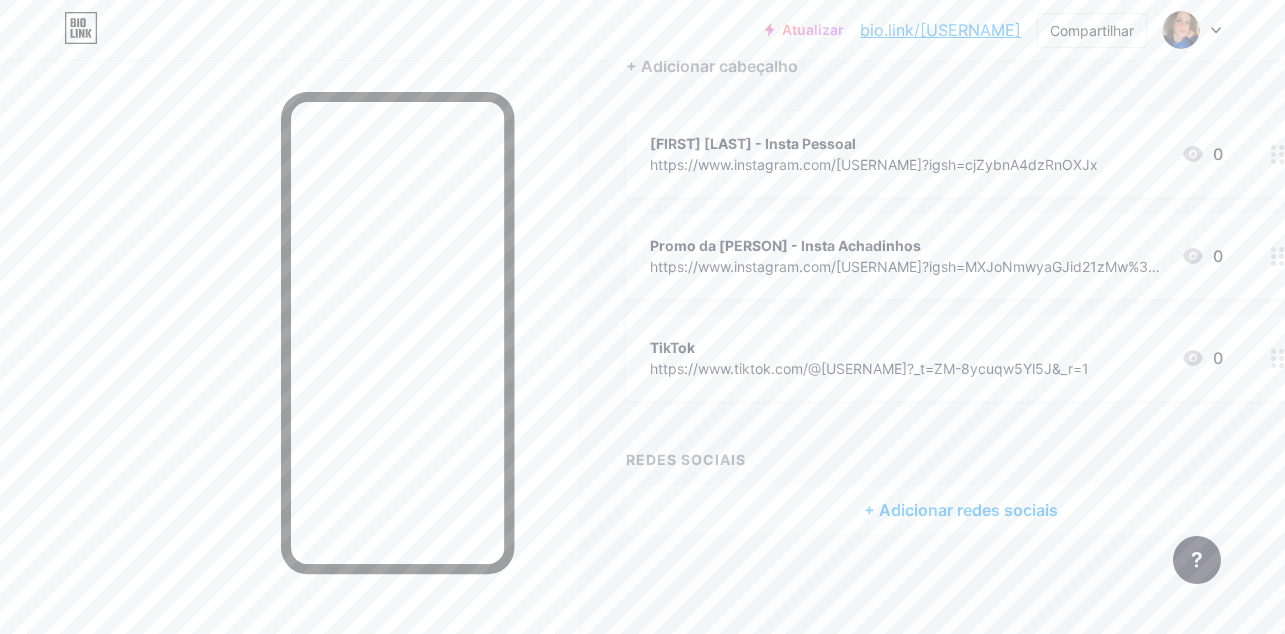 click on "Promo da [PERSON] - Insta Achadinhos
https://www.instagram.com/[USERNAME]?igsh=MXJoNmwyaGJid21zMw%3D%3D&utm_source=qr
0" at bounding box center (960, 256) 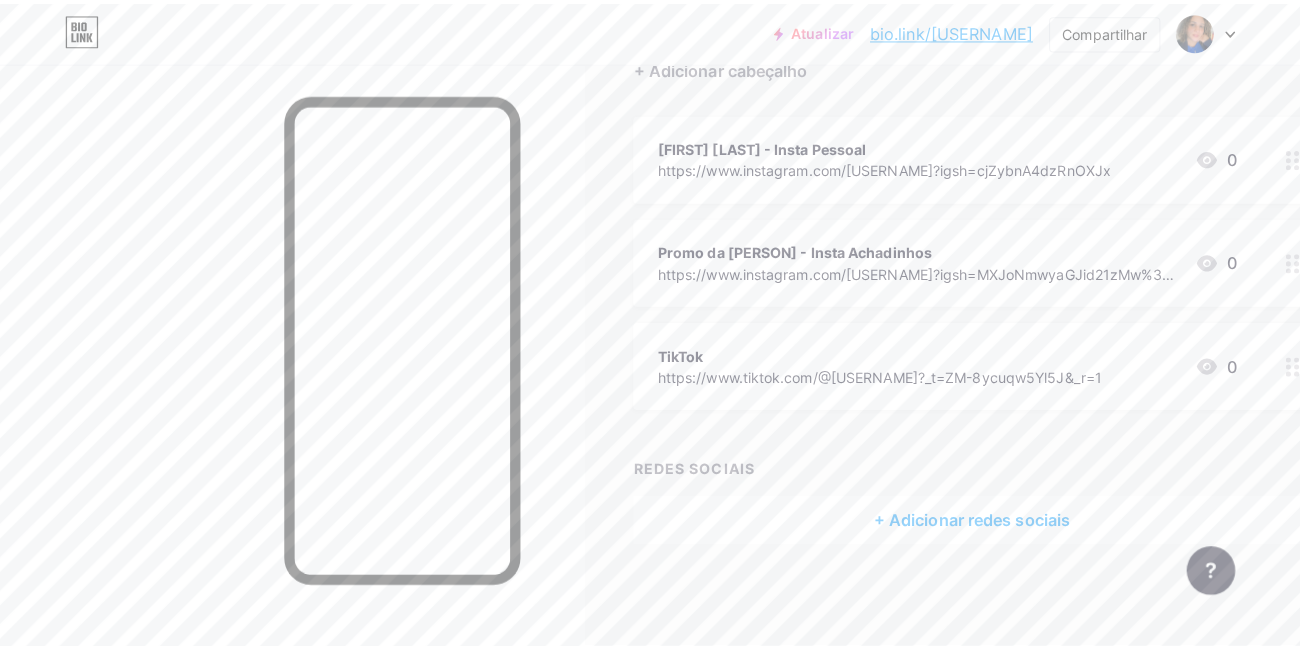 scroll, scrollTop: 189, scrollLeft: 0, axis: vertical 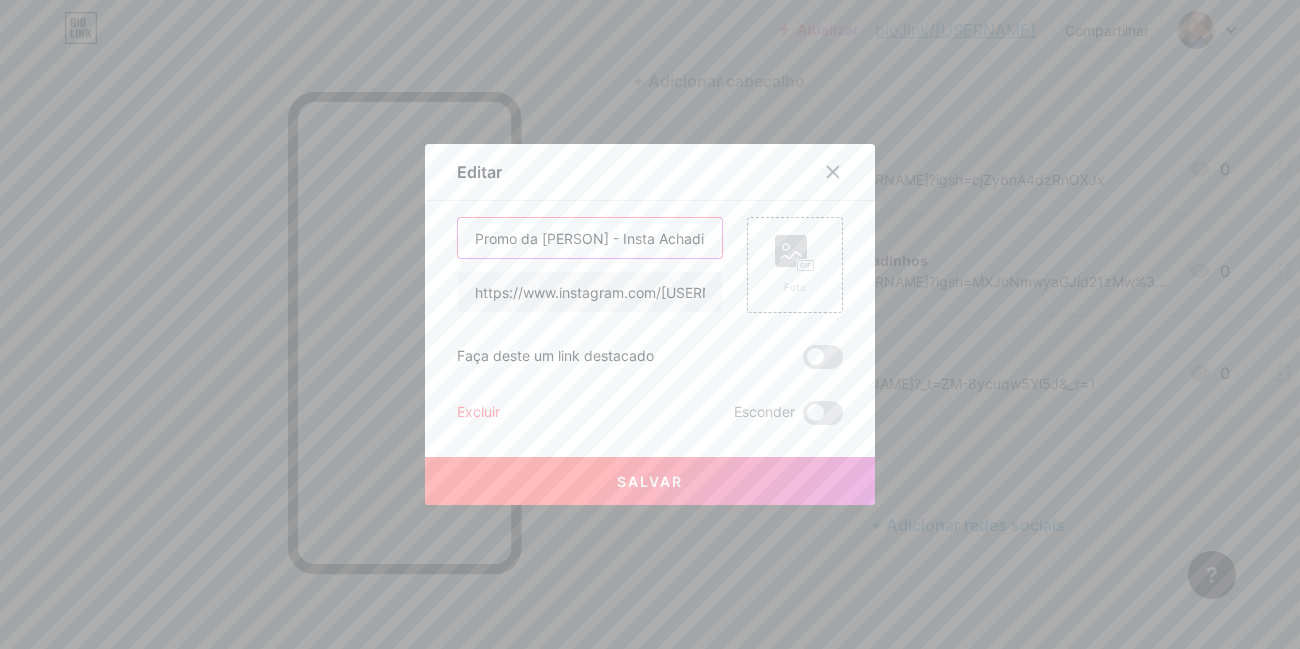 click on "Promo da [PERSON] - Insta Achadinhos" at bounding box center [590, 238] 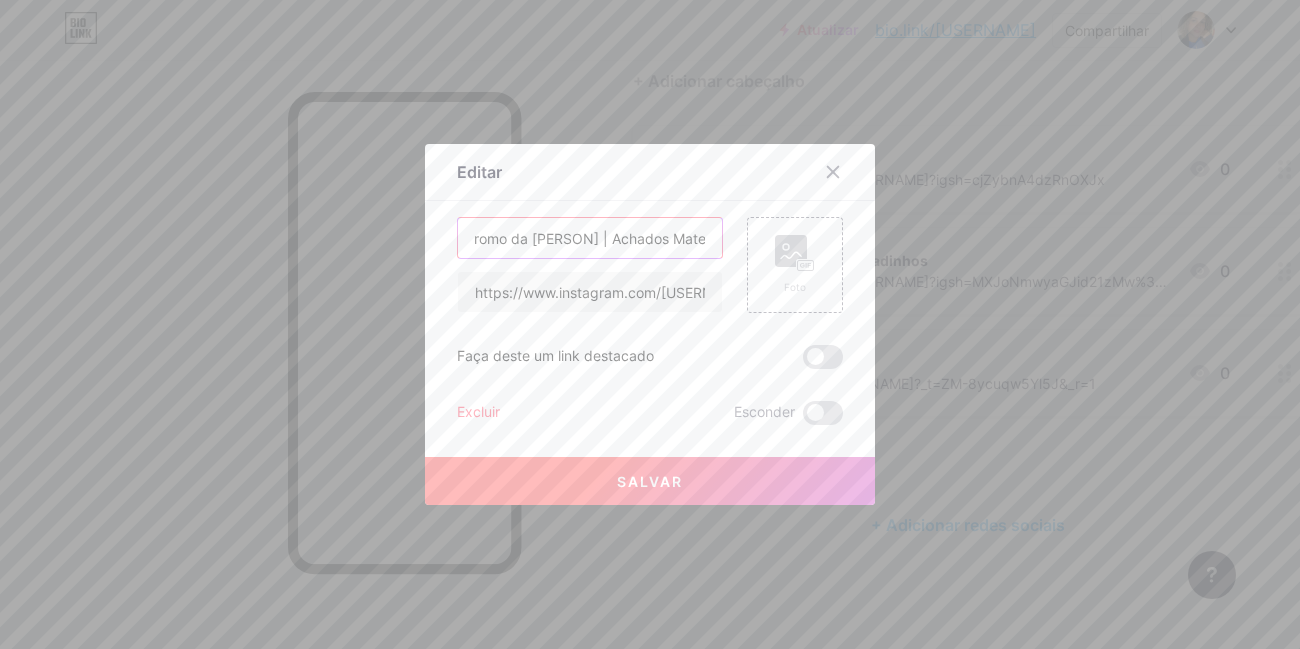 scroll, scrollTop: 0, scrollLeft: 26, axis: horizontal 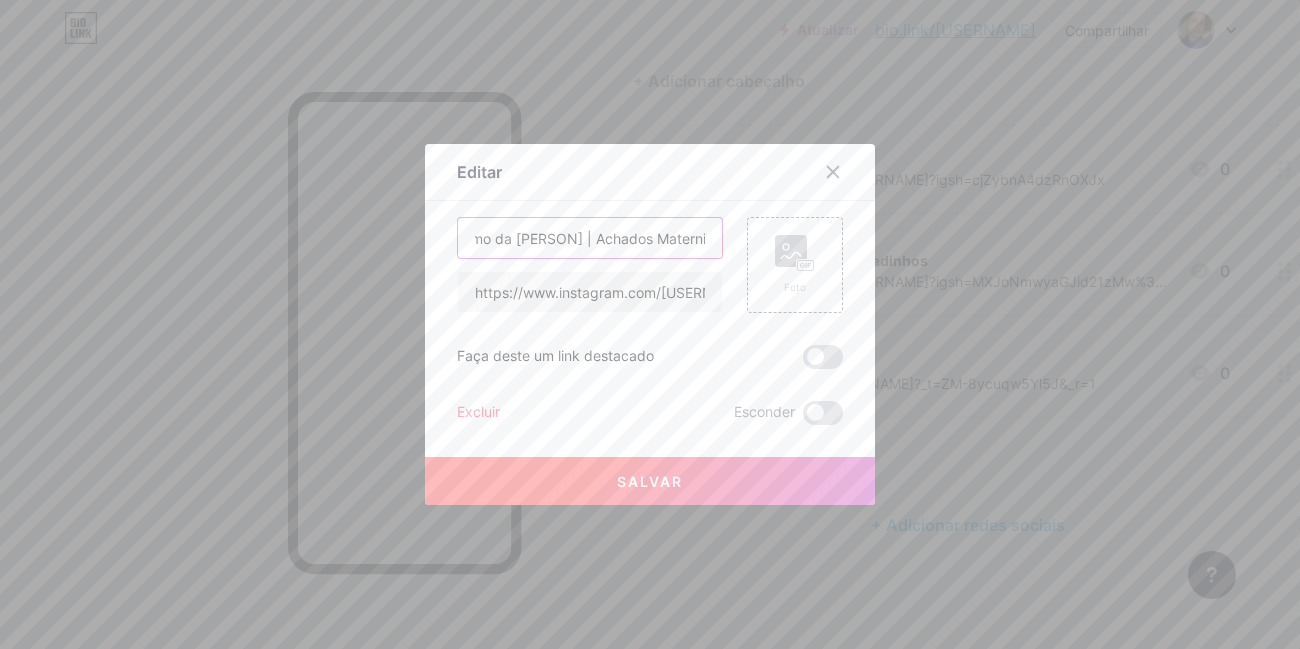 type on "Promo da [PERSON] | Achados Maternidade" 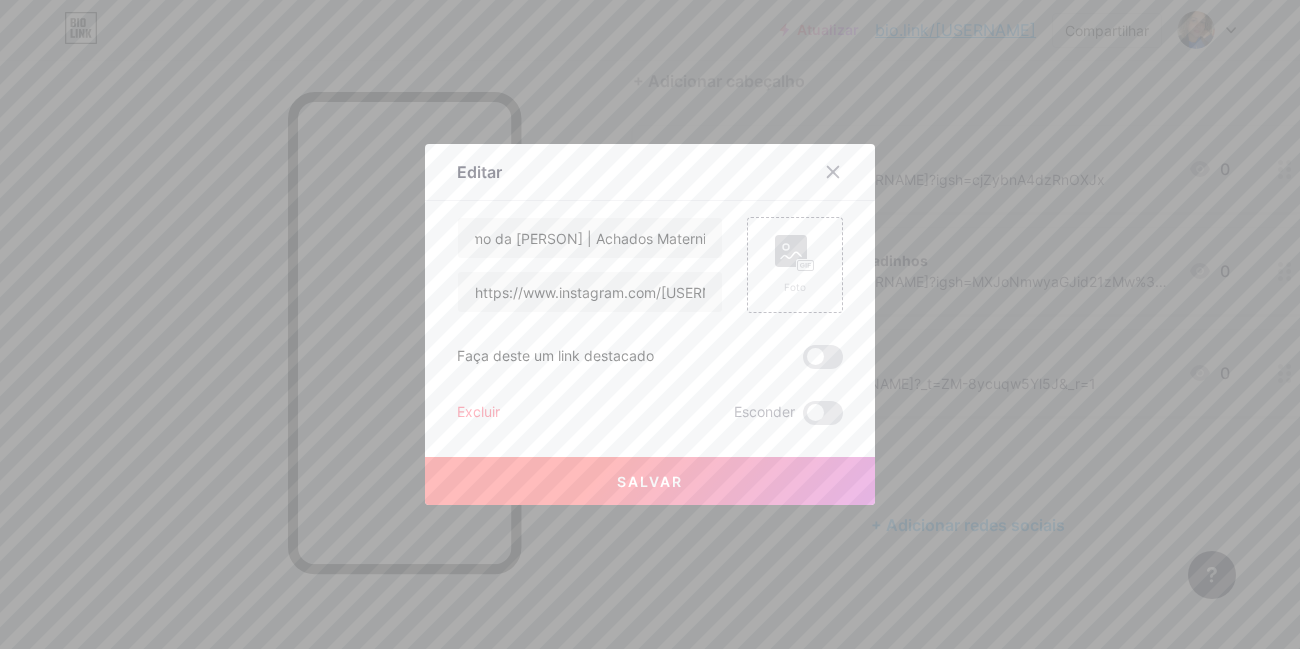 click on "Salvar" at bounding box center (650, 481) 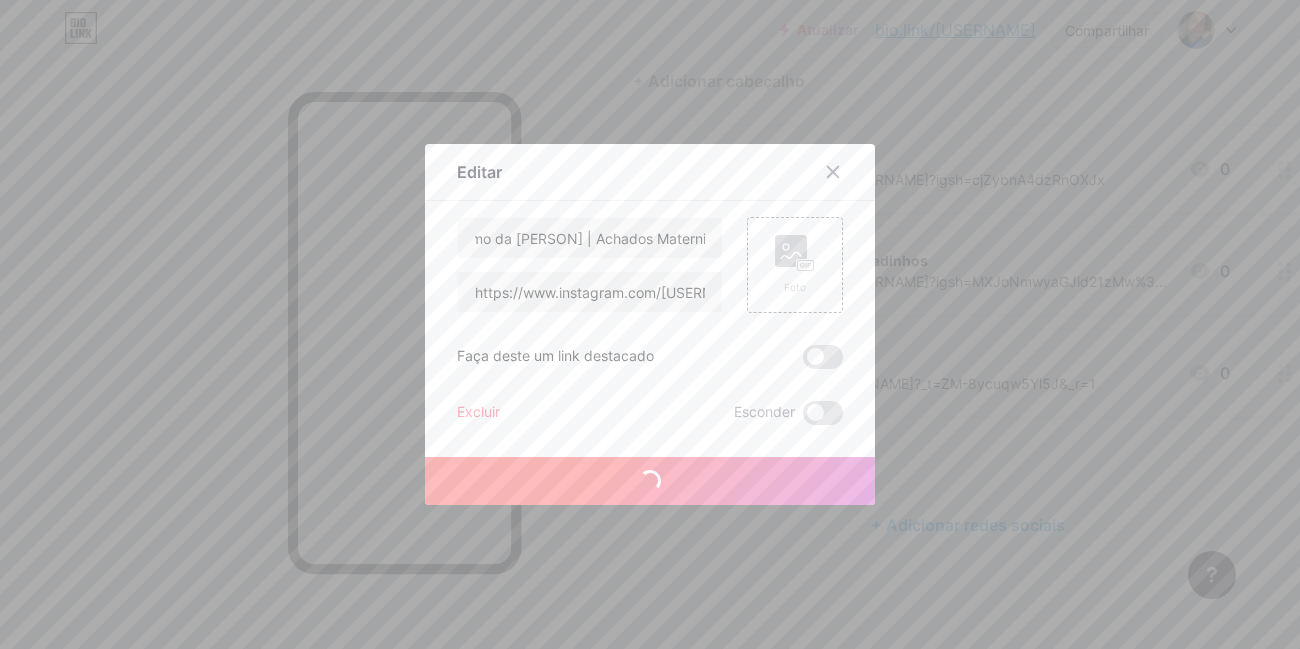 scroll, scrollTop: 0, scrollLeft: 0, axis: both 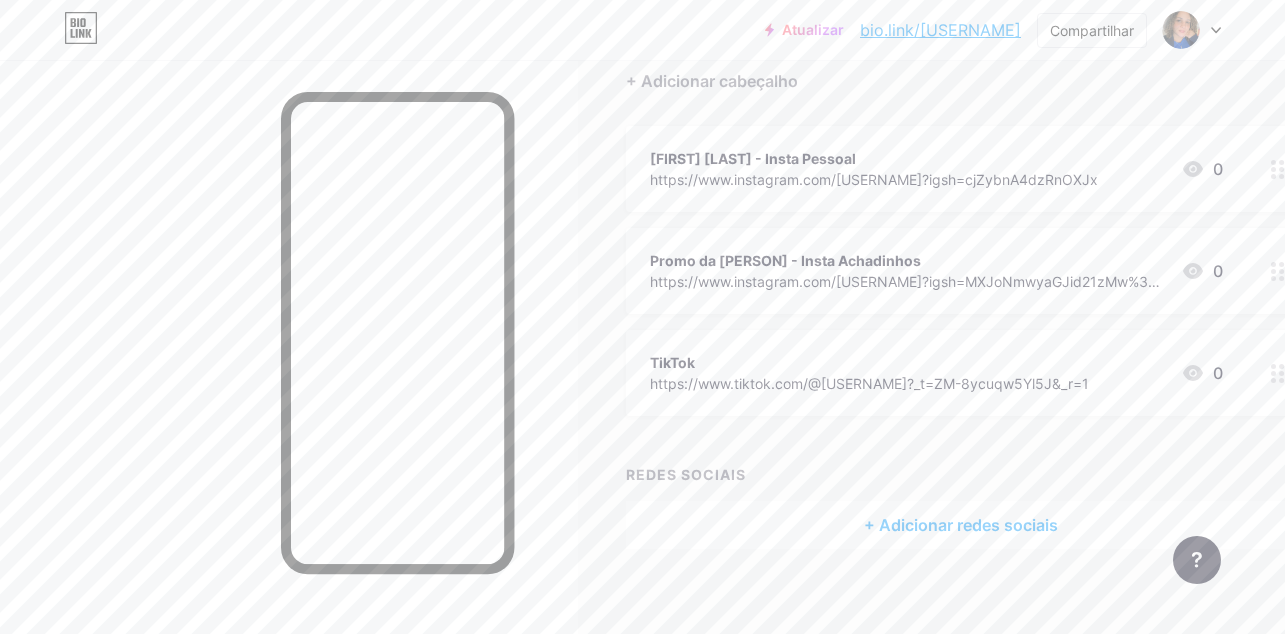 click on "REDES SOCIAIS" at bounding box center [686, 474] 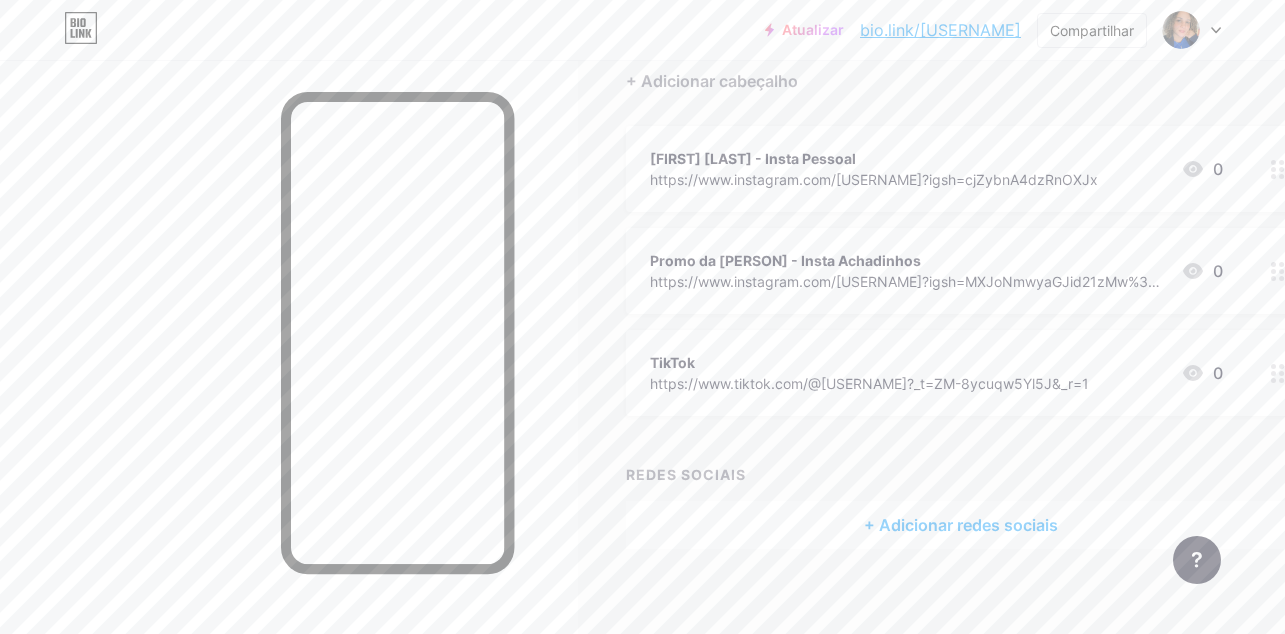 click on "+ Adicionar redes sociais" at bounding box center [961, 525] 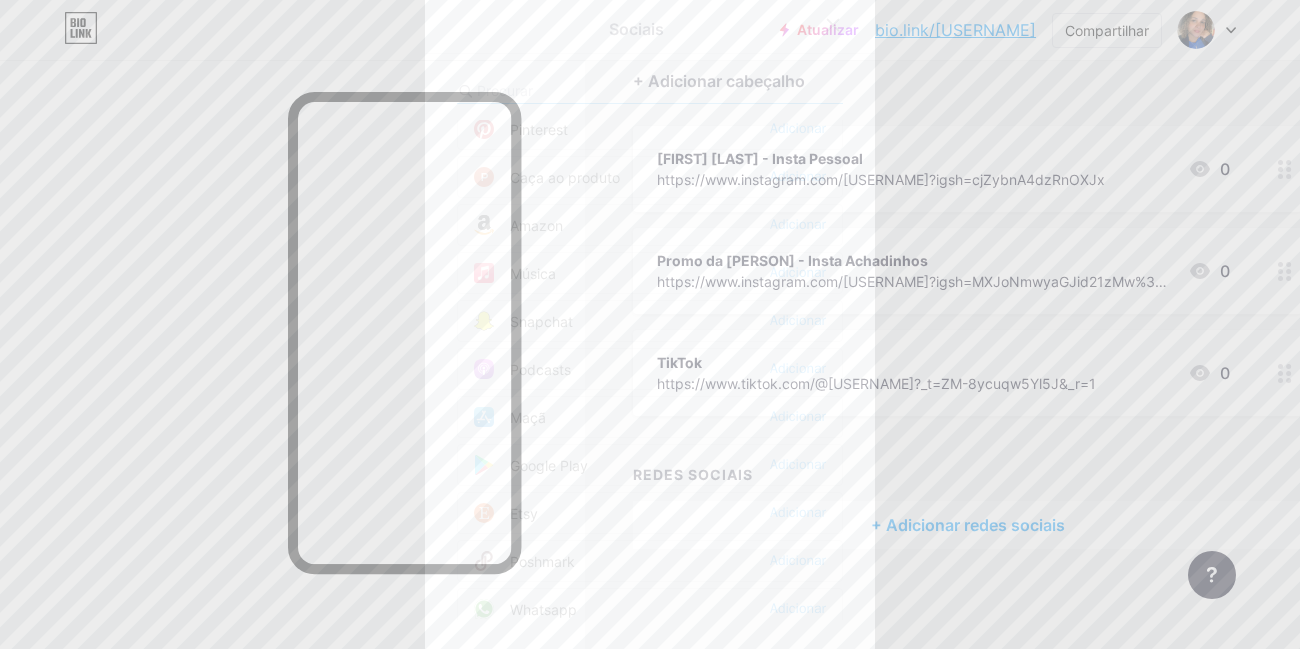 scroll, scrollTop: 1804, scrollLeft: 0, axis: vertical 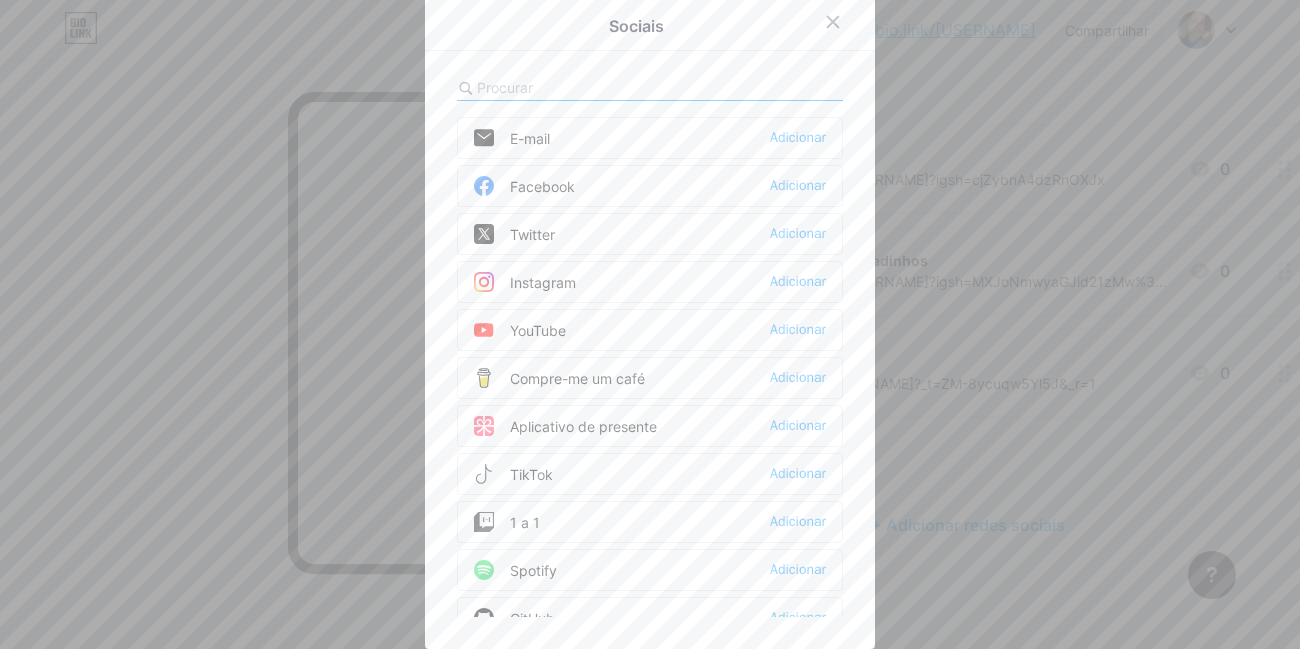 click on "Facebook
Adicionar" at bounding box center (650, 186) 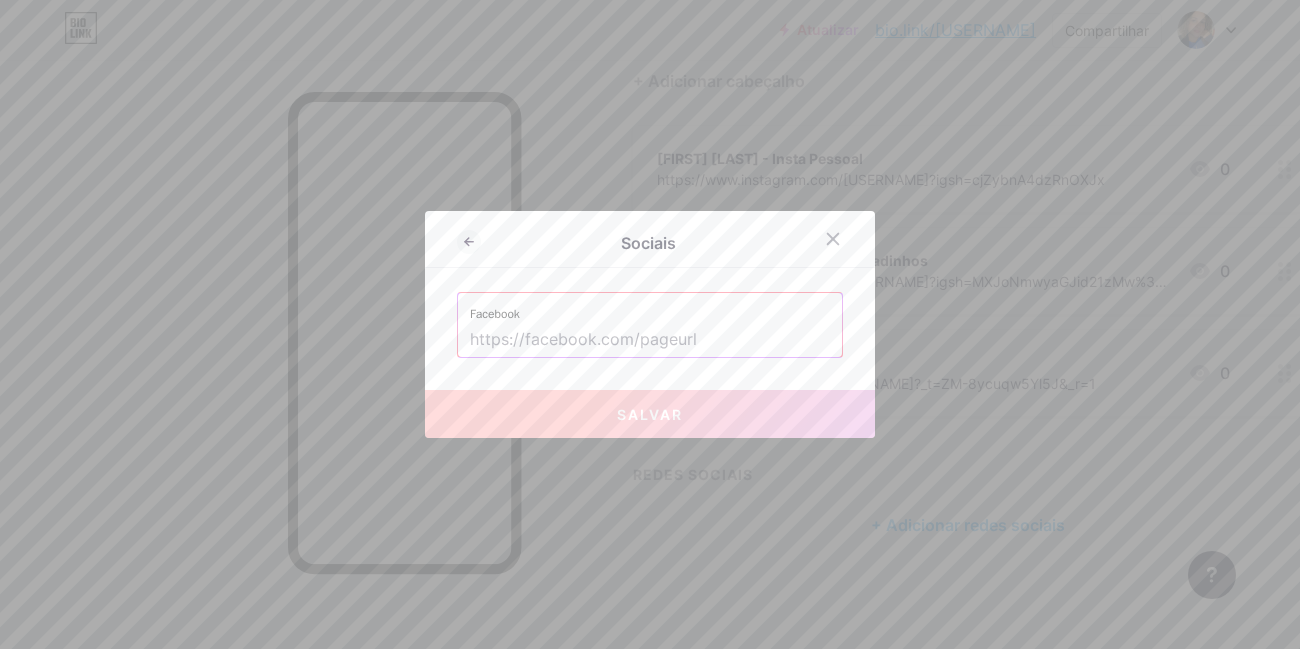 click at bounding box center [650, 340] 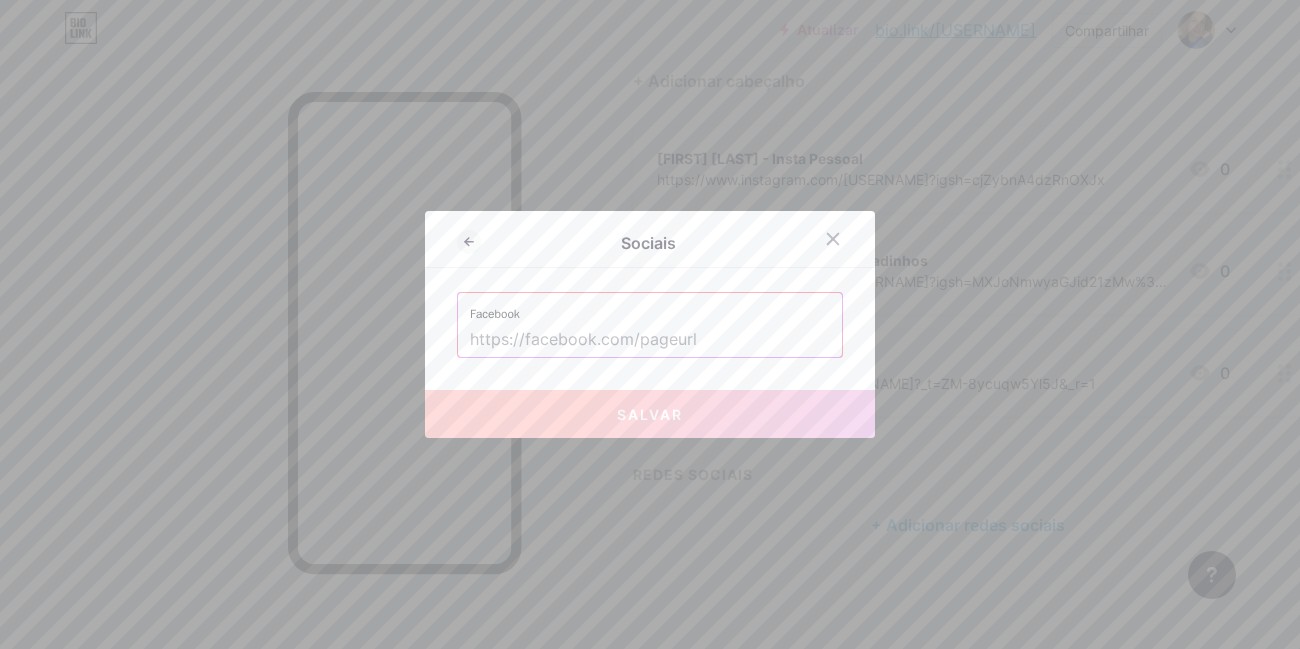 paste on "https://www.facebook.com/share/1785mNETx9/?mibextid=wwXIfr" 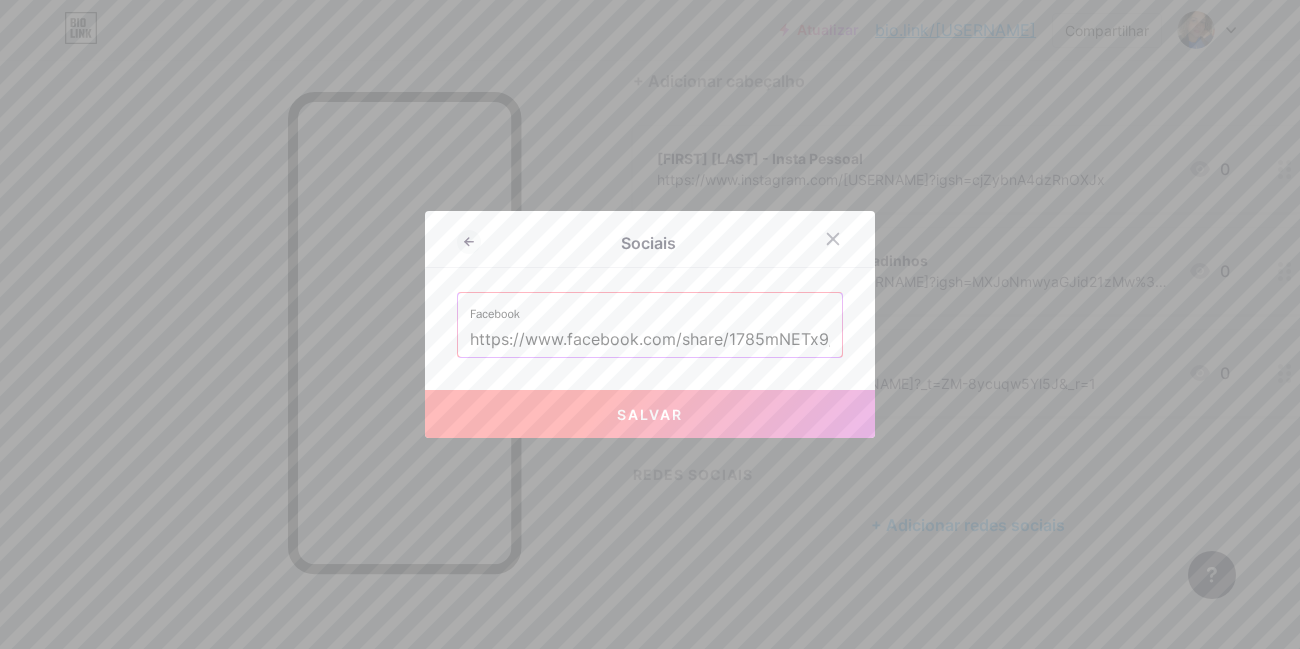 scroll, scrollTop: 0, scrollLeft: 139, axis: horizontal 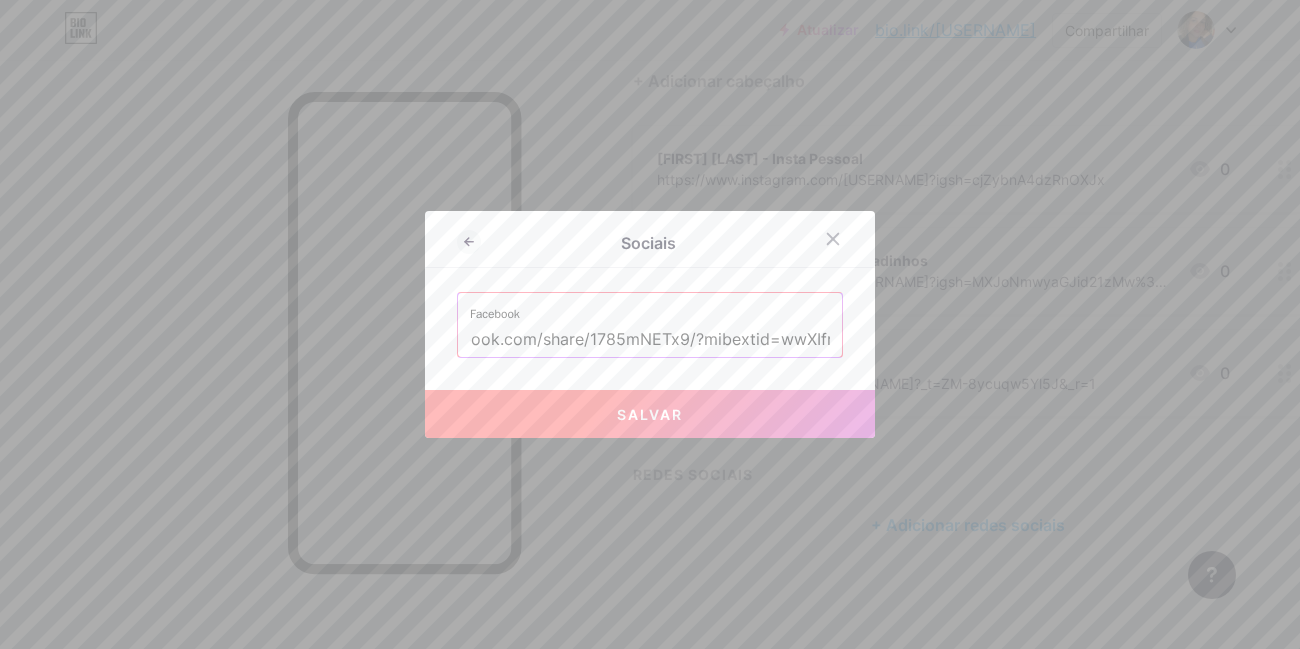 type on "https://www.facebook.com/share/1785mNETx9/?mibextid=wwXIfr" 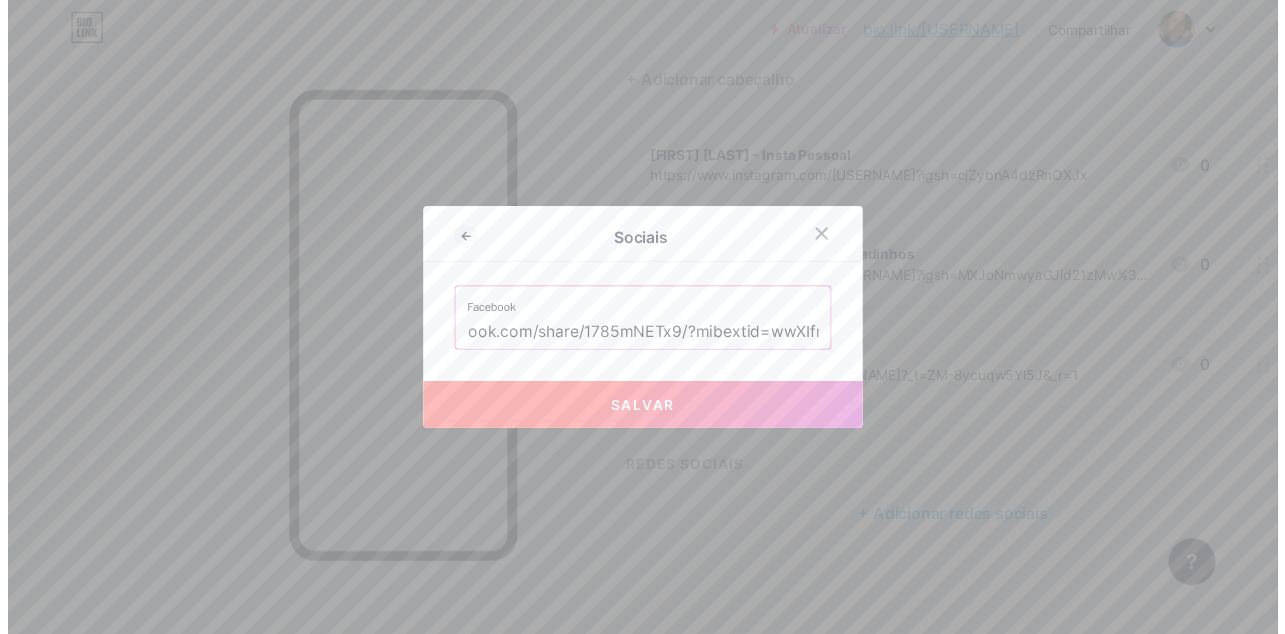 scroll, scrollTop: 0, scrollLeft: 0, axis: both 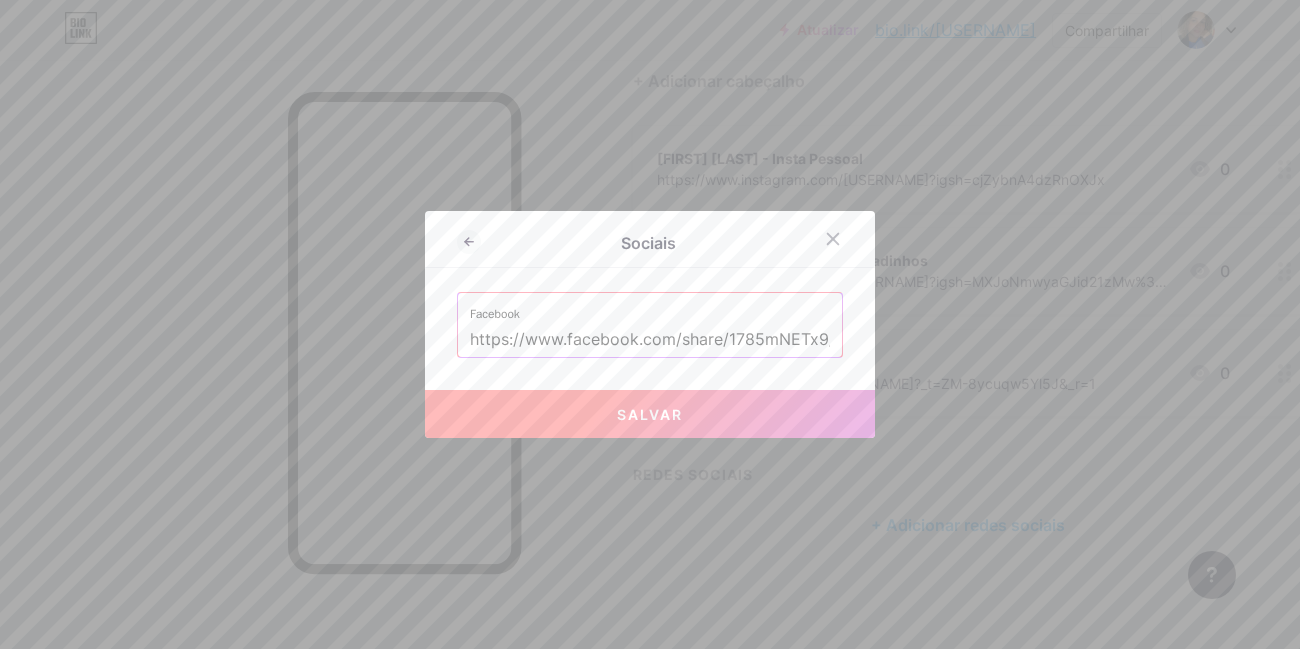 click on "Salvar" at bounding box center [650, 414] 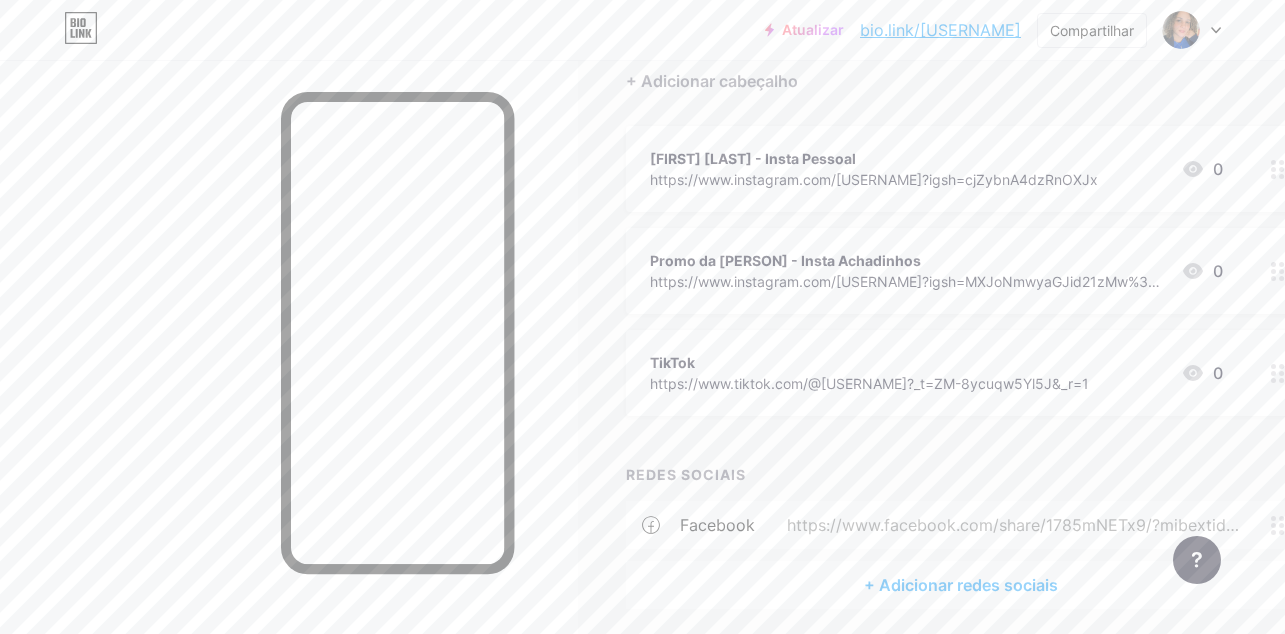 scroll, scrollTop: 264, scrollLeft: 0, axis: vertical 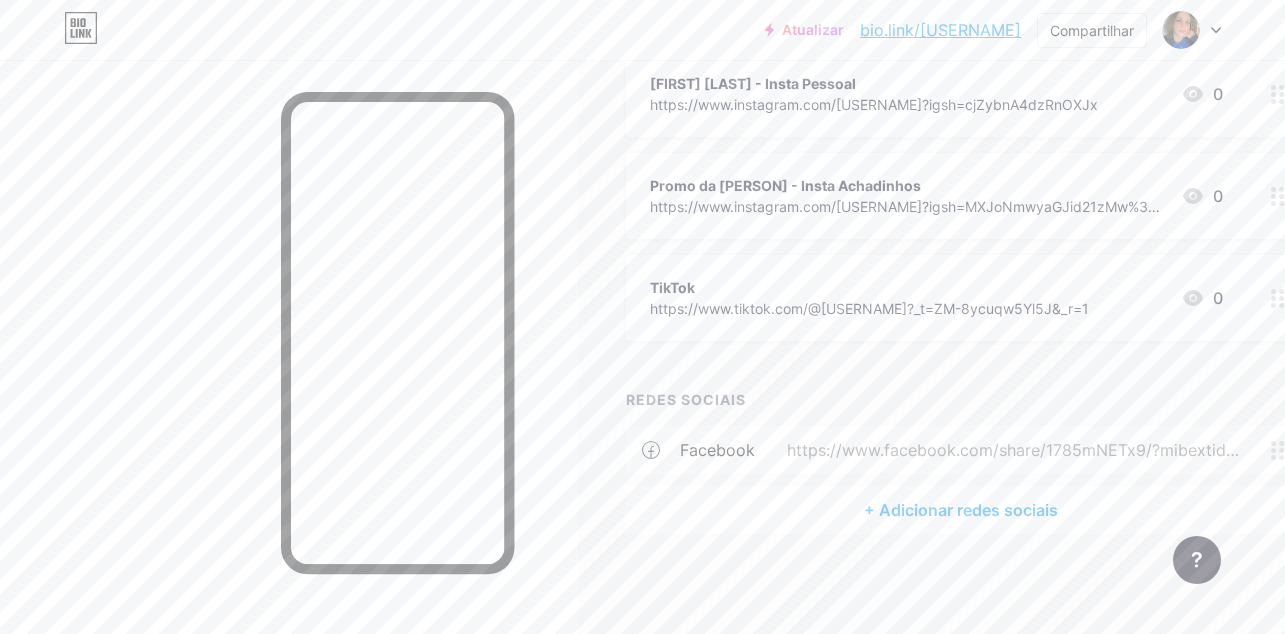 click on "+ Adicionar redes sociais" at bounding box center [961, 510] 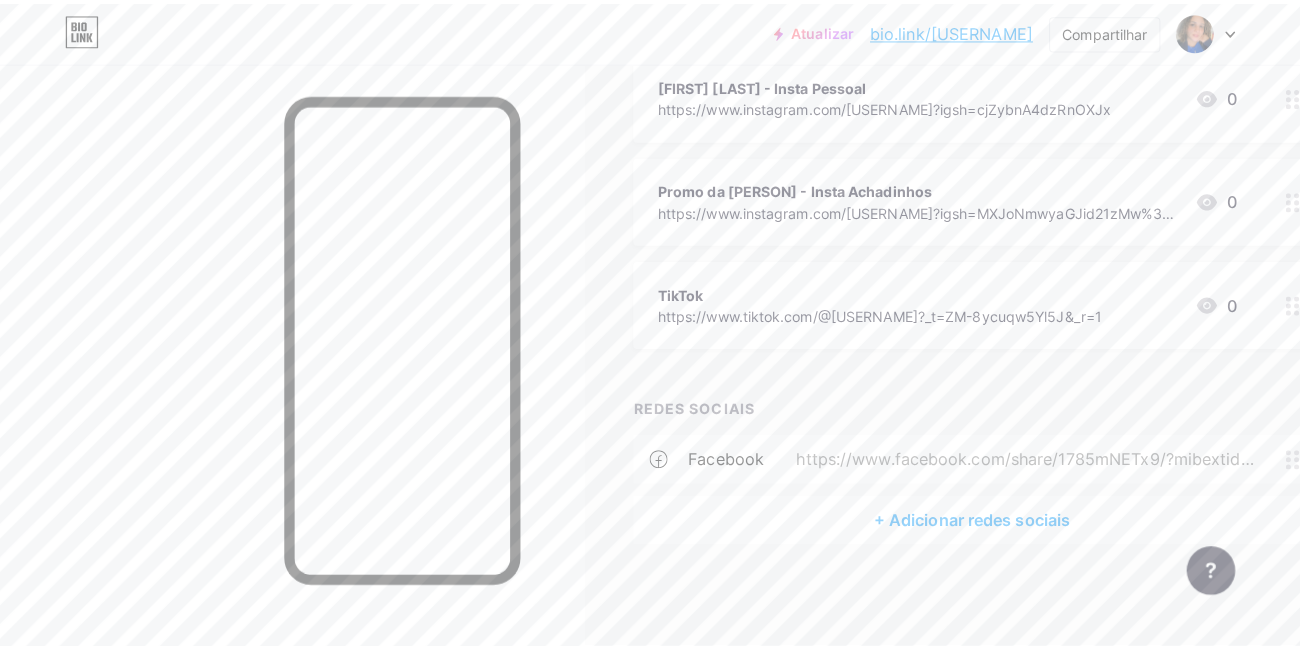scroll, scrollTop: 249, scrollLeft: 0, axis: vertical 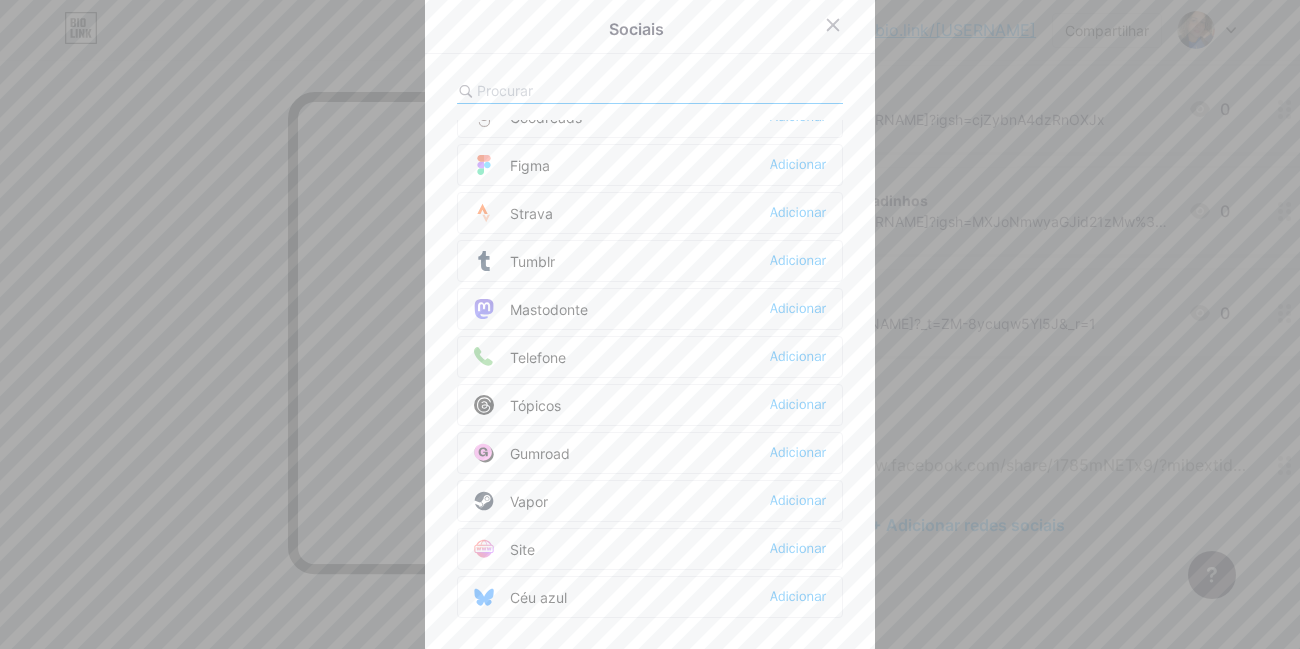 click on "Telefone" at bounding box center (538, 357) 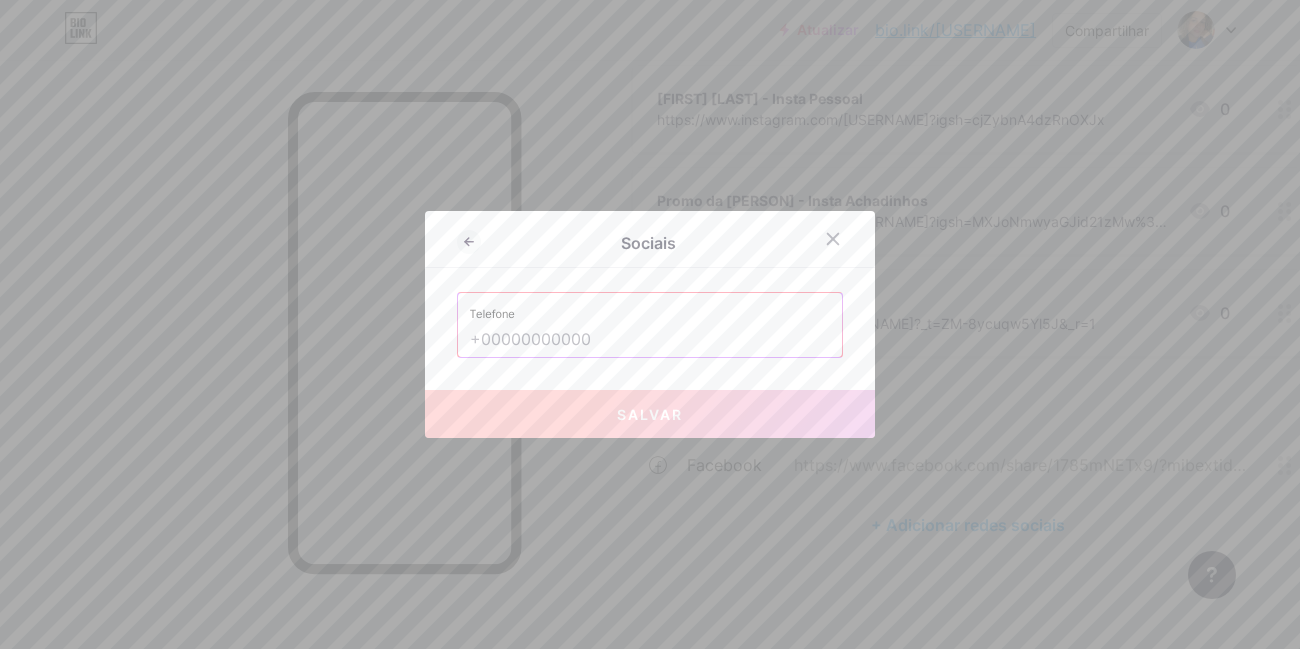 click at bounding box center (650, 340) 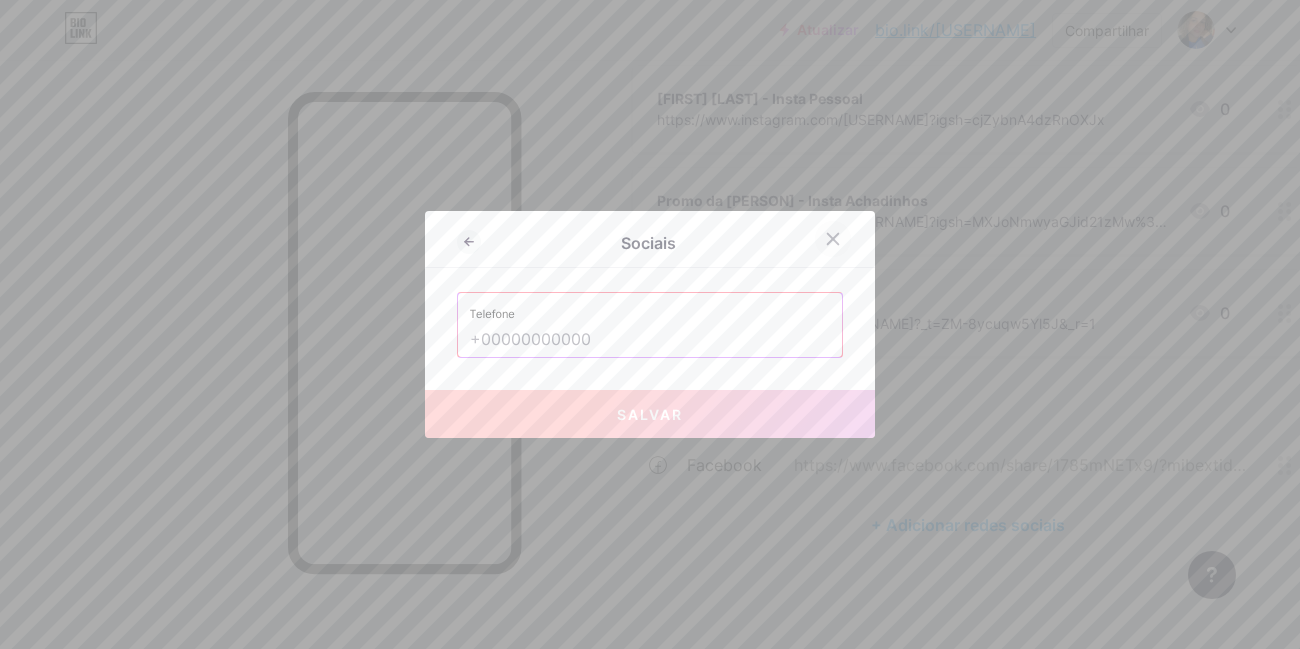 click at bounding box center (833, 239) 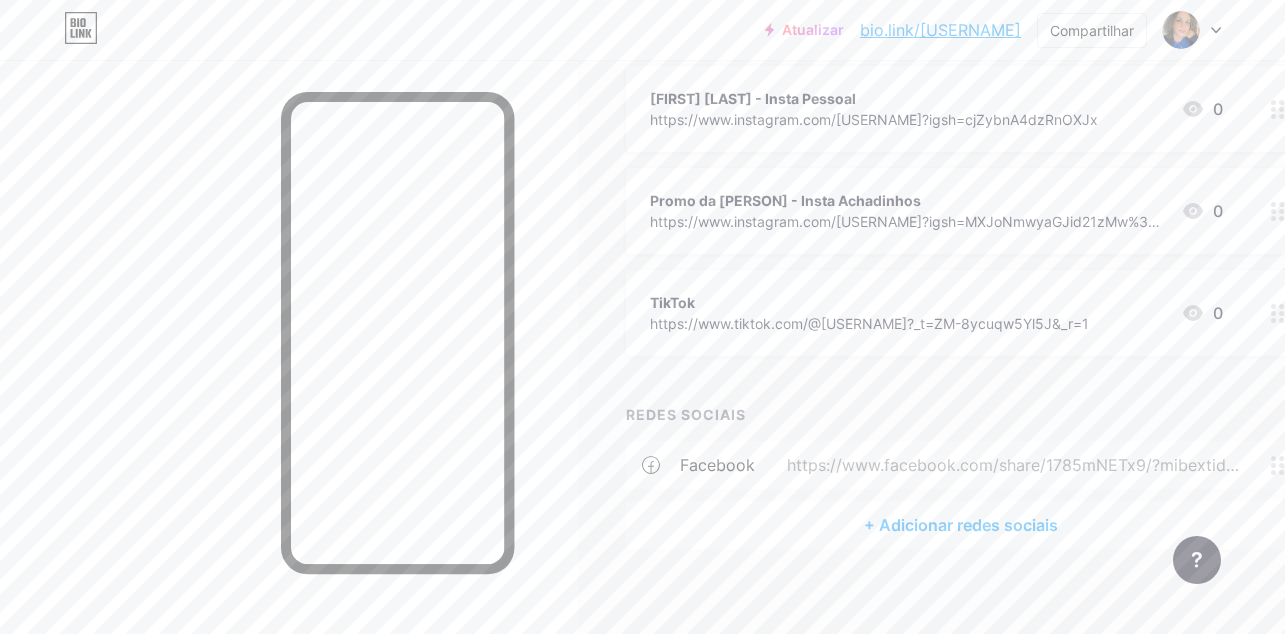 click on "+ Adicionar redes sociais" at bounding box center [961, 525] 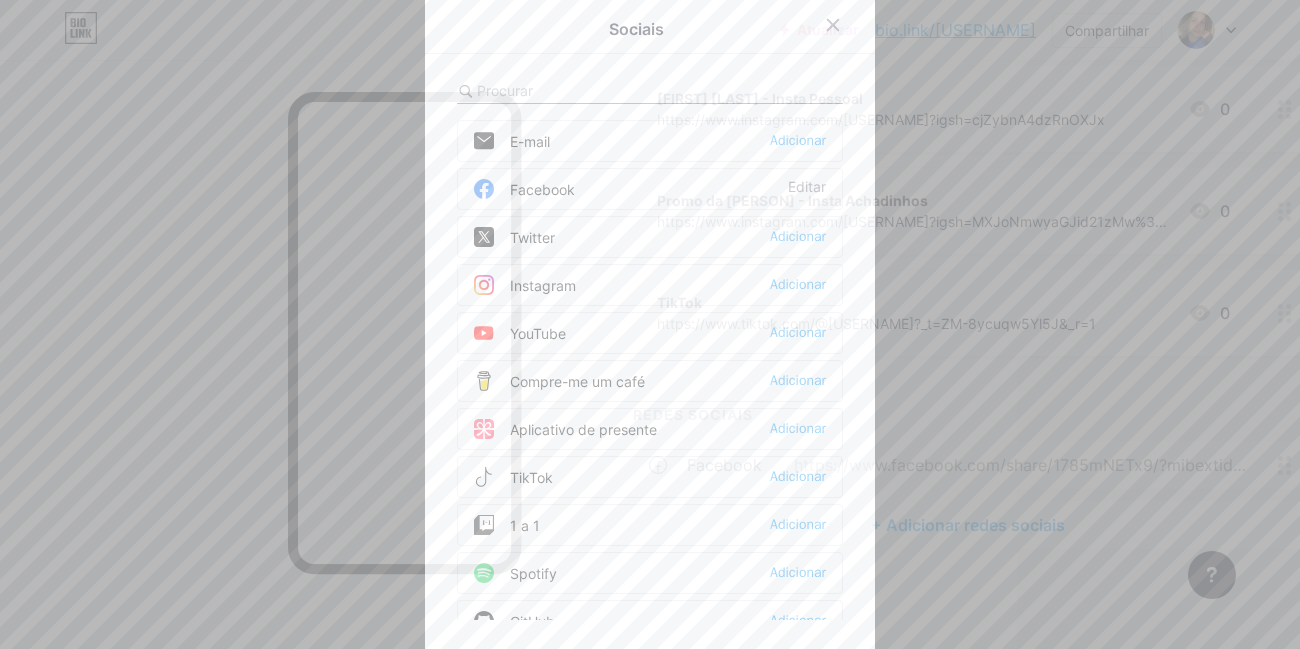 click on "Sociais
E-mail
Adicionar
Facebook
Editar
Twitter
Adicionar
Instagram
Adicionar
YouTube
Adicionar
Compre-me um café
Adicionar
Aplicativo de presente
Adicionar
TikTok
Adicionar
1 a 1
Adicionar
Spotify
Adicionar
GitHub
Adicionar
Behance
Adicionar
Dribbble
Adicionar
Discórdia
Adicionar
Médio
Adicionar
Reddit
Adicionar
Nuvem Sonora
Adicionar
Bandcamp
Adicionar
Linkedin
Adicionar
Clube" at bounding box center (650, 324) 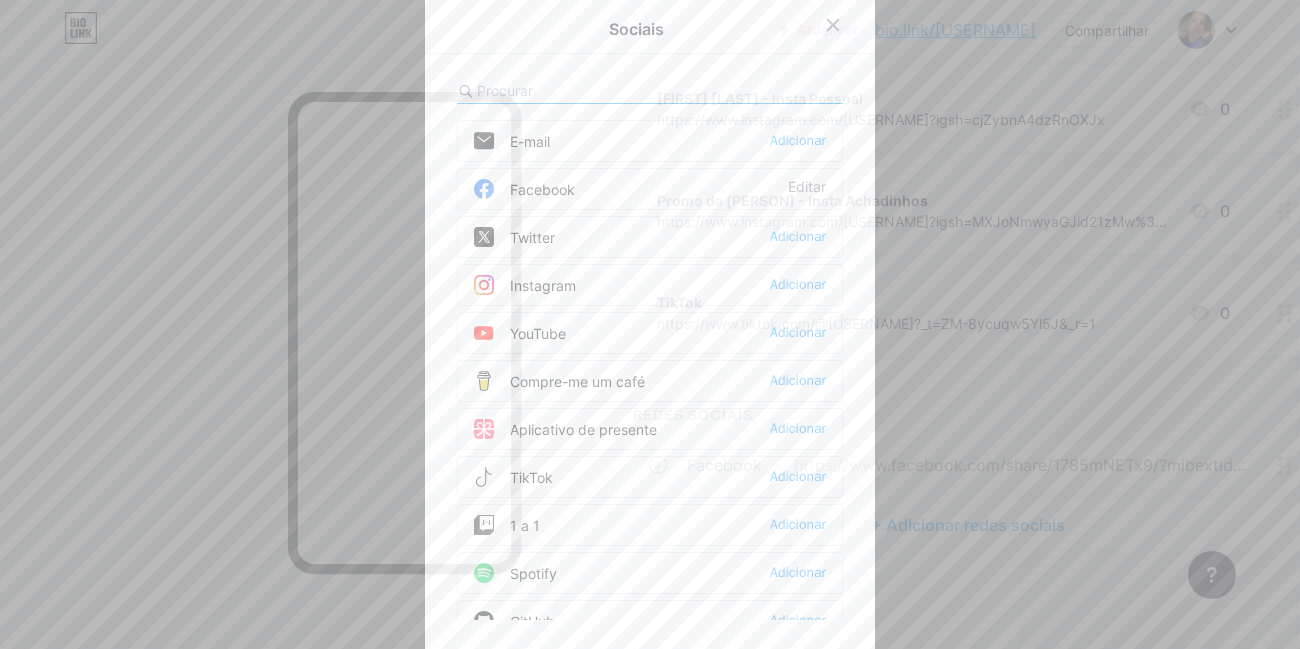 scroll, scrollTop: 3, scrollLeft: 0, axis: vertical 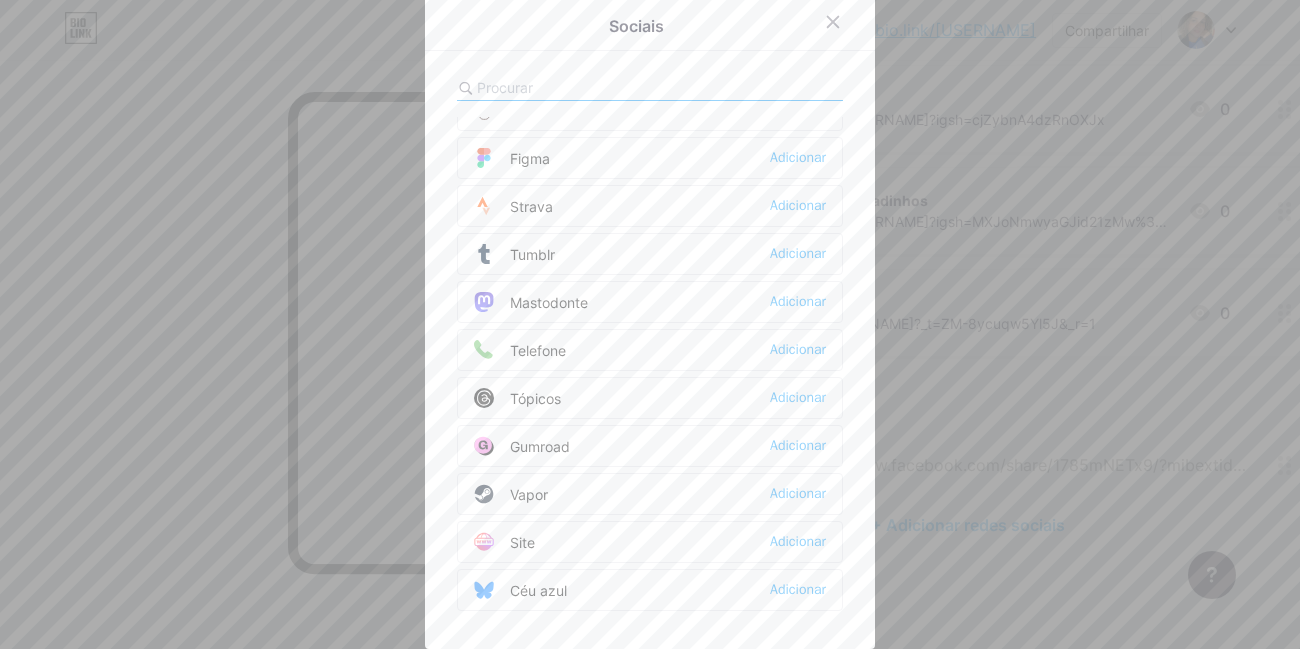 click at bounding box center (587, 87) 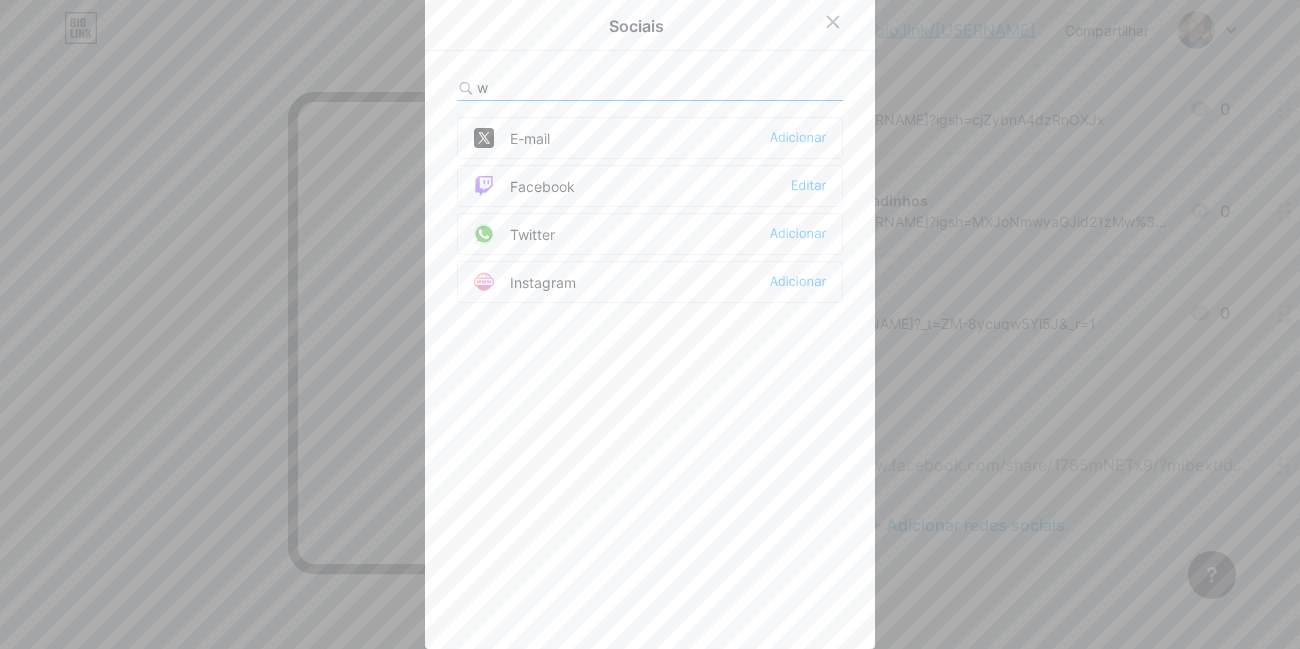 scroll, scrollTop: 0, scrollLeft: 0, axis: both 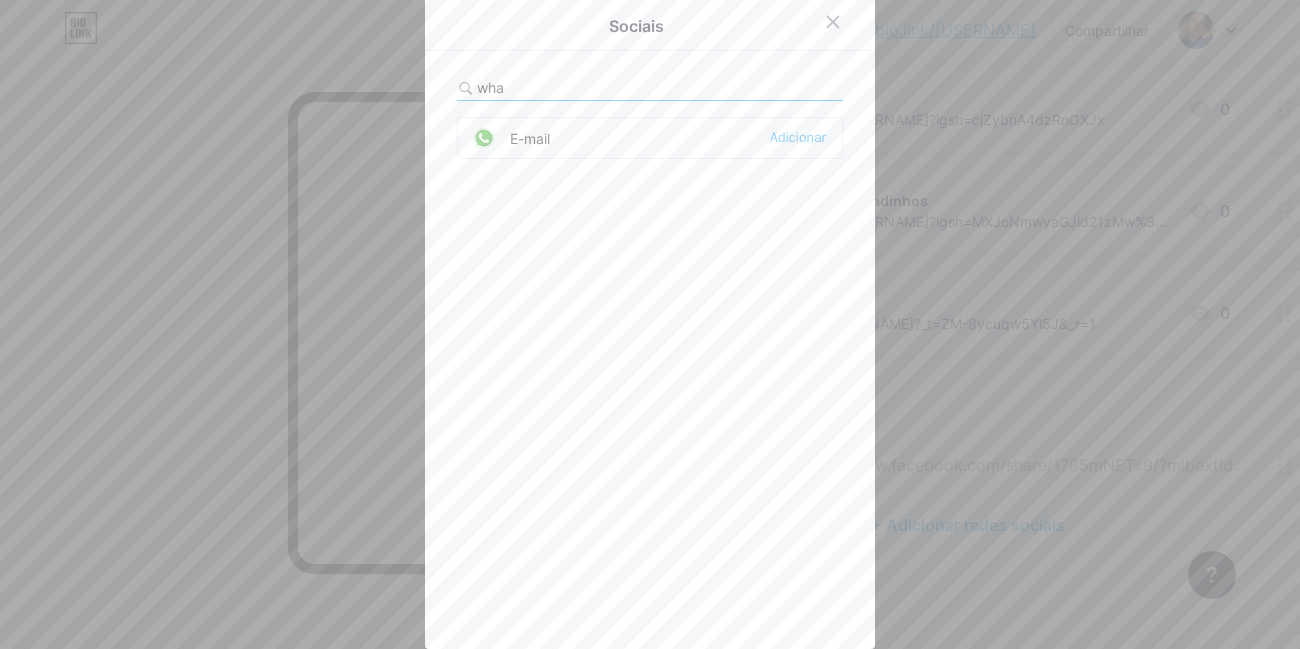 type on "wha" 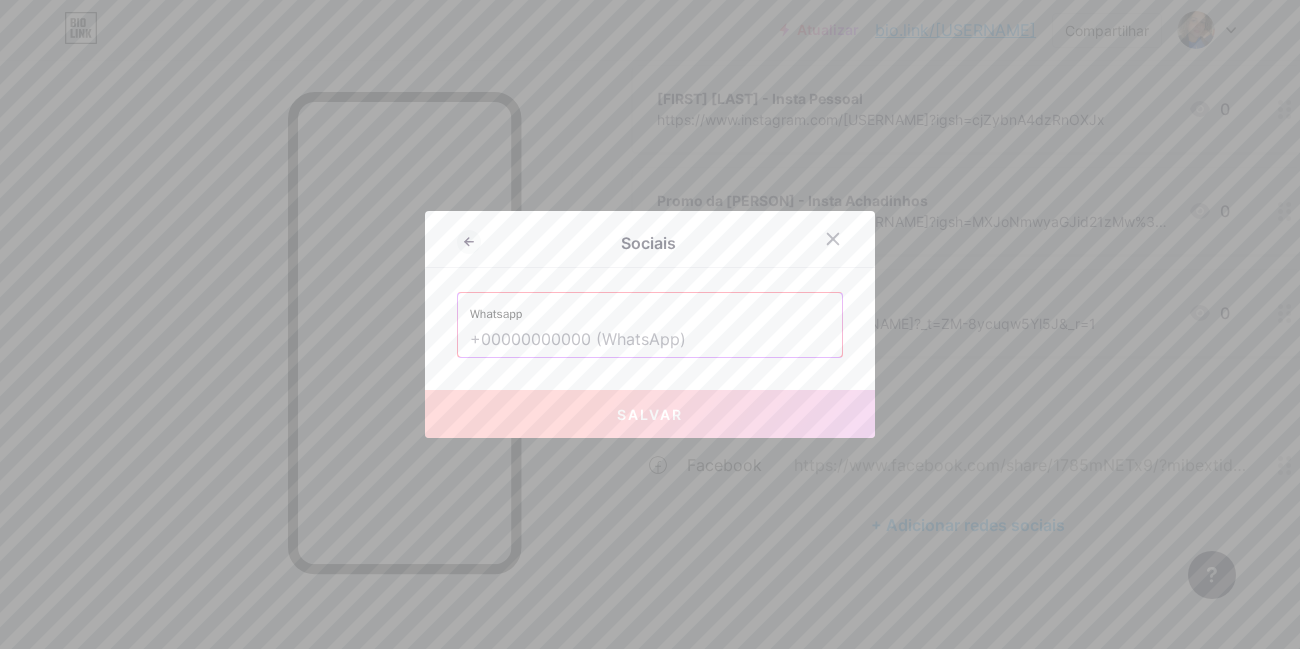click at bounding box center [650, 340] 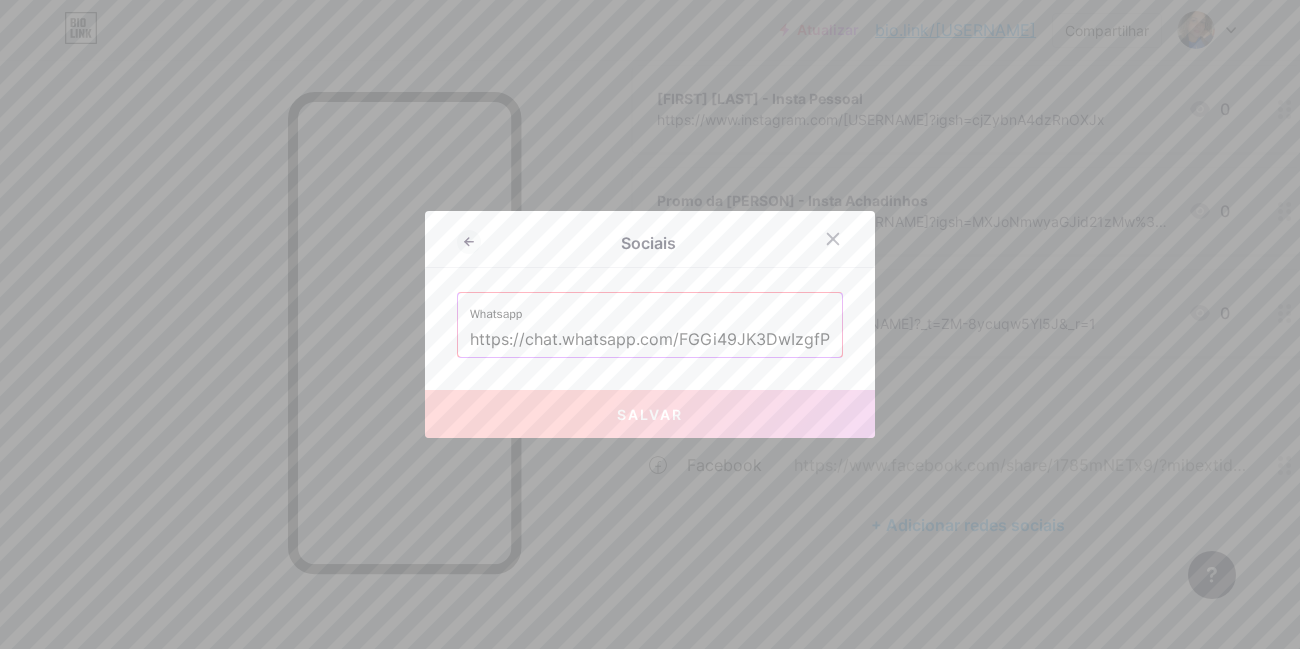 scroll, scrollTop: 0, scrollLeft: 59, axis: horizontal 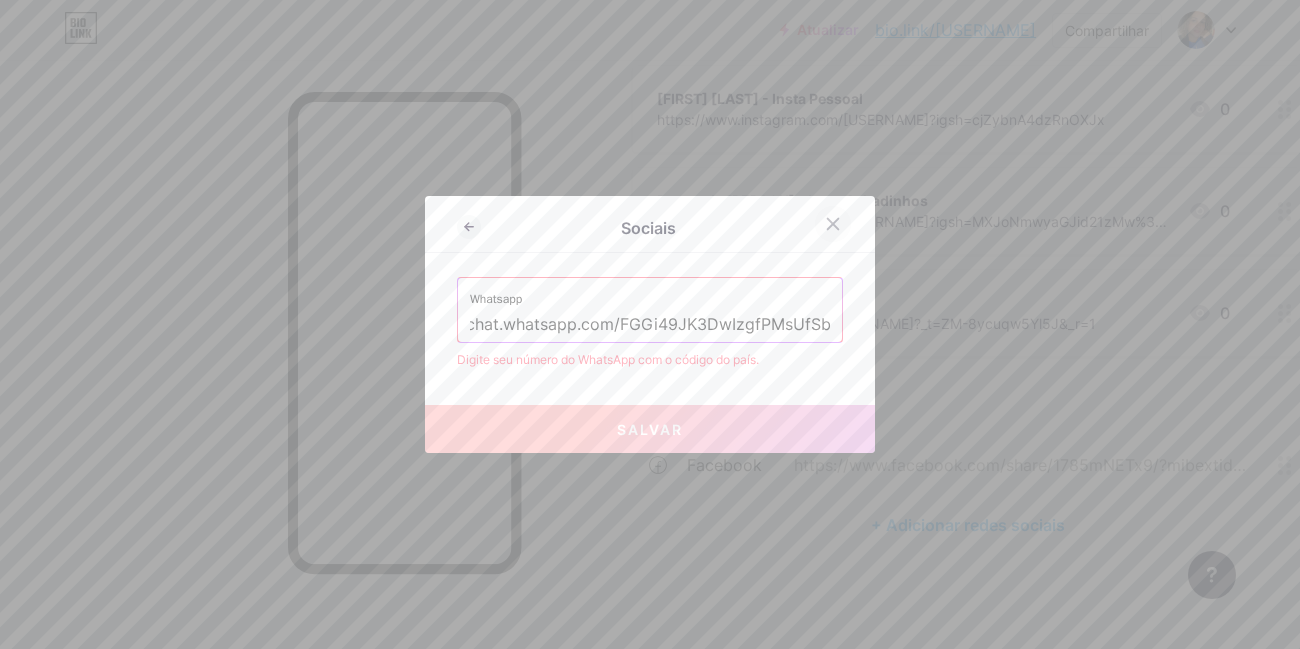 type on "https://chat.whatsapp.com/FGGi49JK3DwIzgfPMsUfSb" 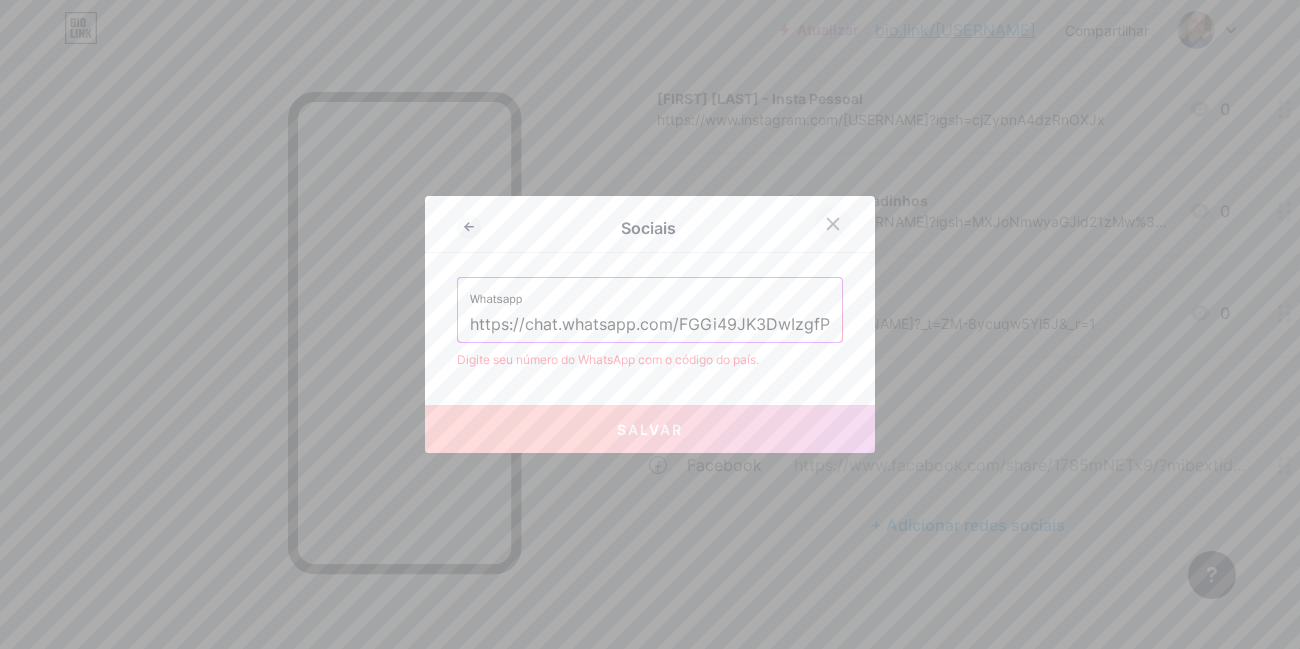 click 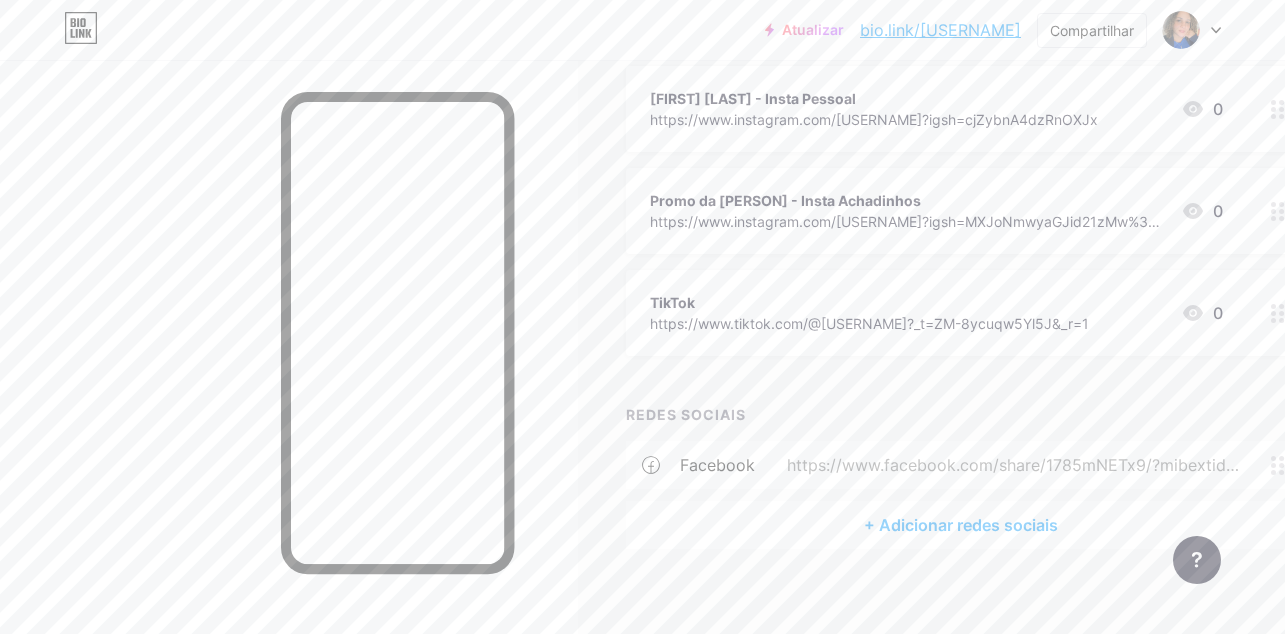 click on "+ Adicionar redes sociais" at bounding box center (961, 525) 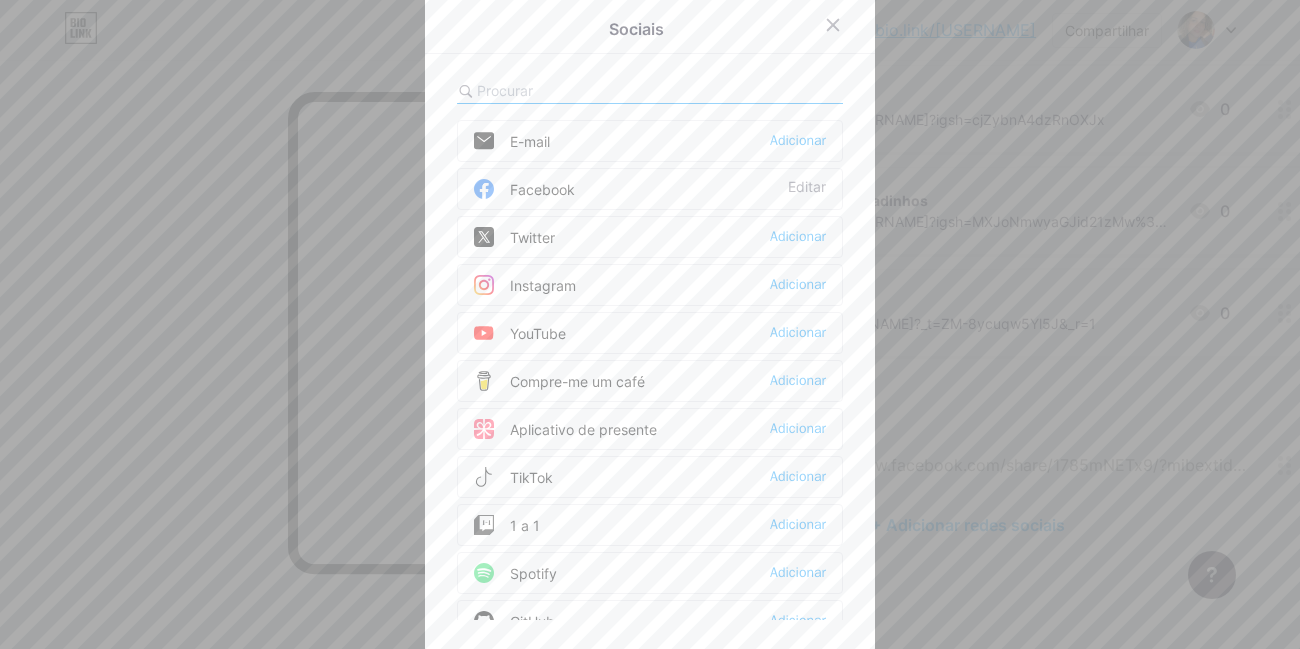 click on "E-mail
Adicionar" at bounding box center [650, 141] 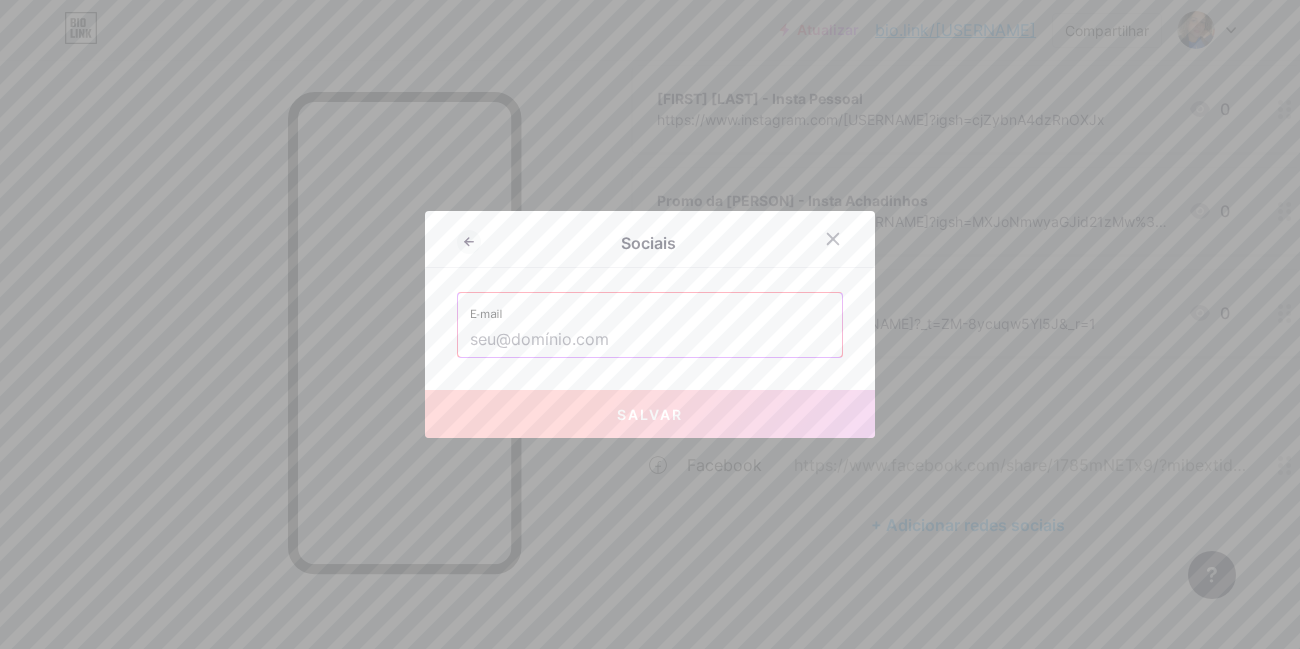 click at bounding box center [650, 340] 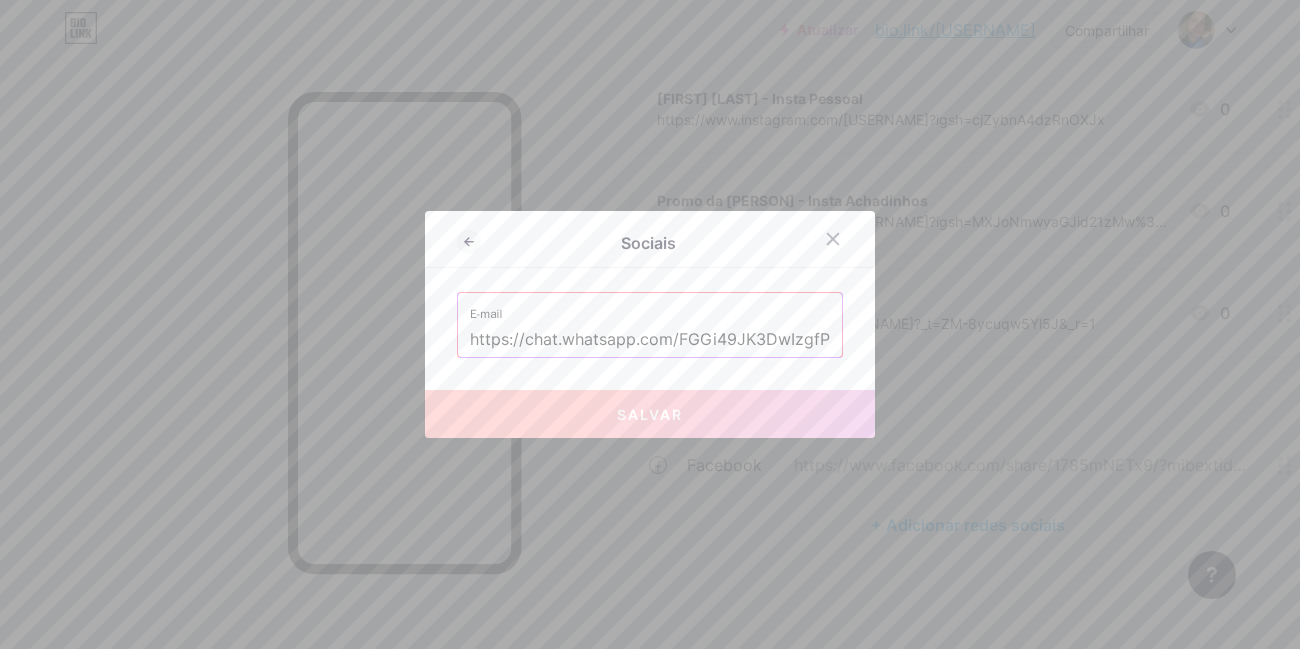 scroll, scrollTop: 0, scrollLeft: 59, axis: horizontal 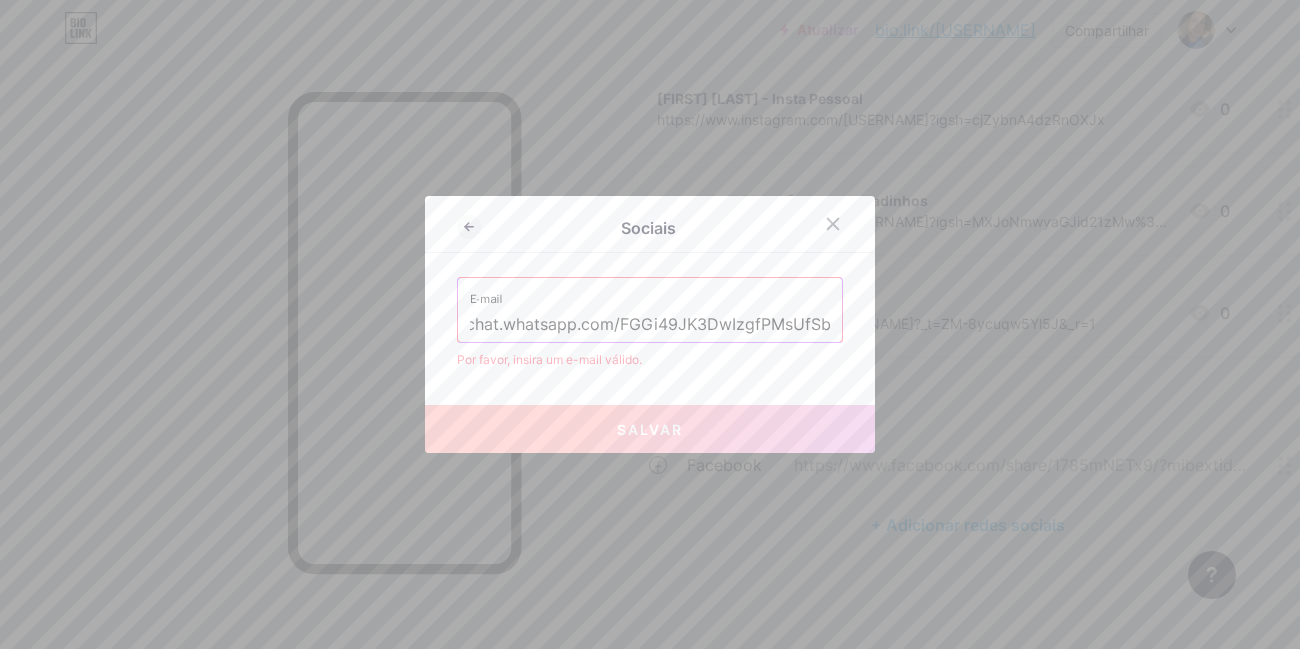 type on "https://chat.whatsapp.com/FGGi49JK3DwIzgfPMsUfSb" 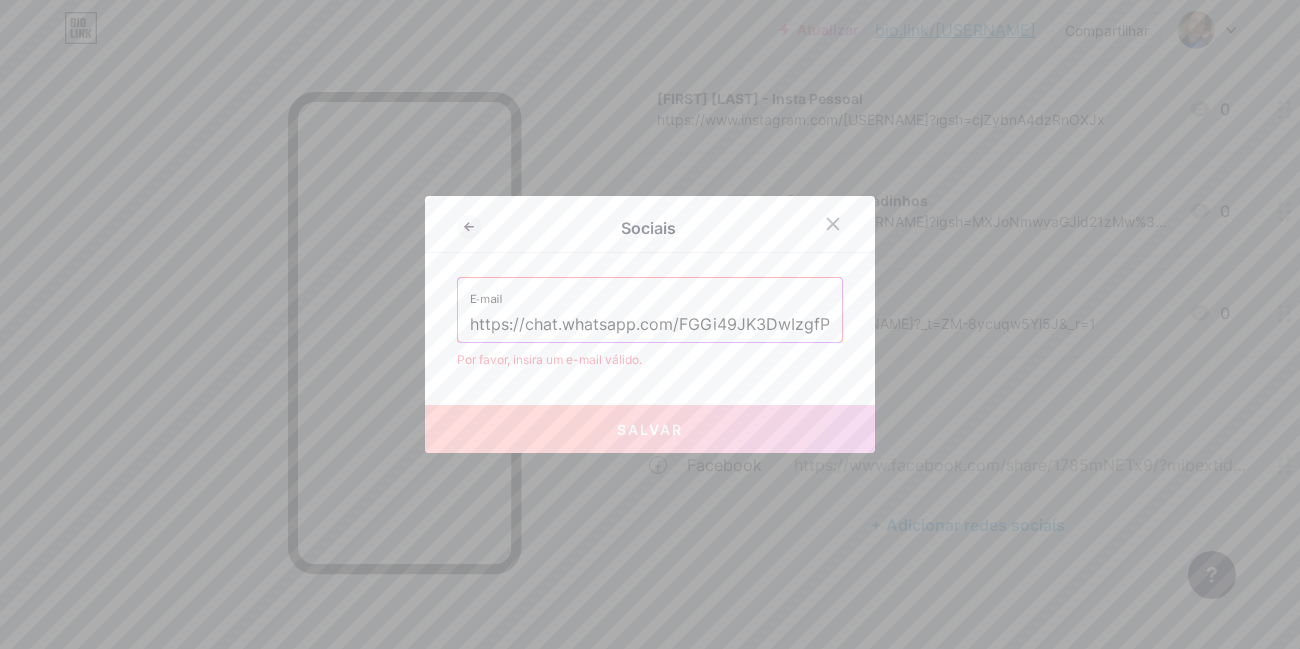 drag, startPoint x: 506, startPoint y: 281, endPoint x: 496, endPoint y: 285, distance: 10.770329 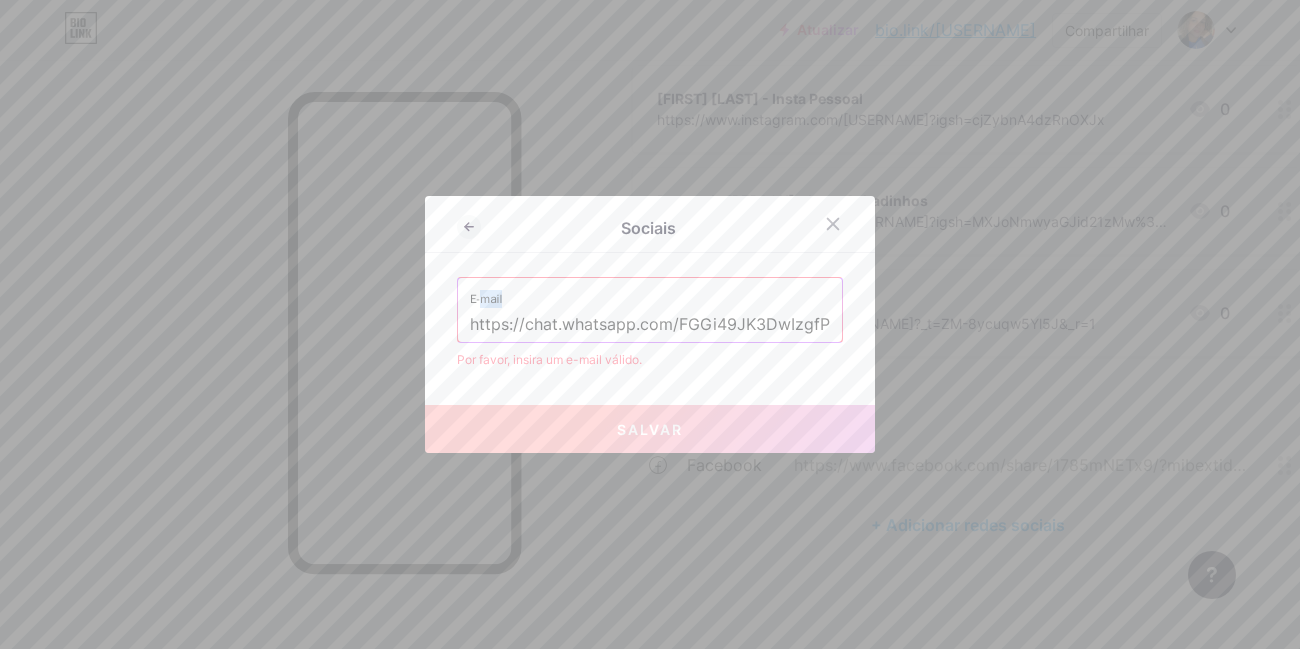 click on "E-mail" at bounding box center (486, 299) 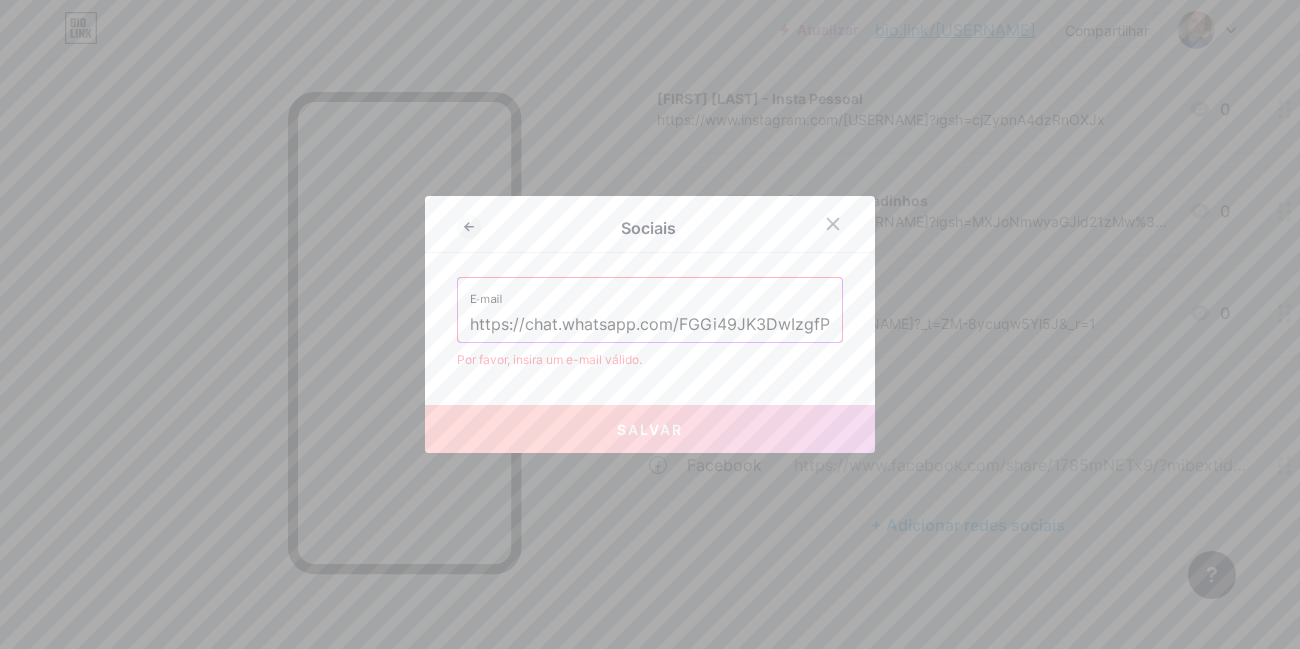 click 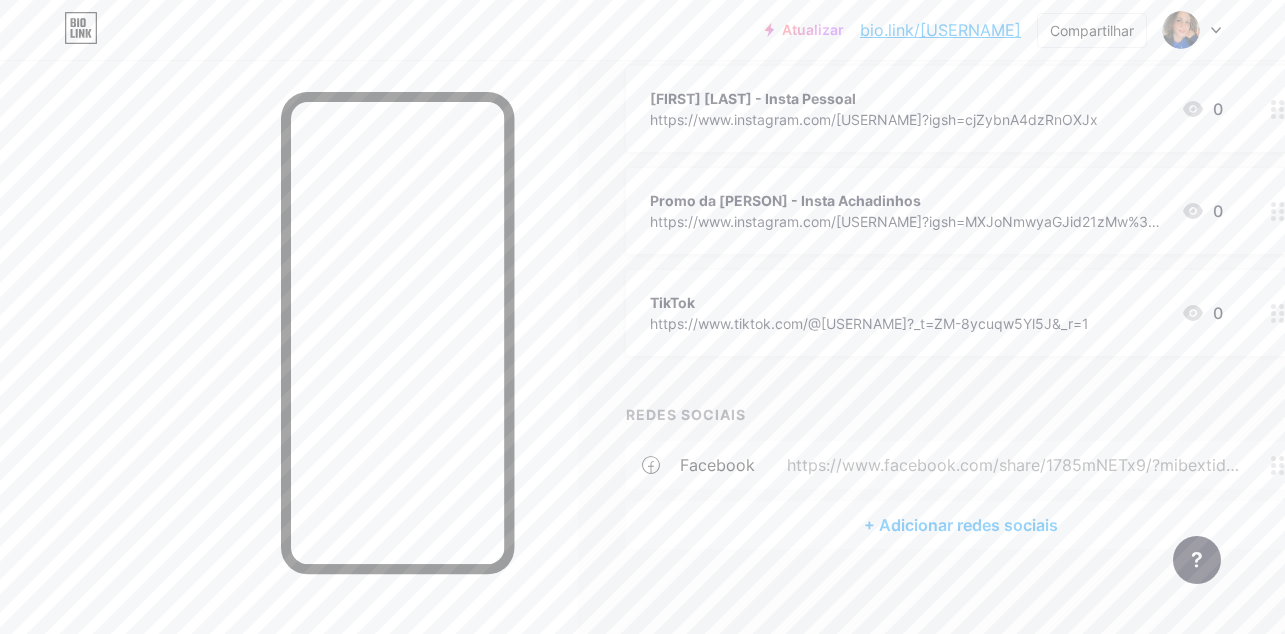 click on "+ Adicionar redes sociais" at bounding box center [961, 525] 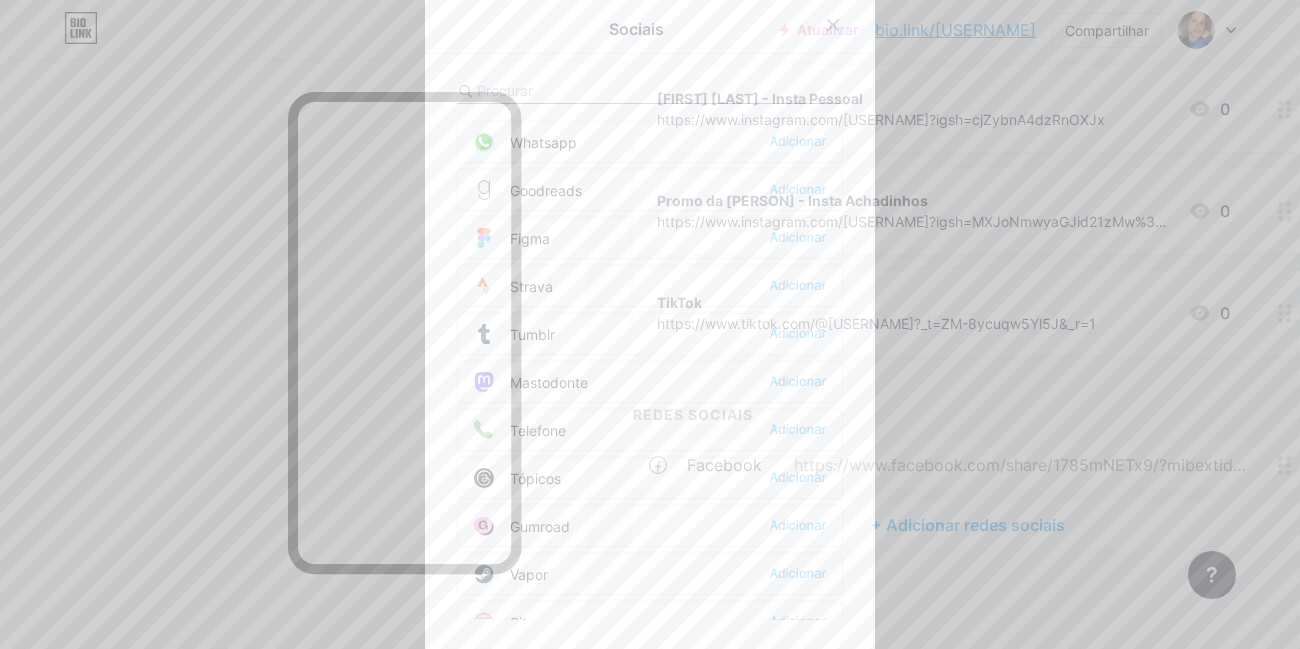 scroll, scrollTop: 1804, scrollLeft: 0, axis: vertical 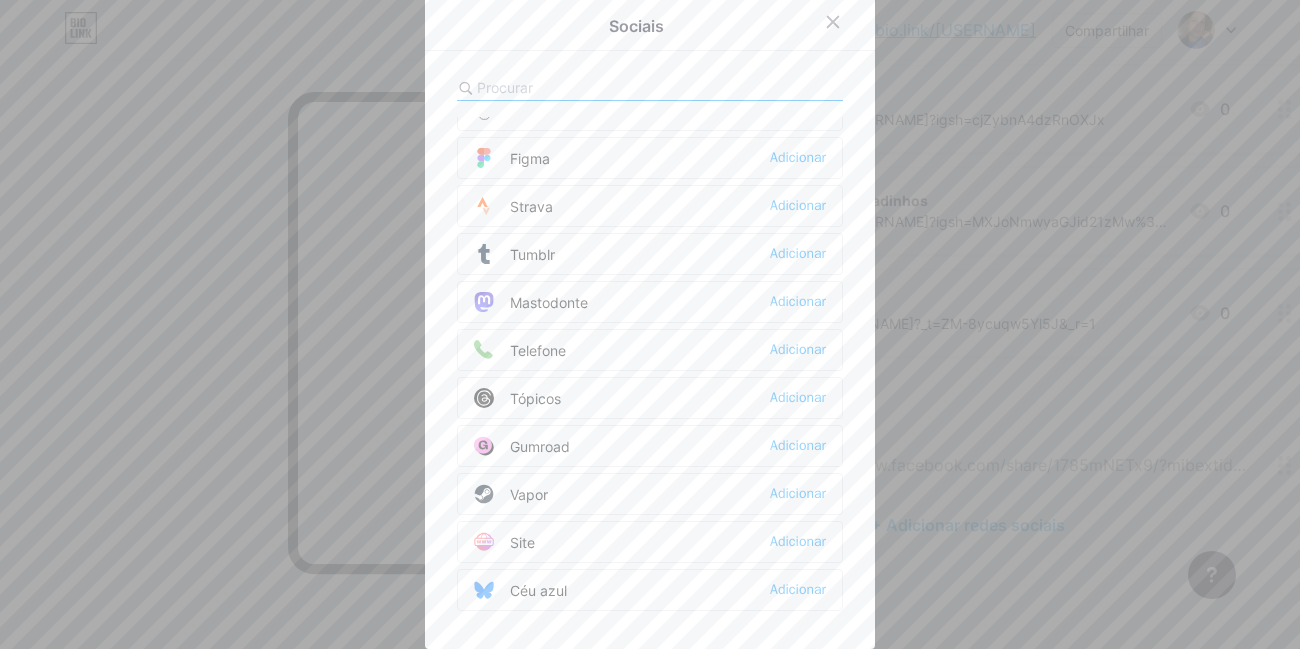 click on "Telefone
Adicionar" at bounding box center [650, 350] 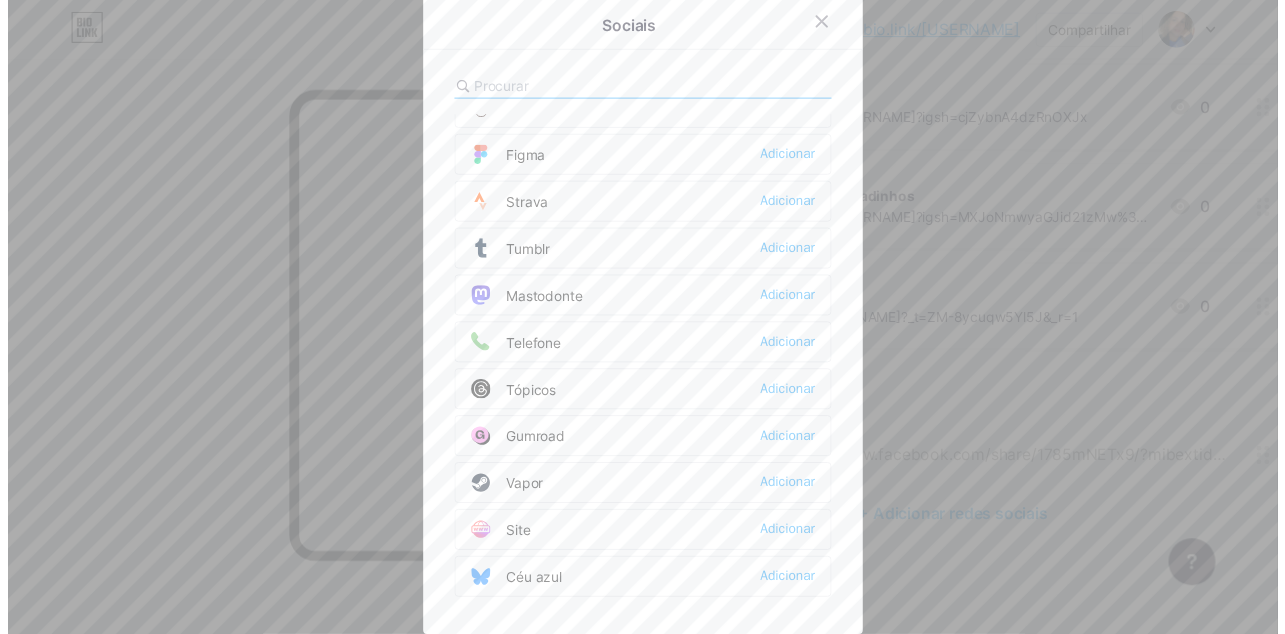 scroll, scrollTop: 0, scrollLeft: 0, axis: both 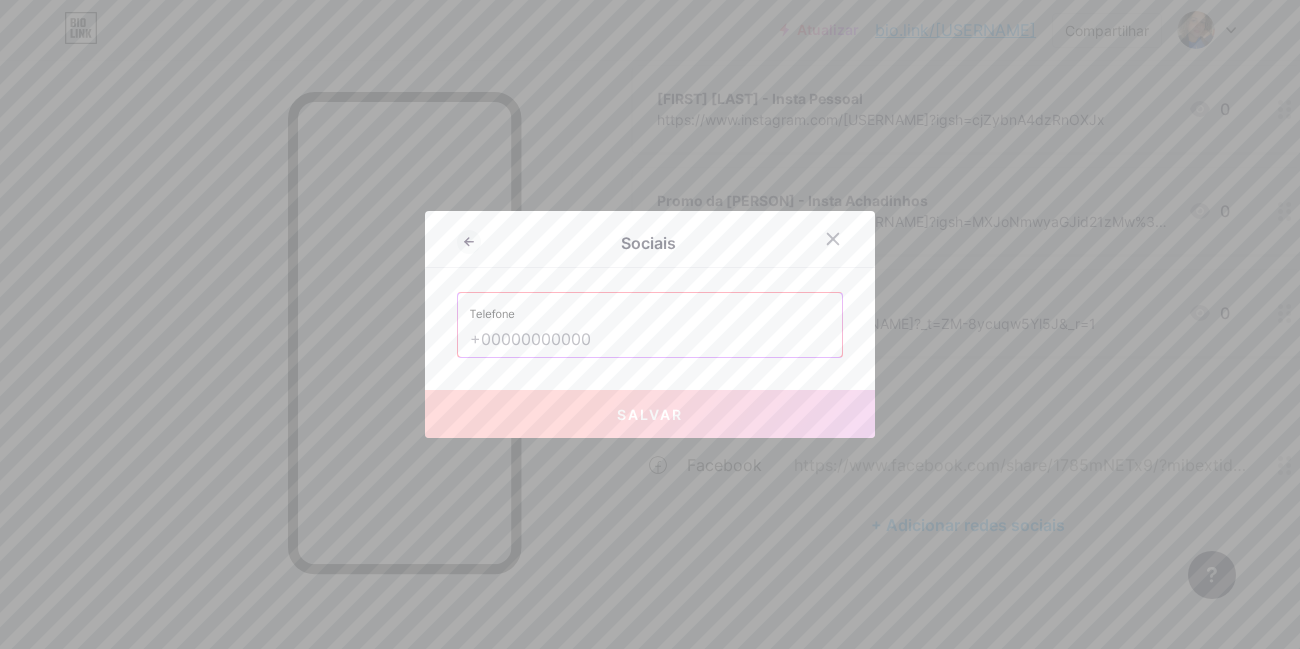 click at bounding box center (650, 340) 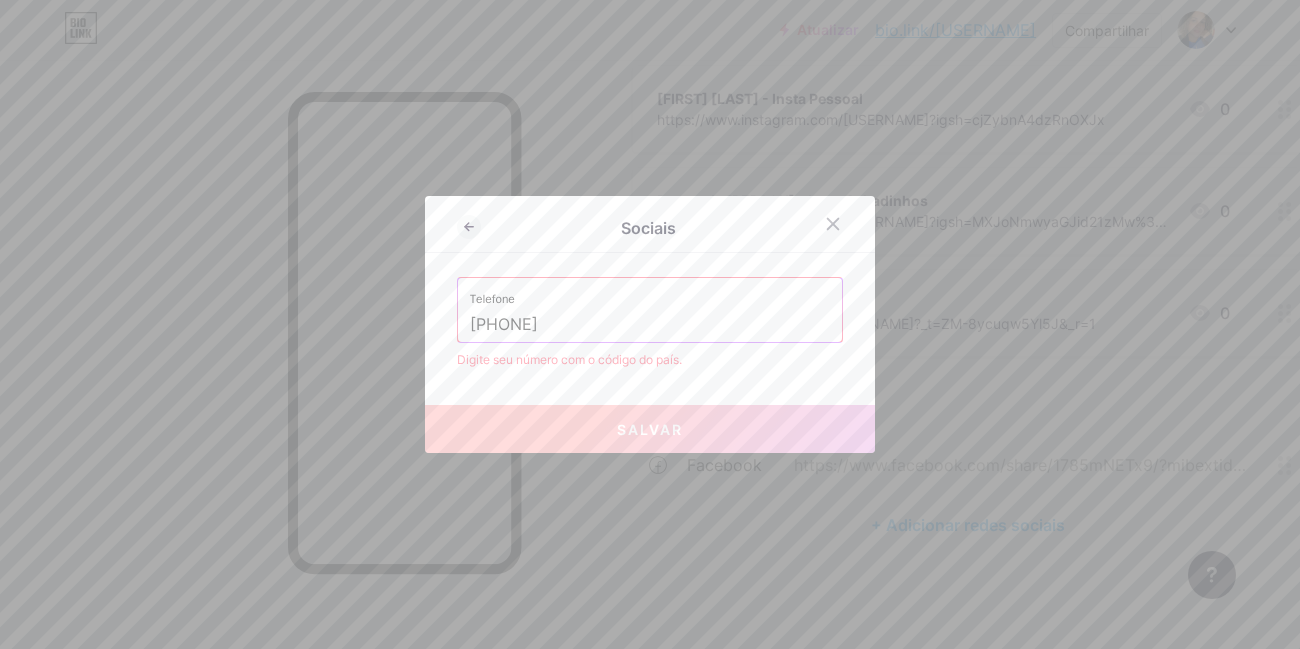 click on "[PHONE]" at bounding box center (650, 325) 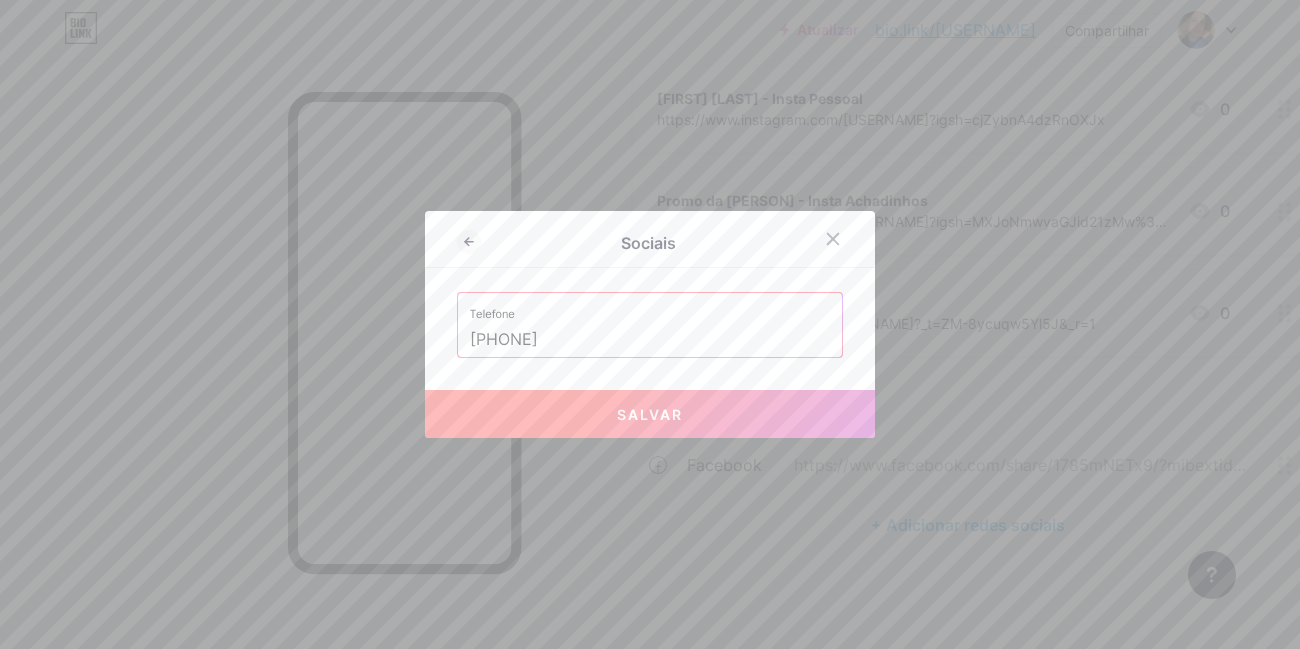 click on "Salvar" at bounding box center (650, 414) 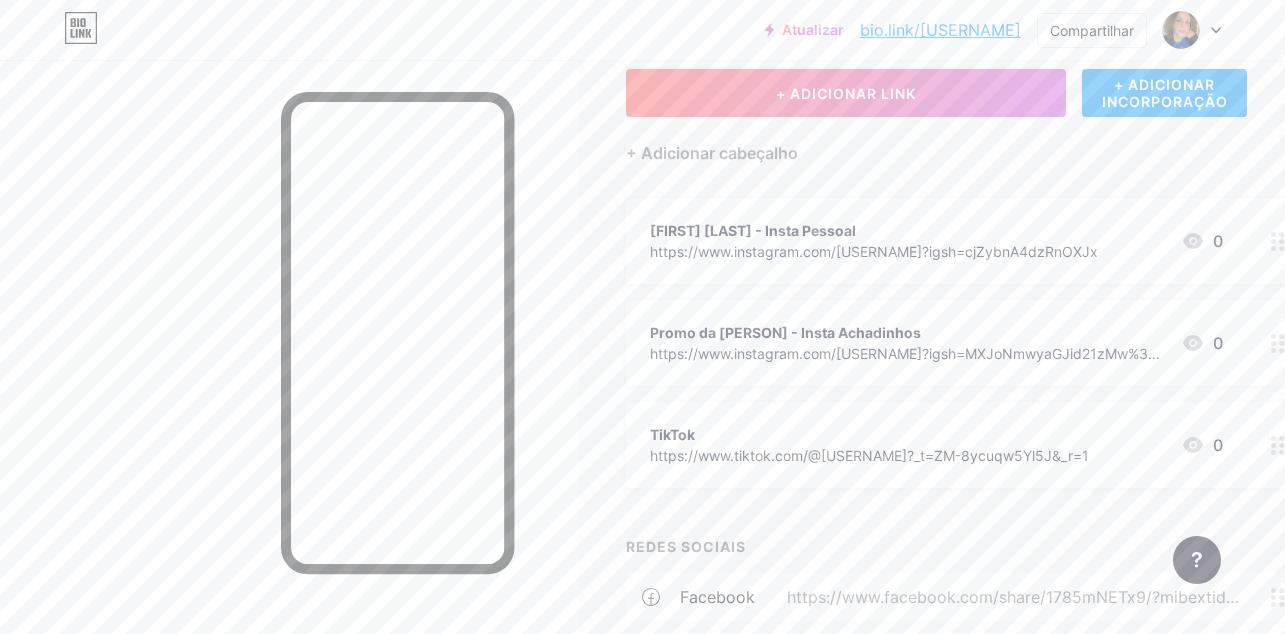 scroll, scrollTop: 69, scrollLeft: 0, axis: vertical 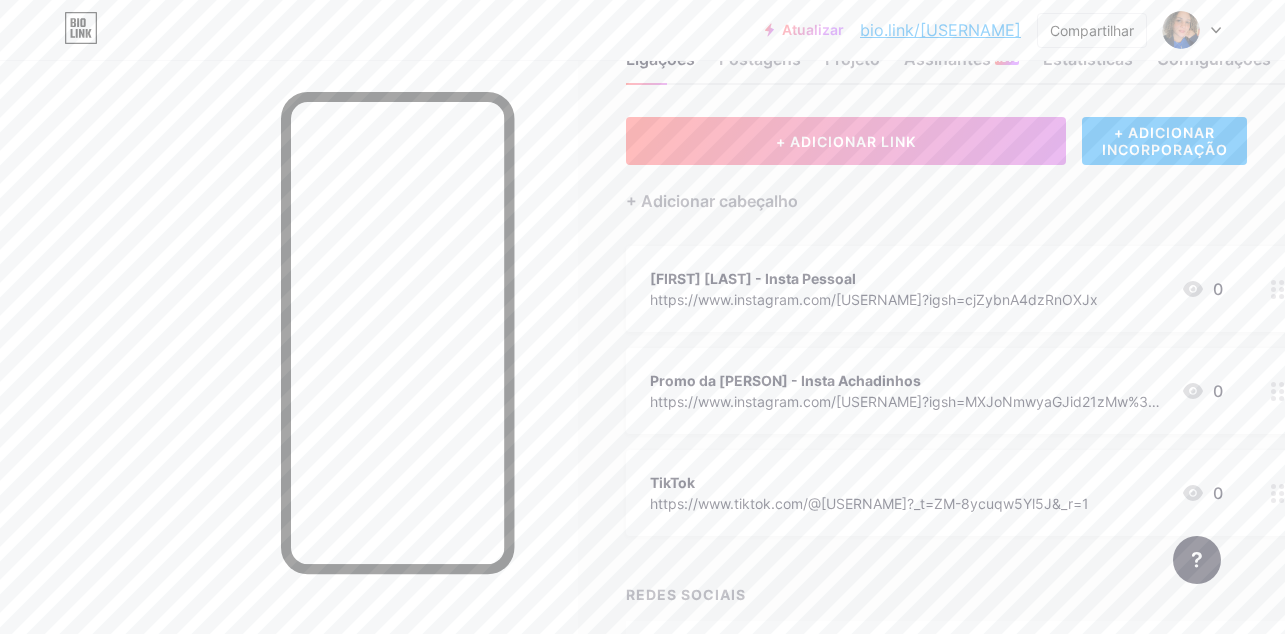 click on "Promo da [PERSON] - Insta Achadinhos" at bounding box center [785, 380] 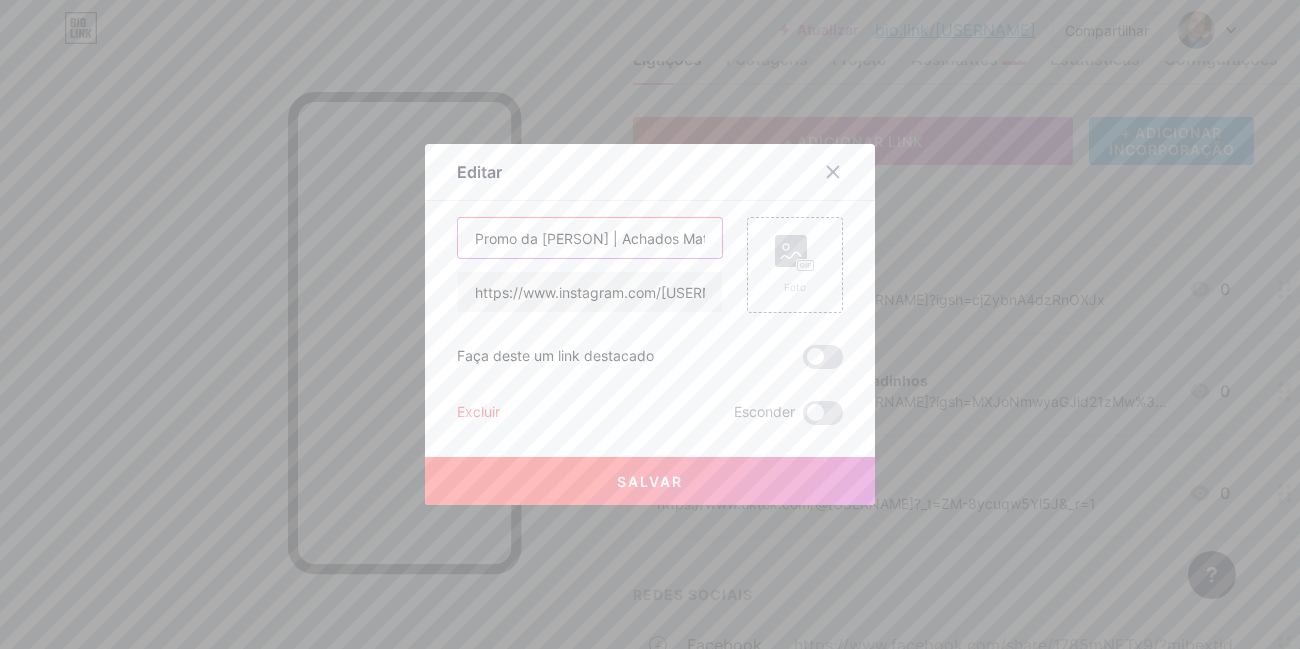 drag, startPoint x: 581, startPoint y: 248, endPoint x: 471, endPoint y: 233, distance: 111.01801 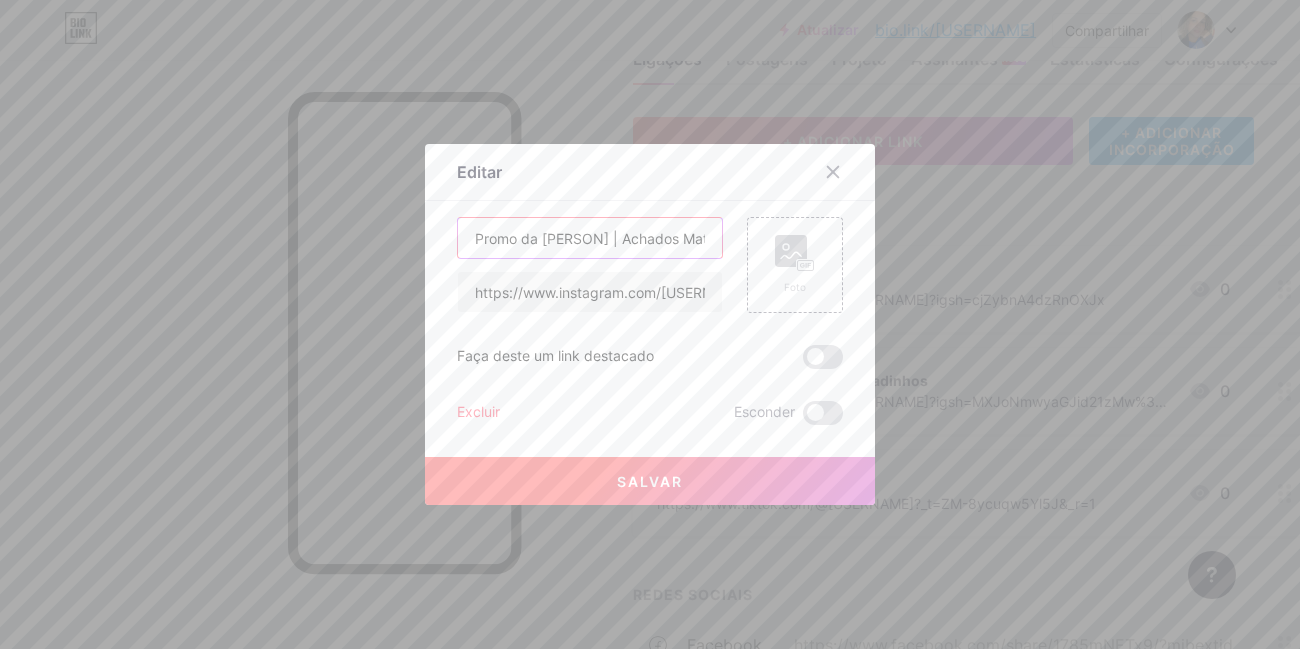 click on "Promo da [PERSON] | Achados Maternidade" at bounding box center (590, 238) 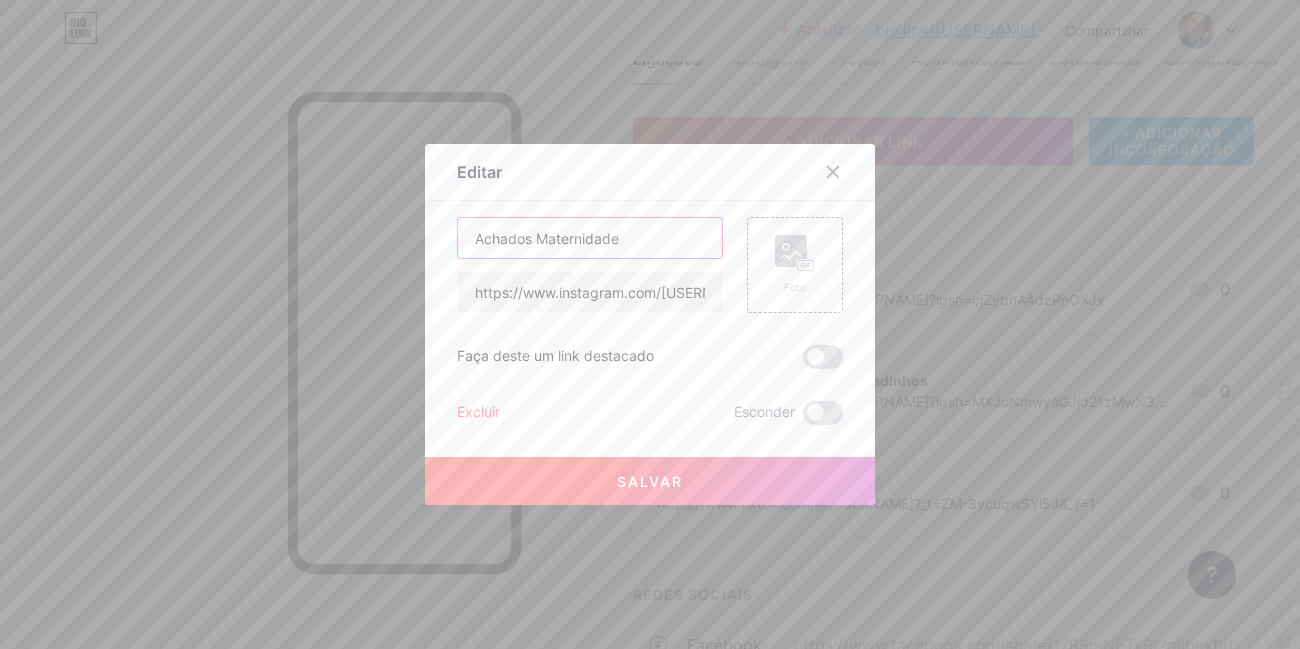 type on "Achados Maternidade" 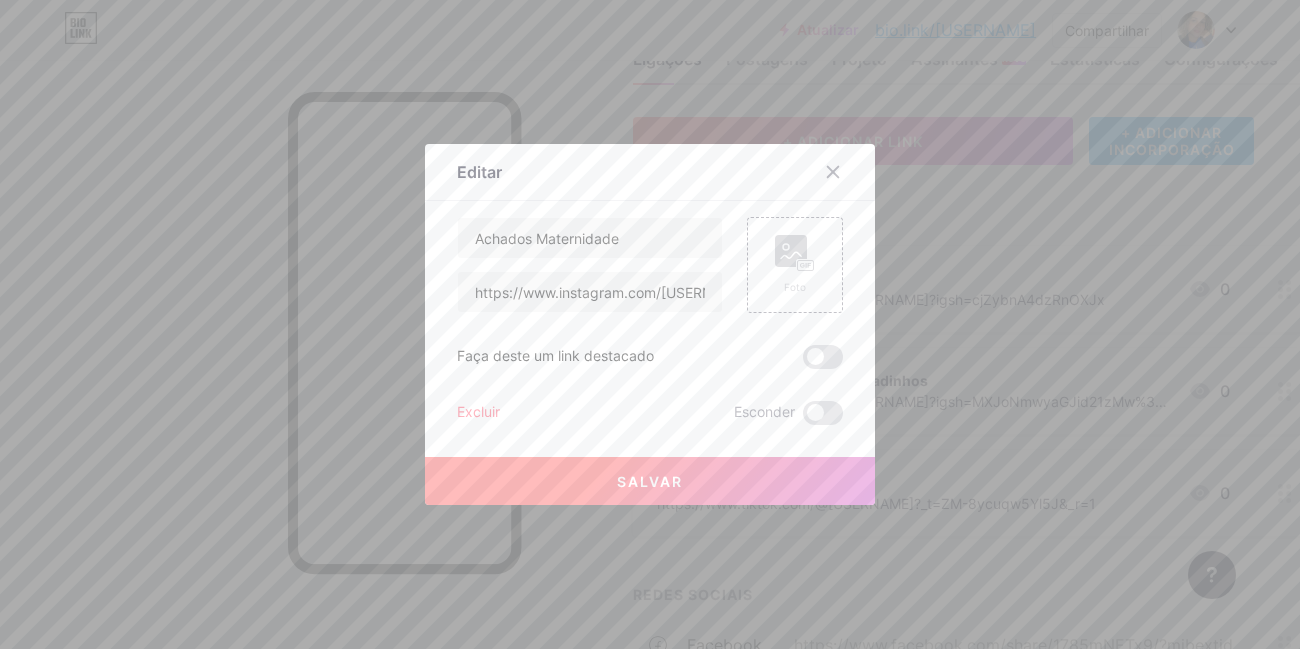click on "Salvar" at bounding box center [650, 481] 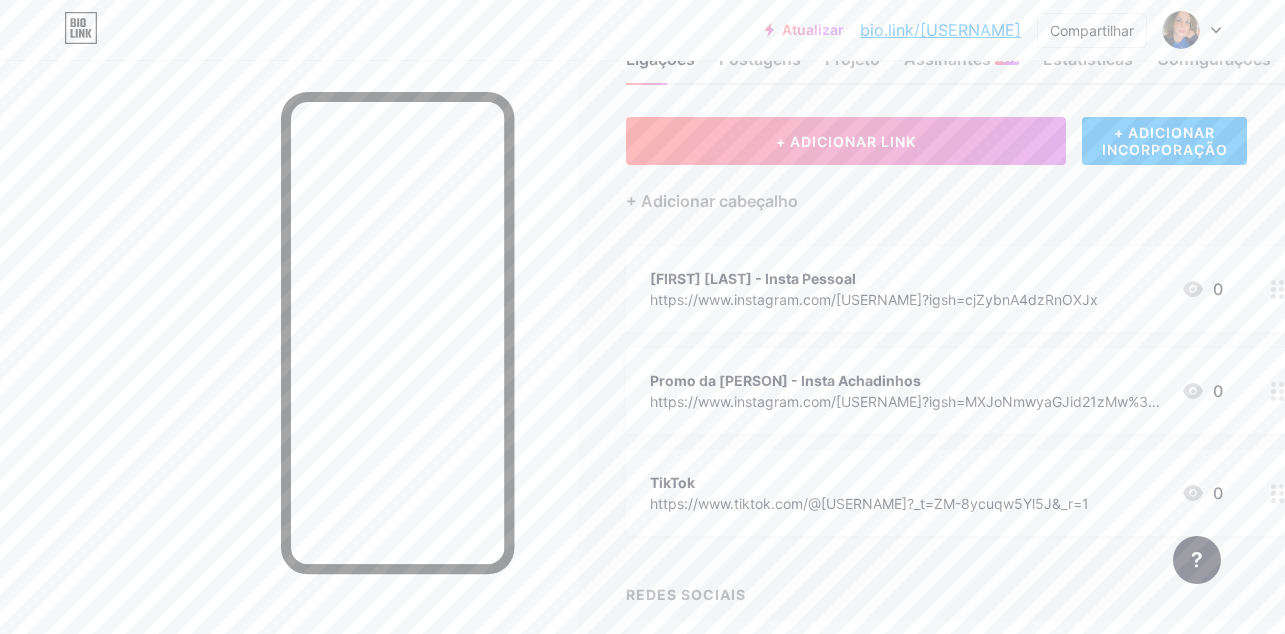 click on "https://www.instagram.com/[USERNAME]?igsh=MXJoNmwyaGJid21zMw%3D%3D&utm_source=qr" at bounding box center (907, 401) 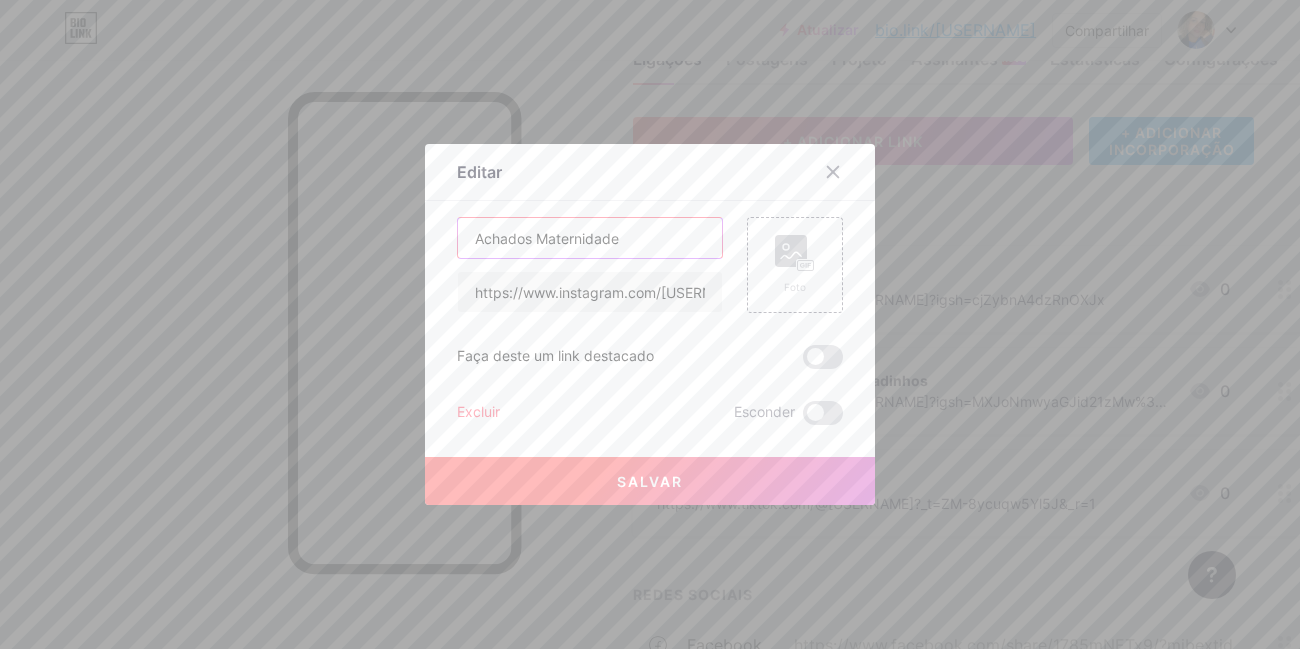 click on "Achados Maternidade" at bounding box center (590, 238) 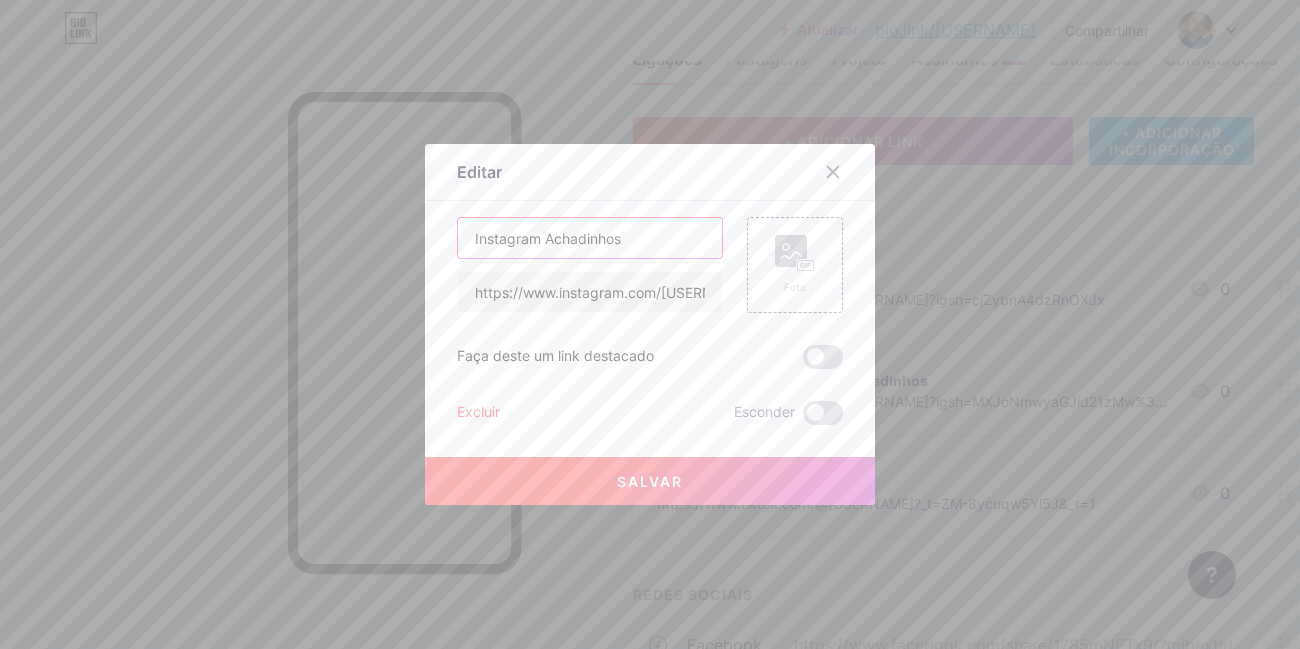 type on "Instagram Achadinhos" 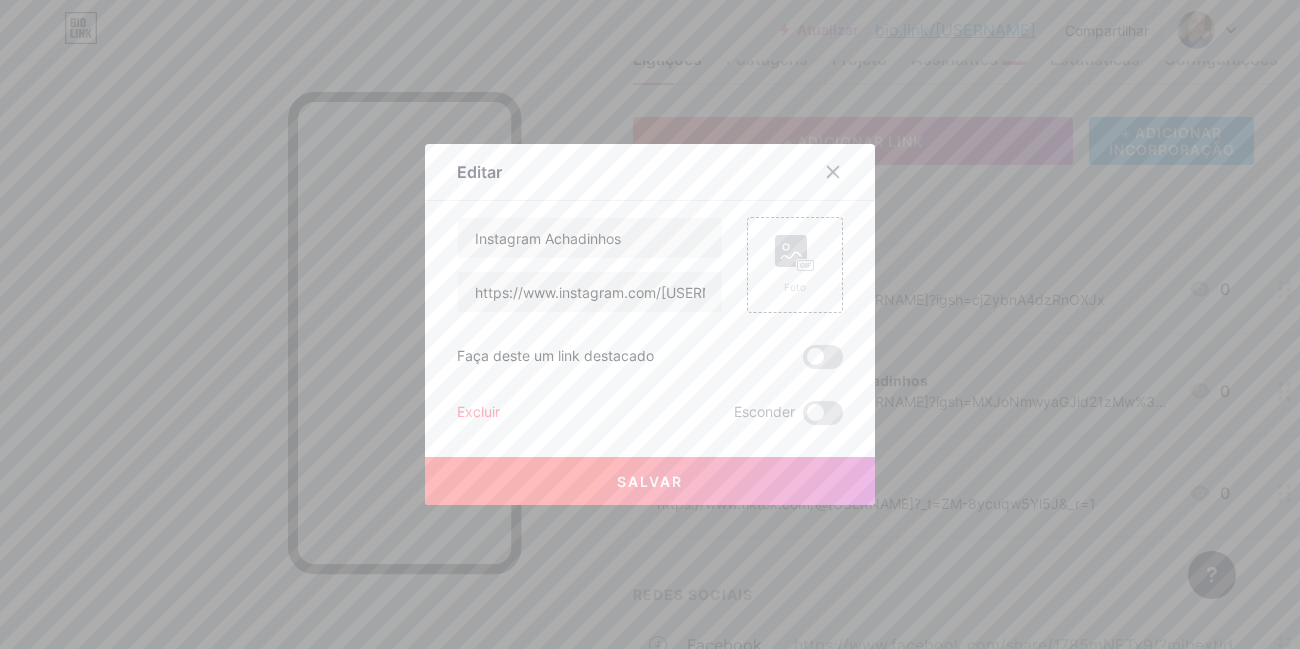 click on "Salvar" at bounding box center (650, 481) 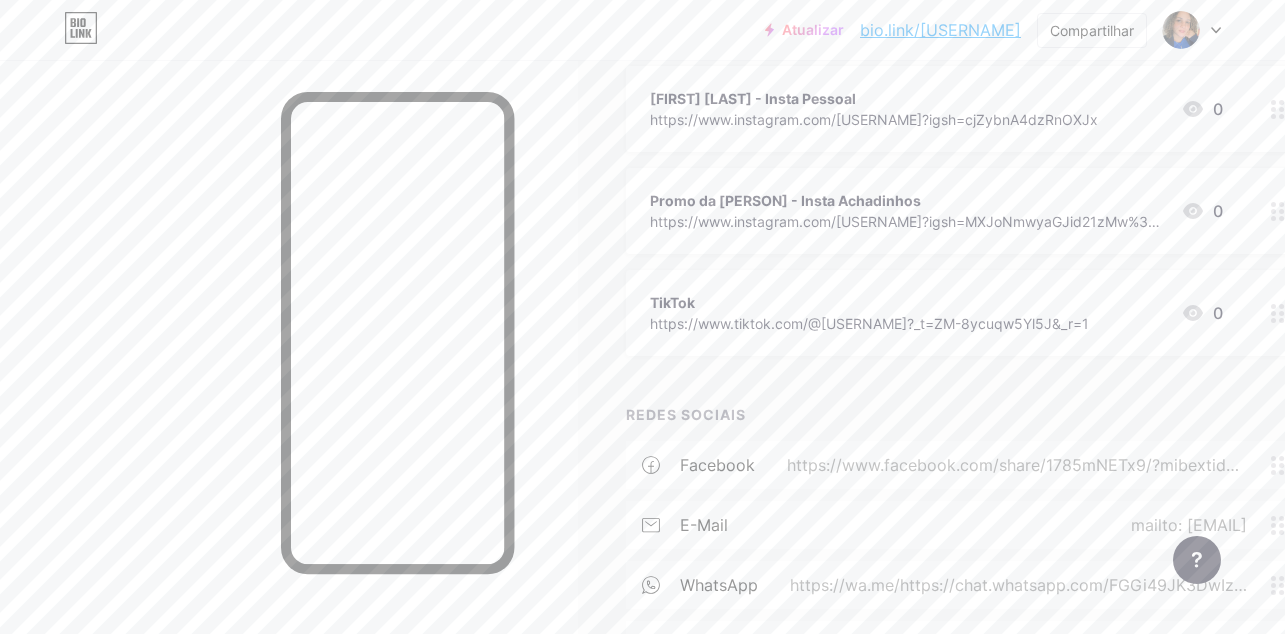 scroll, scrollTop: 0, scrollLeft: 0, axis: both 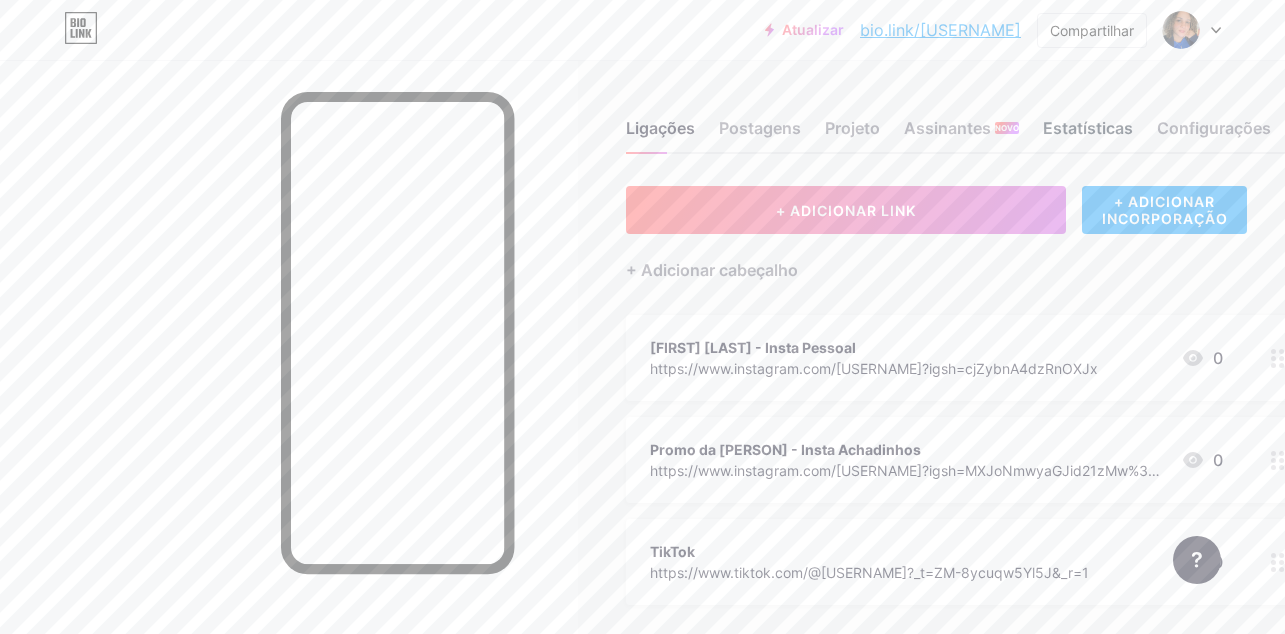 click on "Estatísticas" at bounding box center (1088, 128) 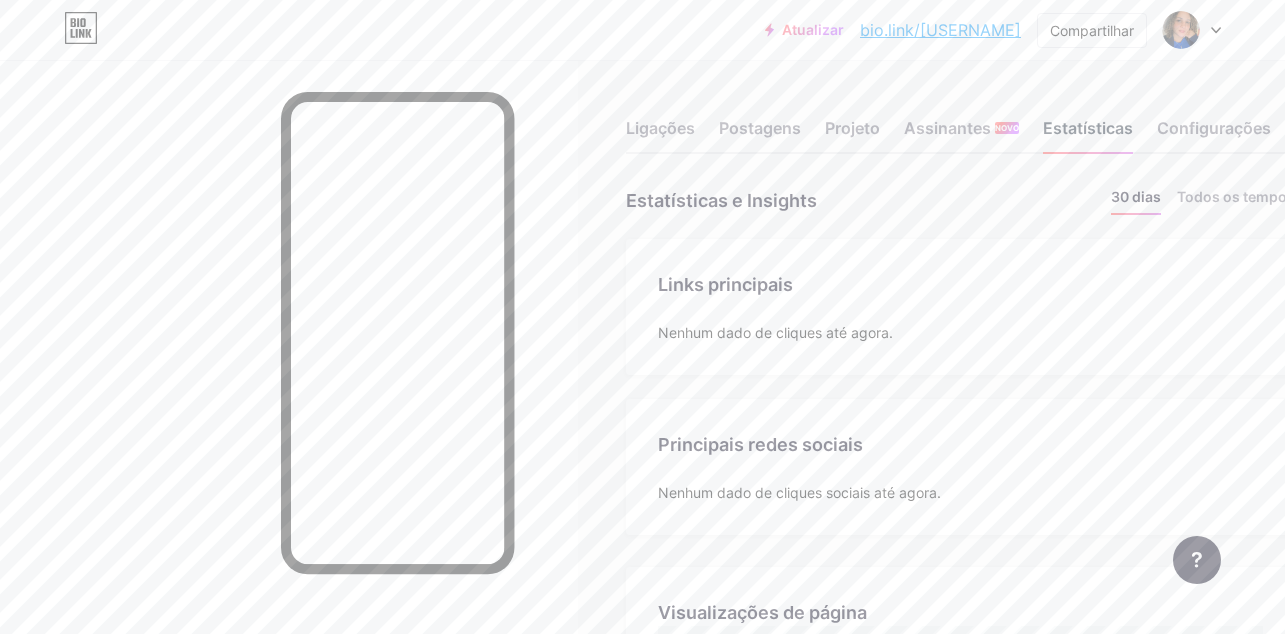 scroll, scrollTop: 999366, scrollLeft: 998715, axis: both 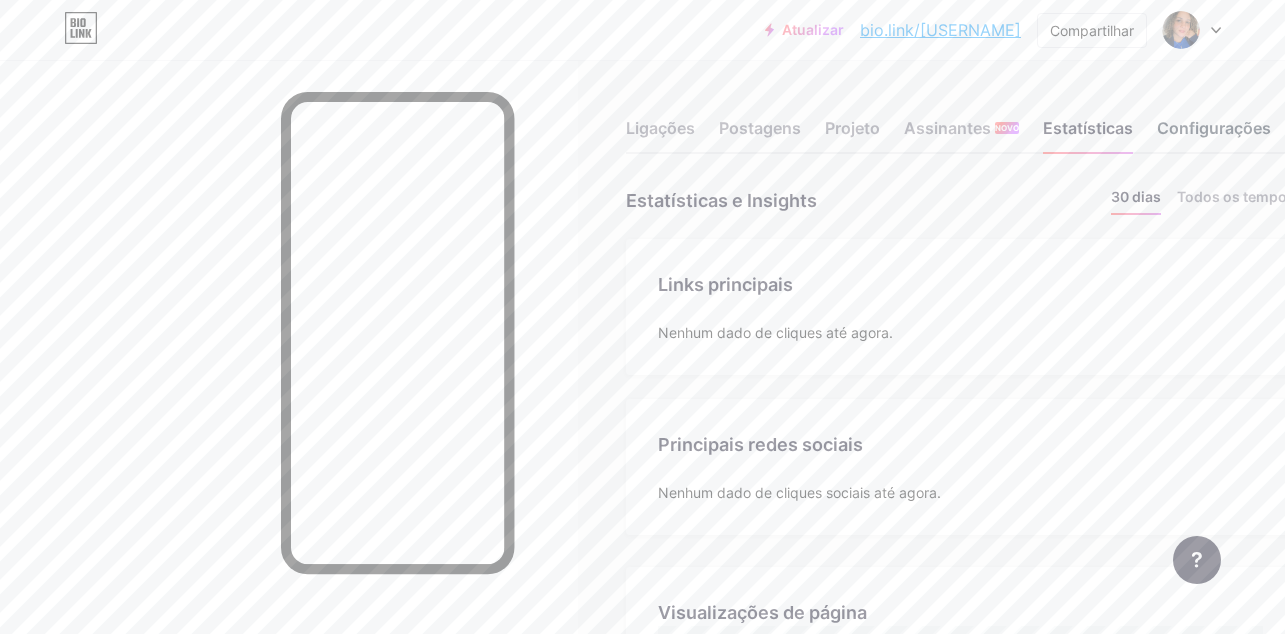 click on "Configurações" at bounding box center (1214, 128) 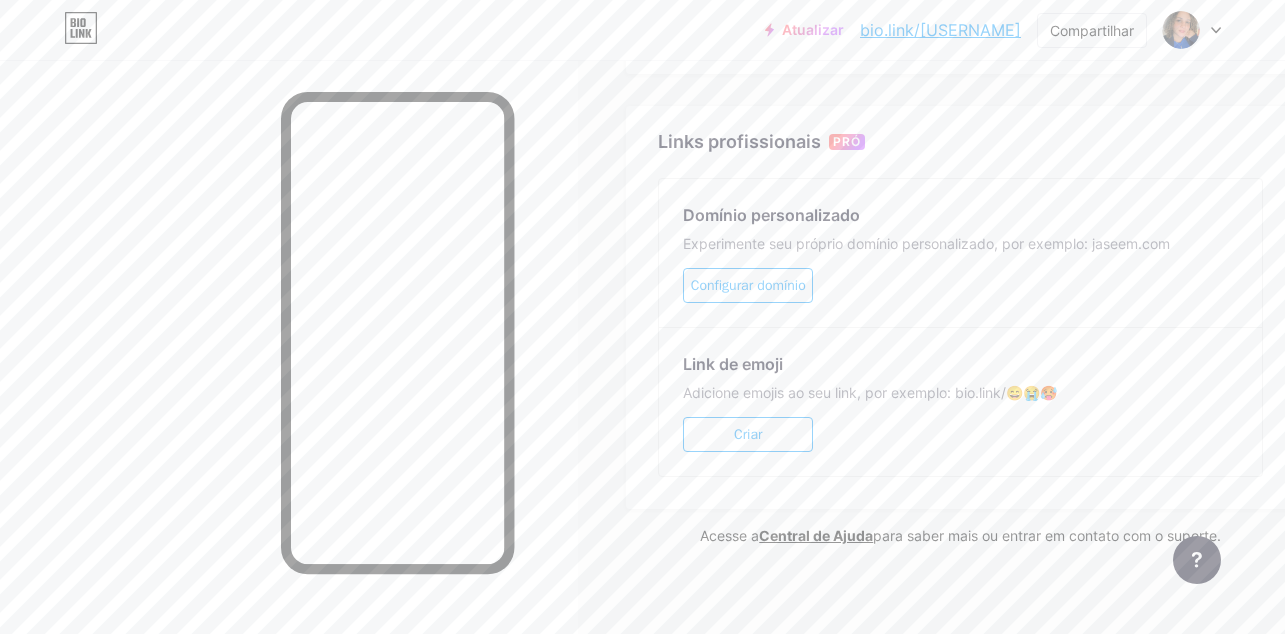 scroll, scrollTop: 949, scrollLeft: 0, axis: vertical 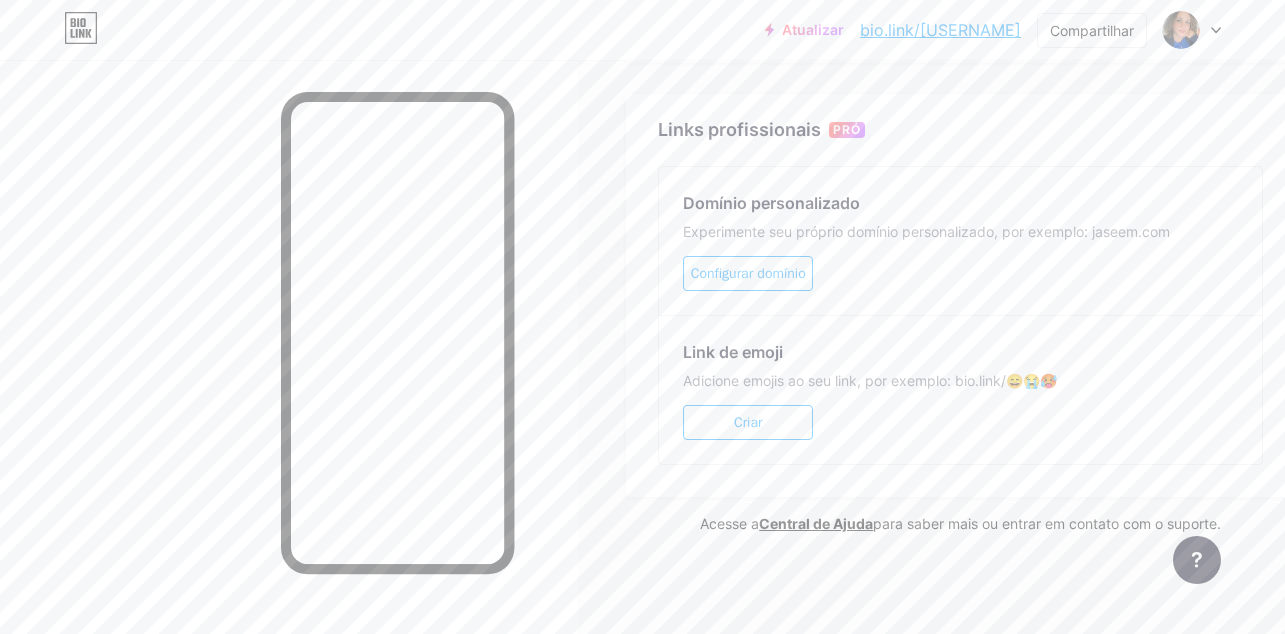 click on "Criar" at bounding box center (748, 422) 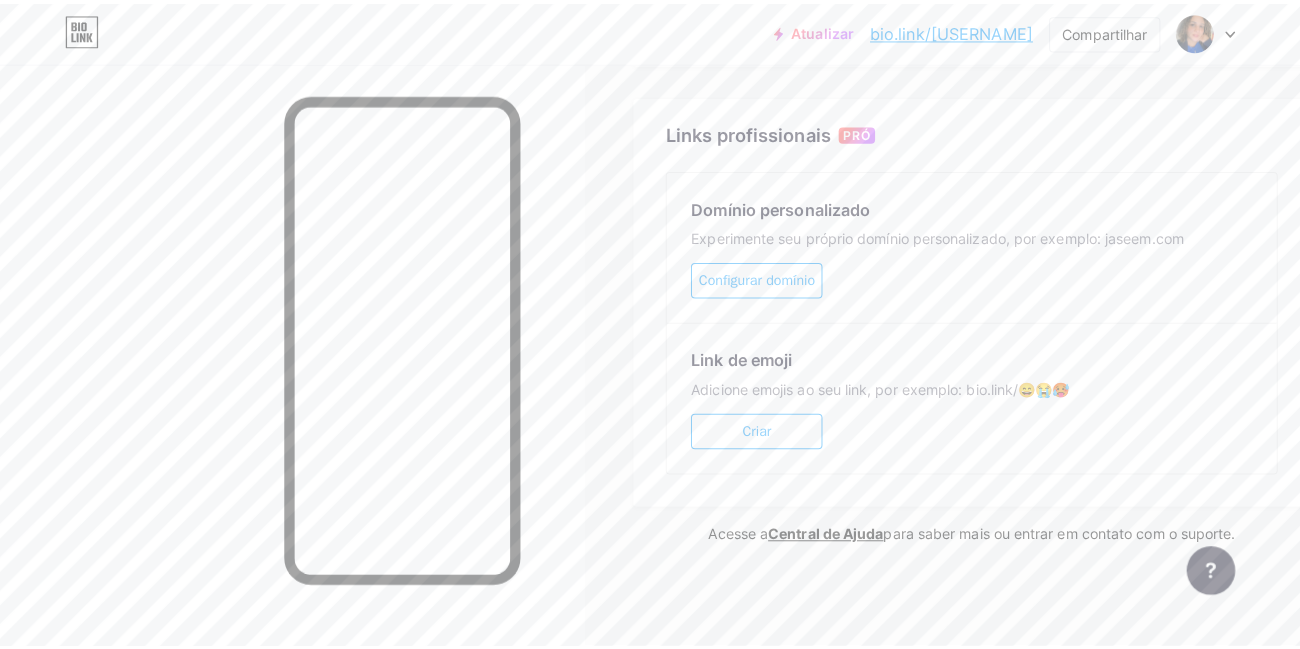 scroll, scrollTop: 934, scrollLeft: 0, axis: vertical 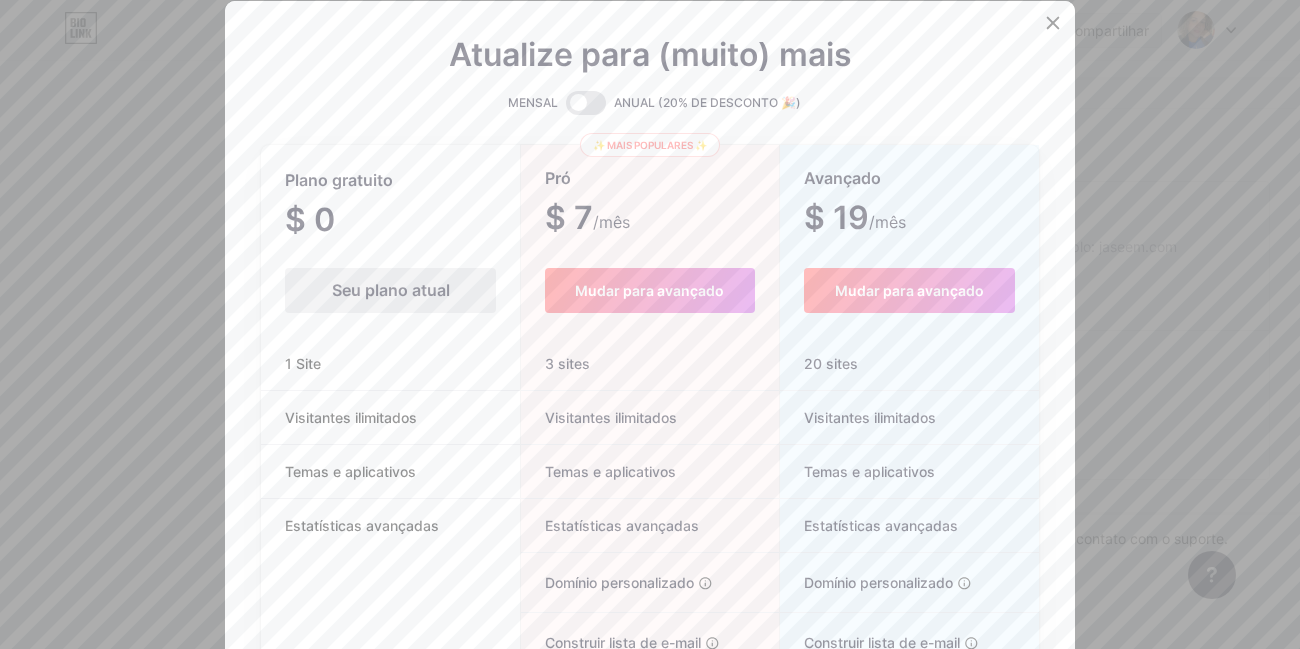 click 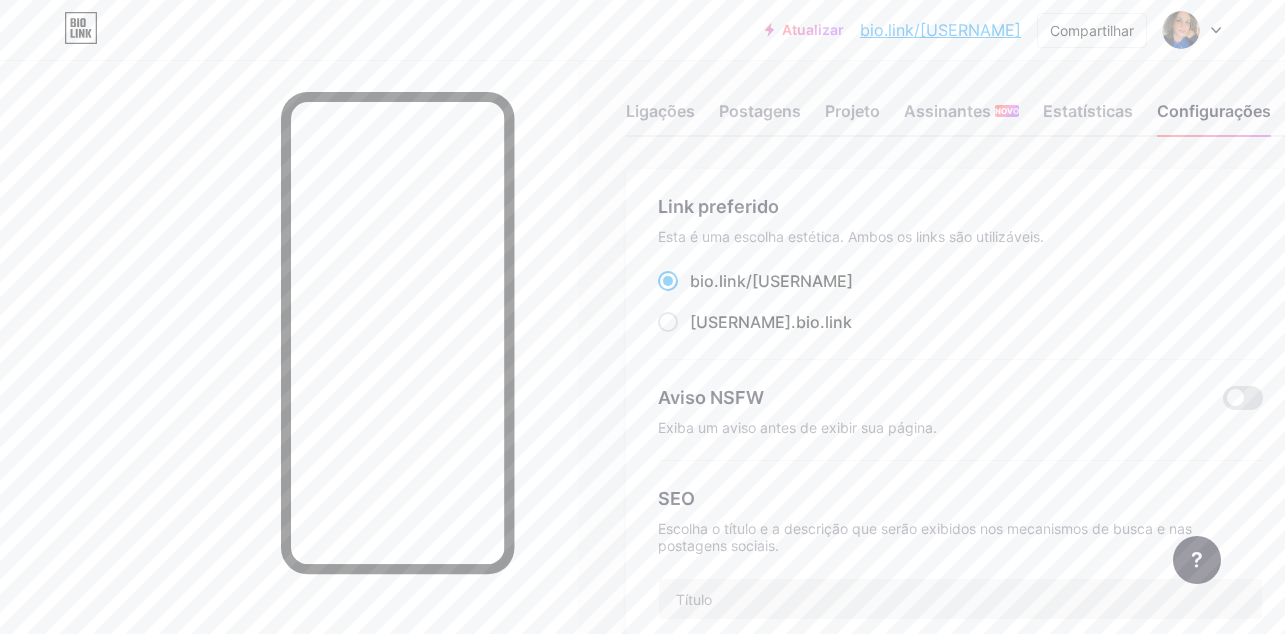 scroll, scrollTop: 0, scrollLeft: 0, axis: both 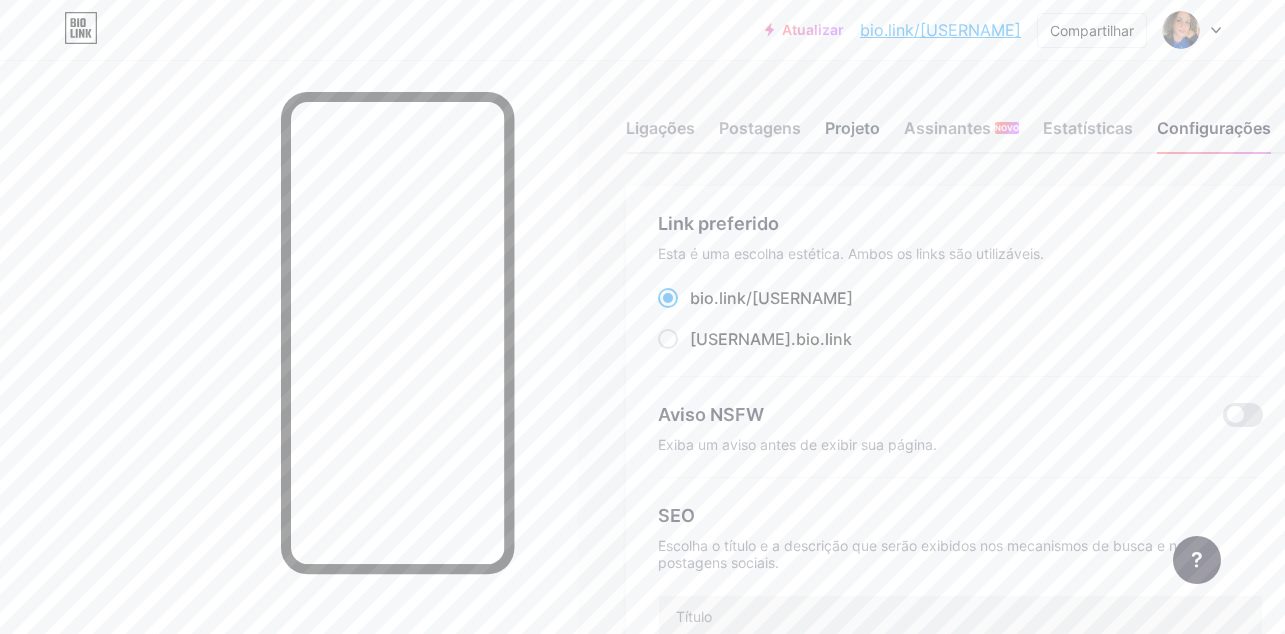 click on "Projeto" at bounding box center [852, 128] 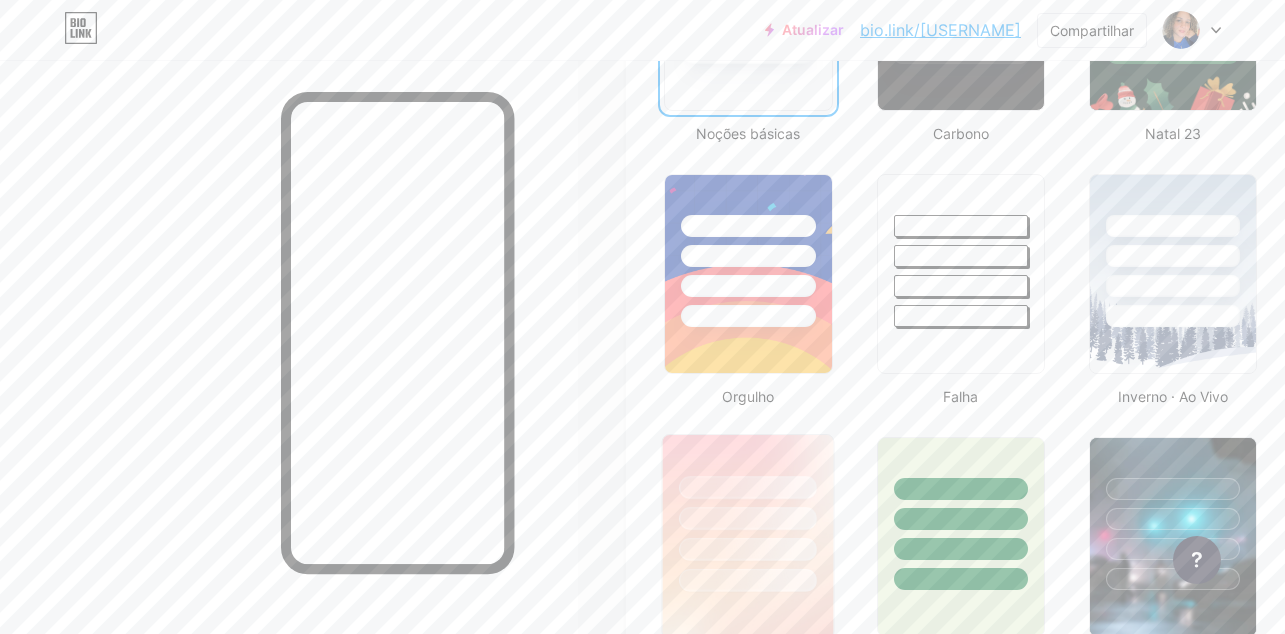 scroll, scrollTop: 900, scrollLeft: 0, axis: vertical 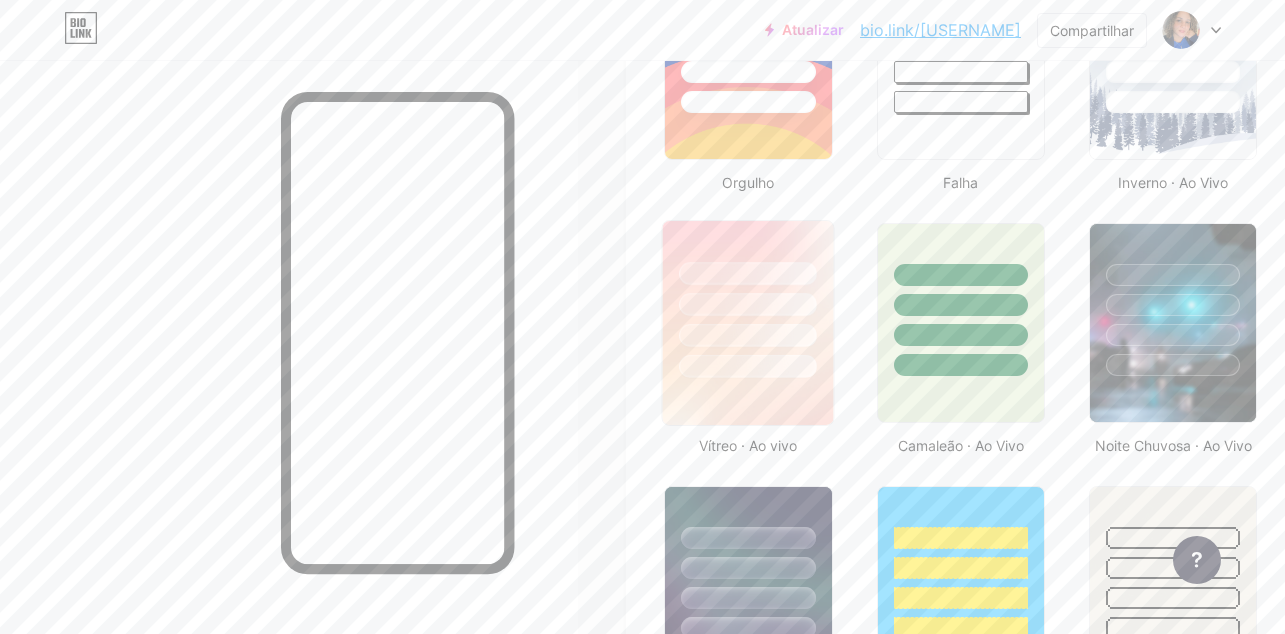 click at bounding box center [748, 366] 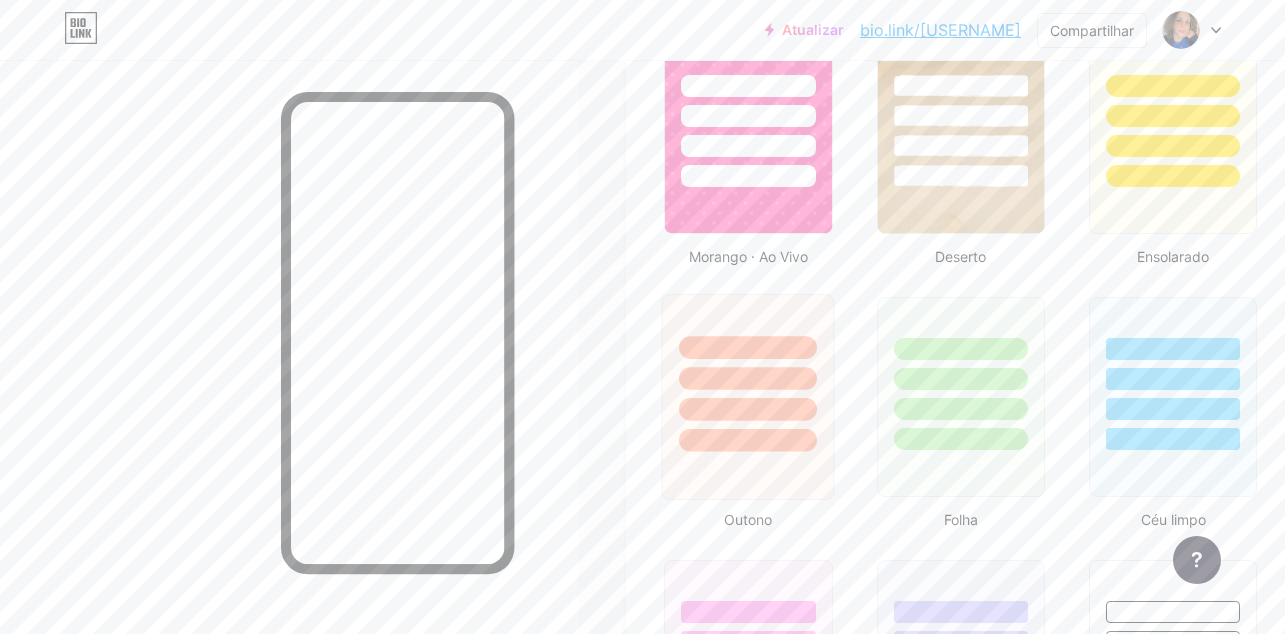 scroll, scrollTop: 1620, scrollLeft: 0, axis: vertical 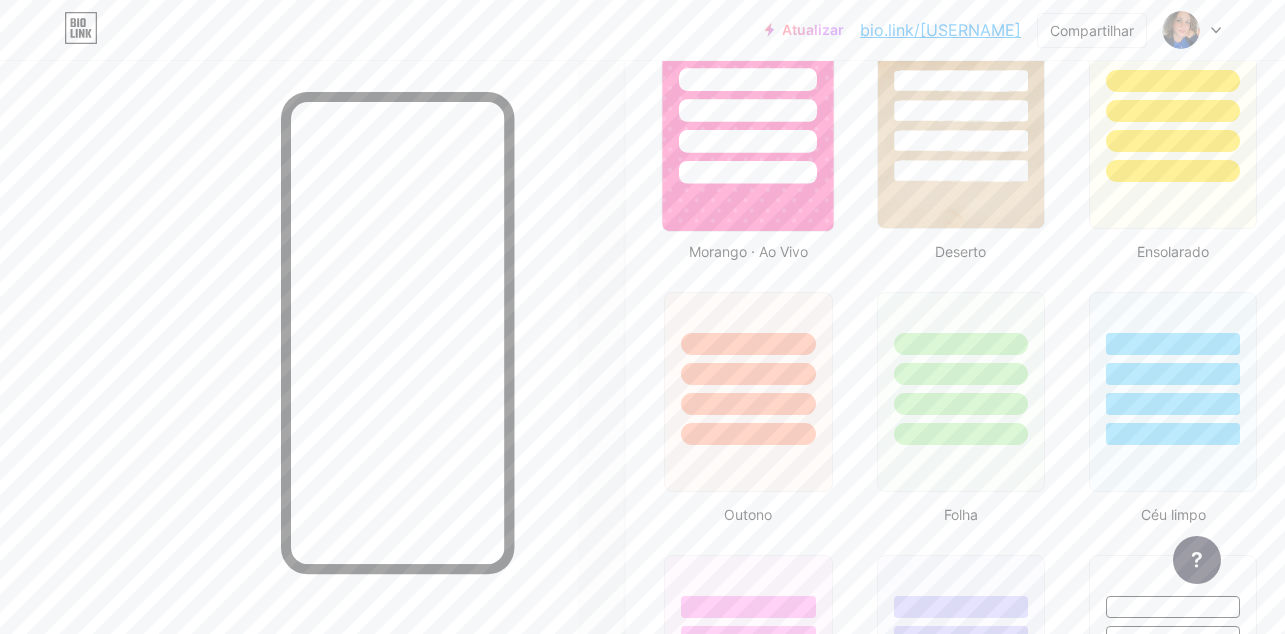 click at bounding box center [748, 129] 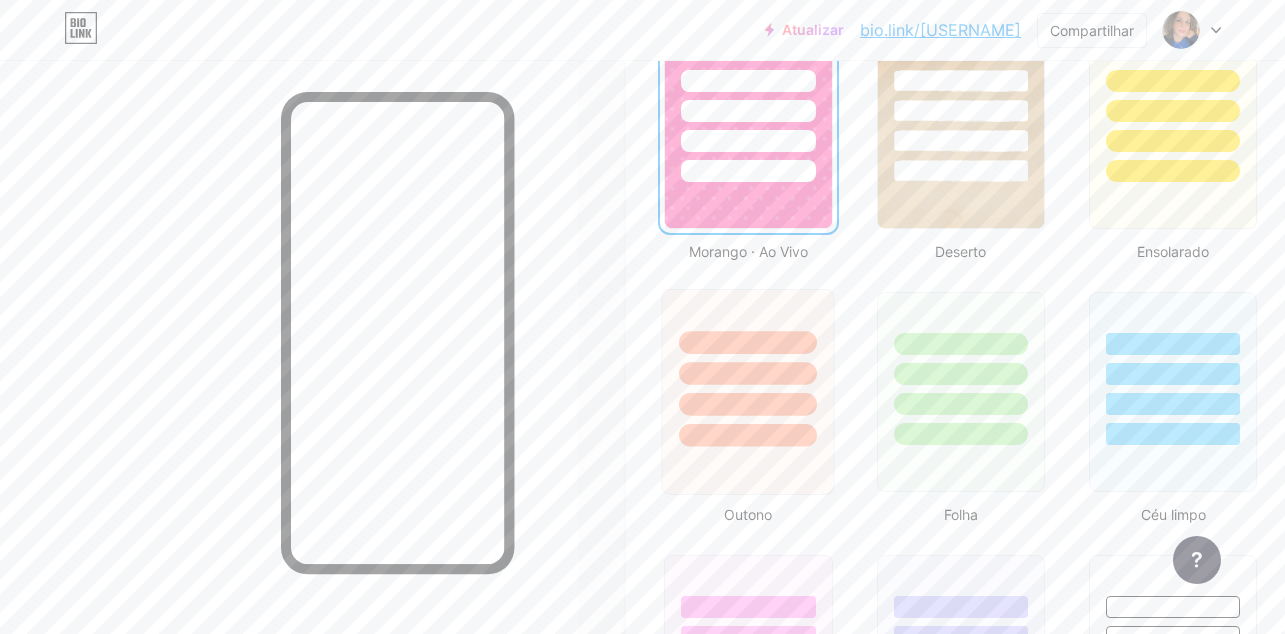 click at bounding box center (748, 404) 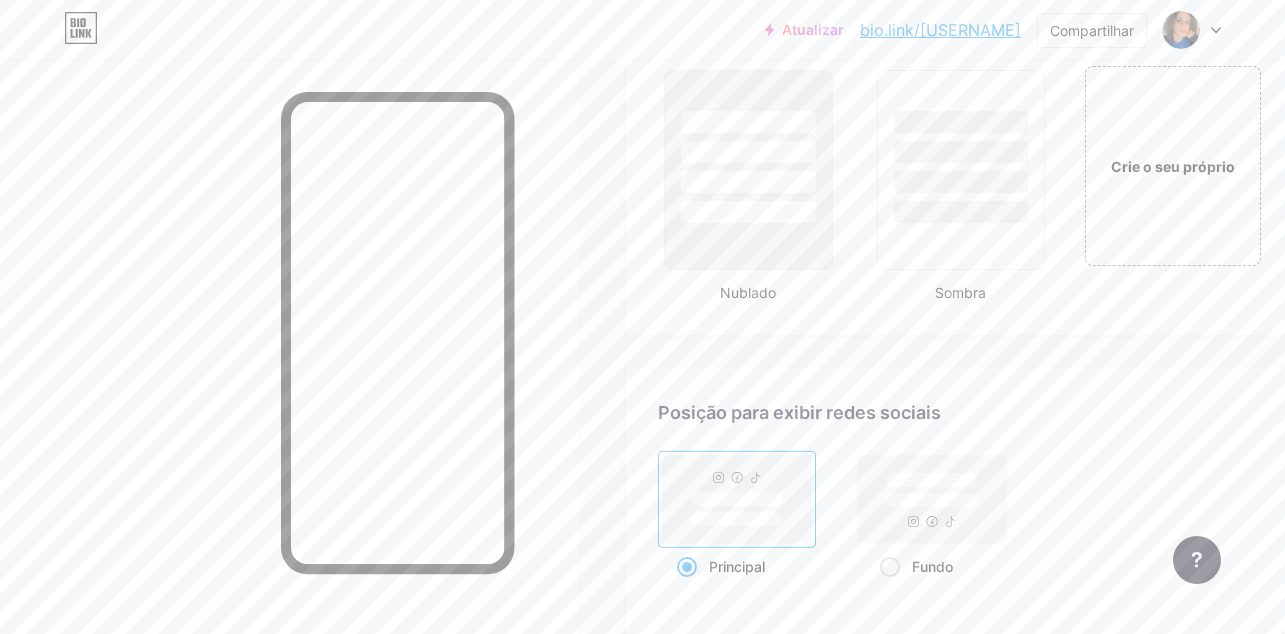 scroll, scrollTop: 2700, scrollLeft: 0, axis: vertical 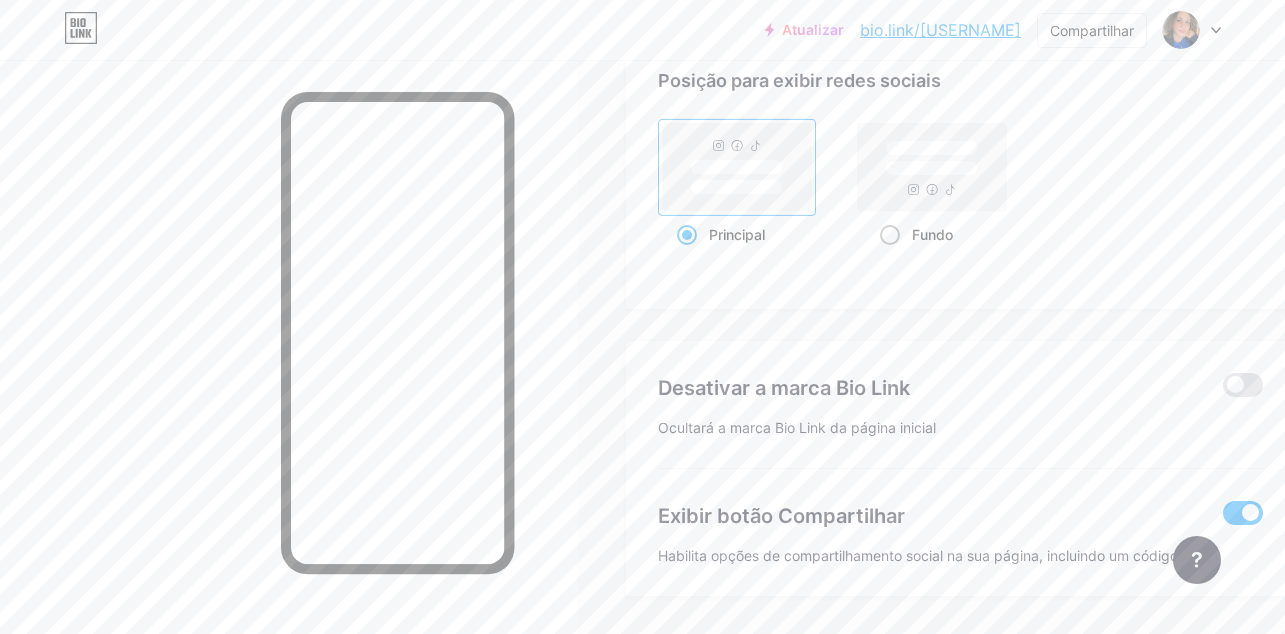 click at bounding box center [890, 235] 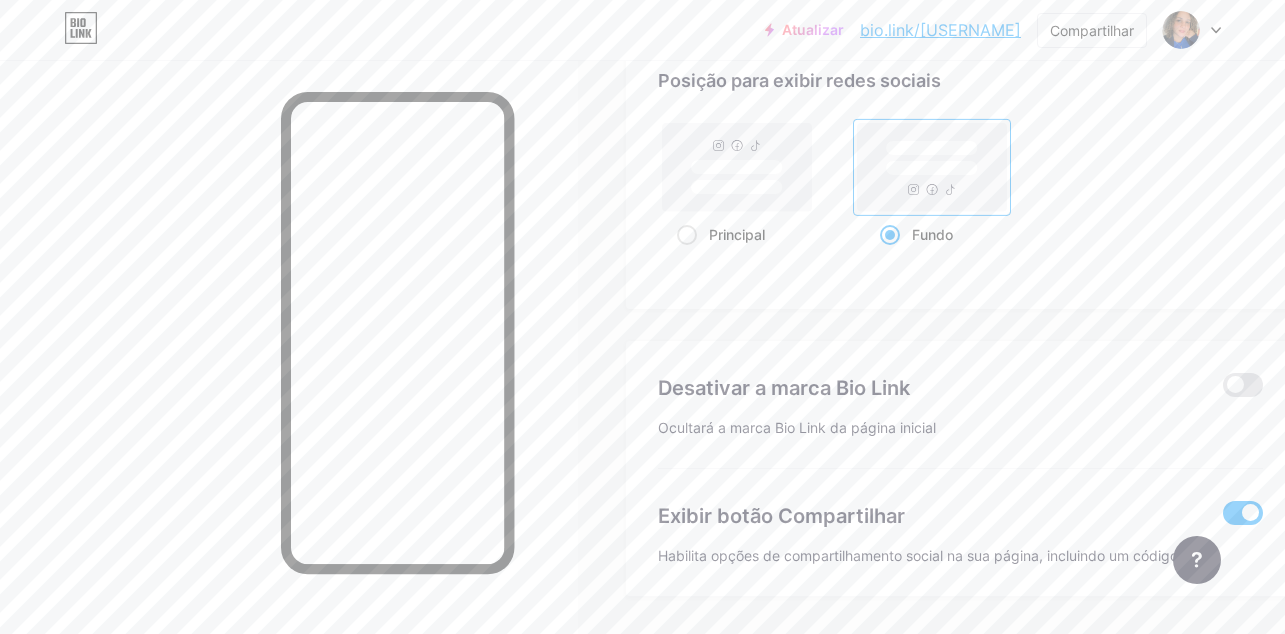 scroll, scrollTop: 2763, scrollLeft: 0, axis: vertical 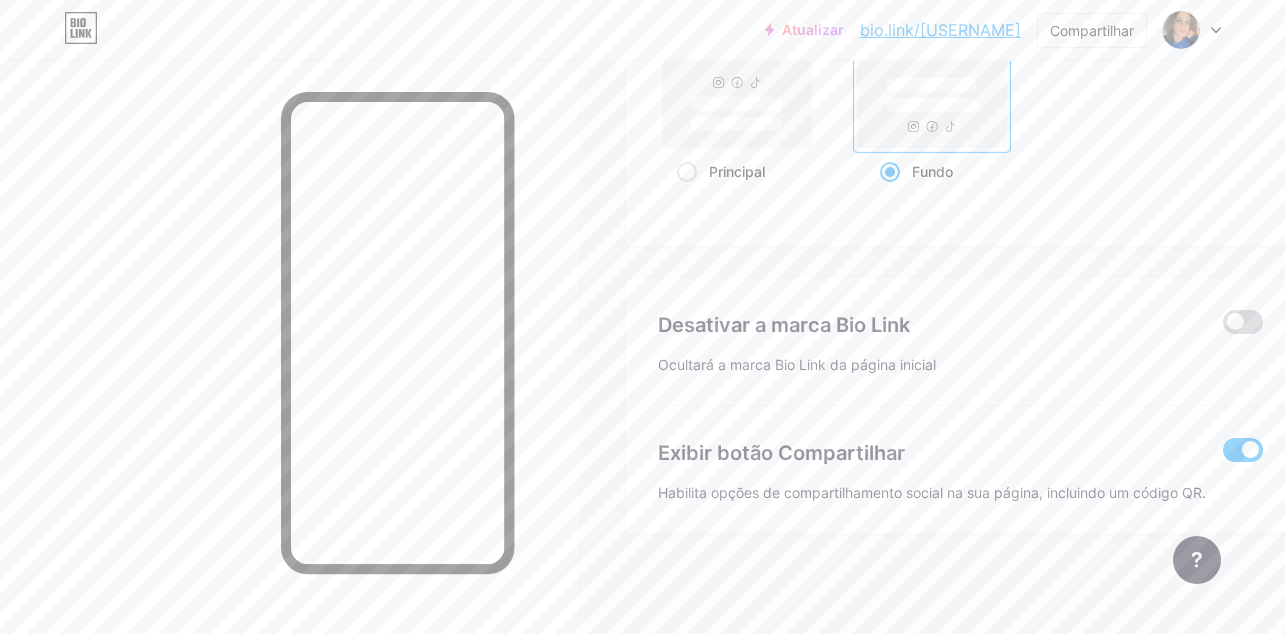 click at bounding box center (1243, 322) 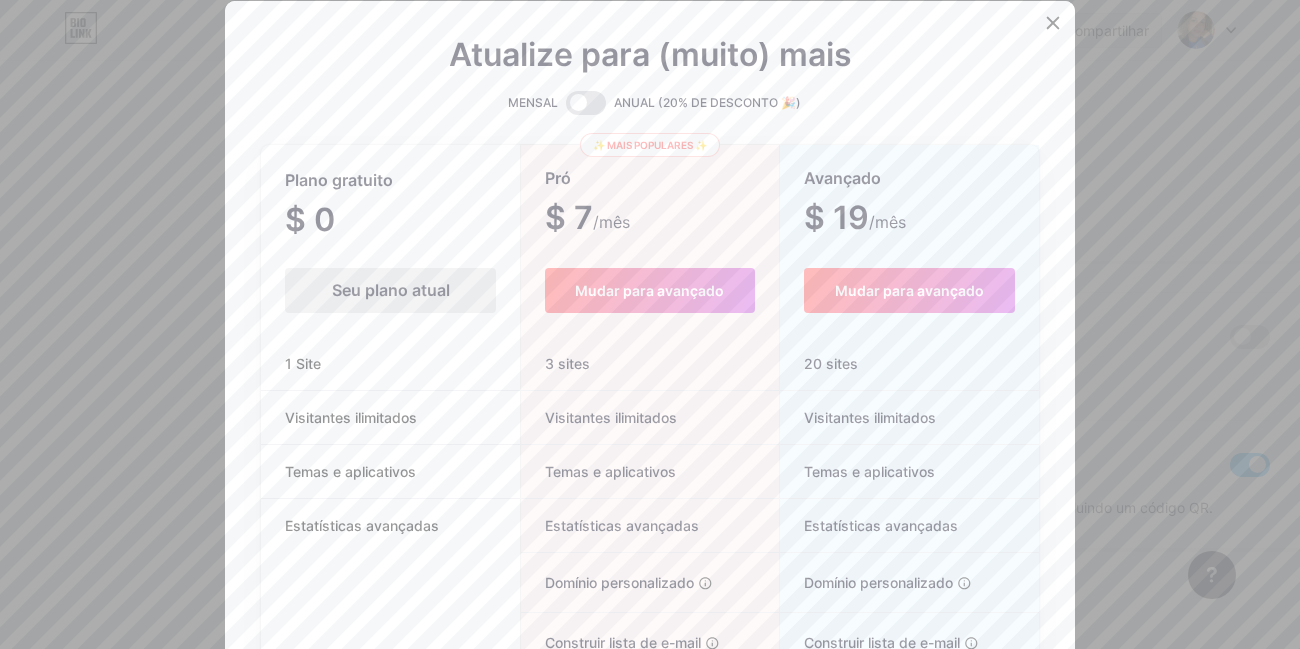 click at bounding box center [1053, 23] 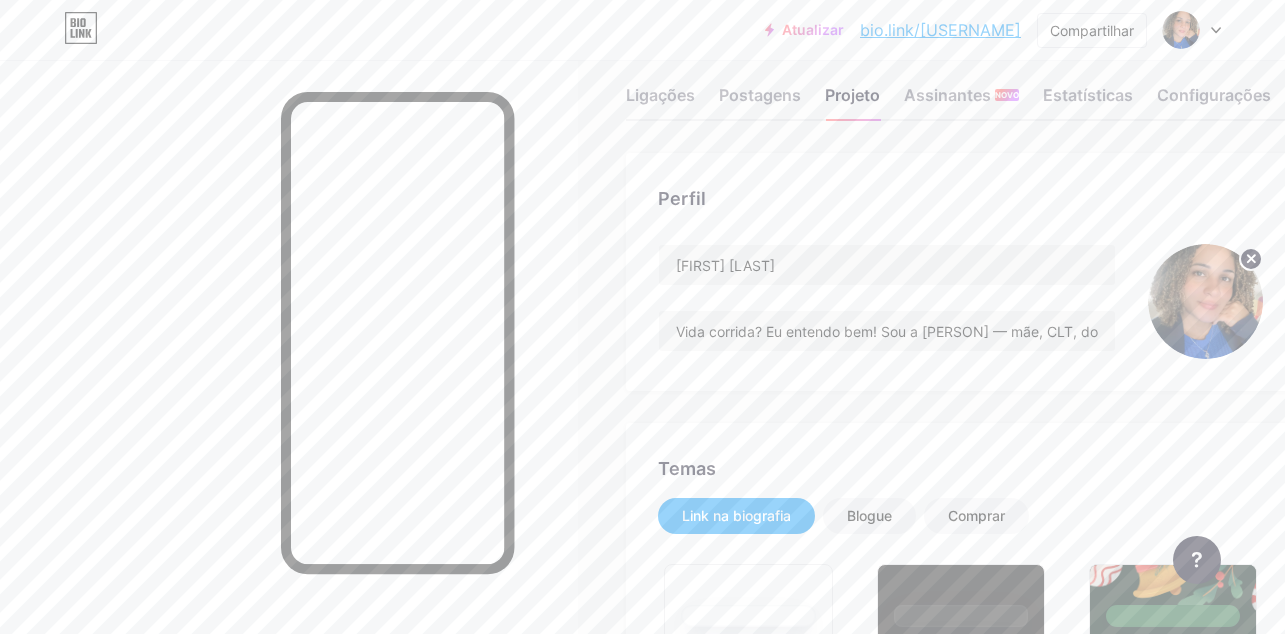 scroll, scrollTop: 0, scrollLeft: 0, axis: both 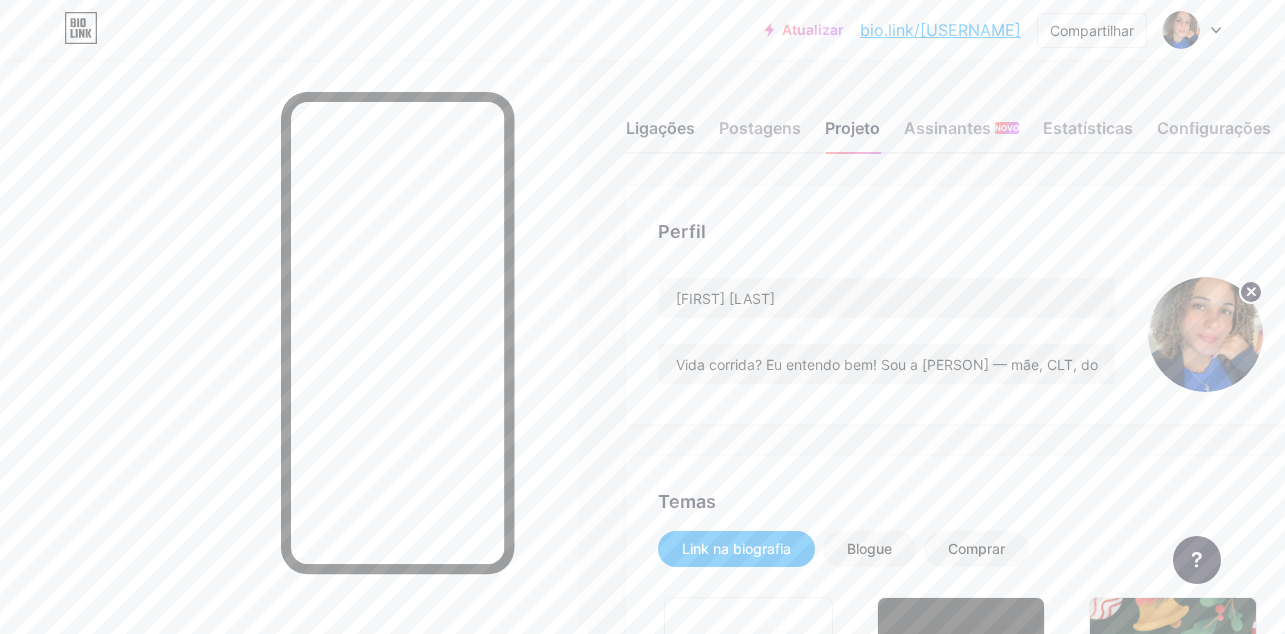 click on "Ligações" at bounding box center [660, 128] 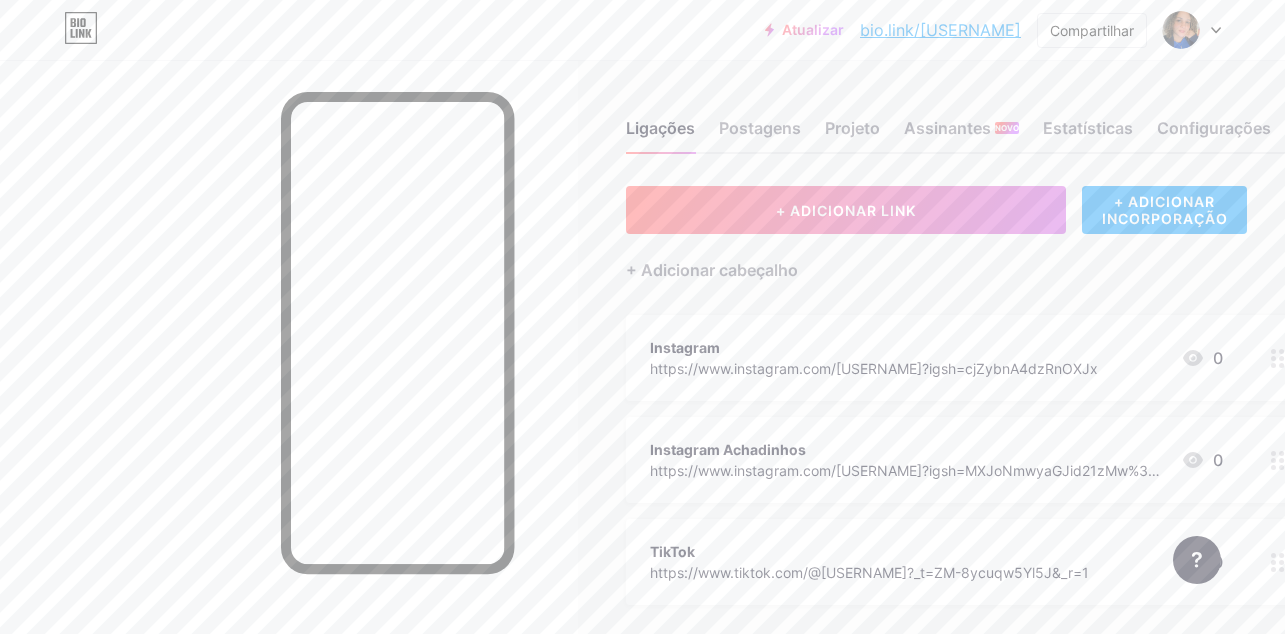 click on "Instagram" at bounding box center (685, 347) 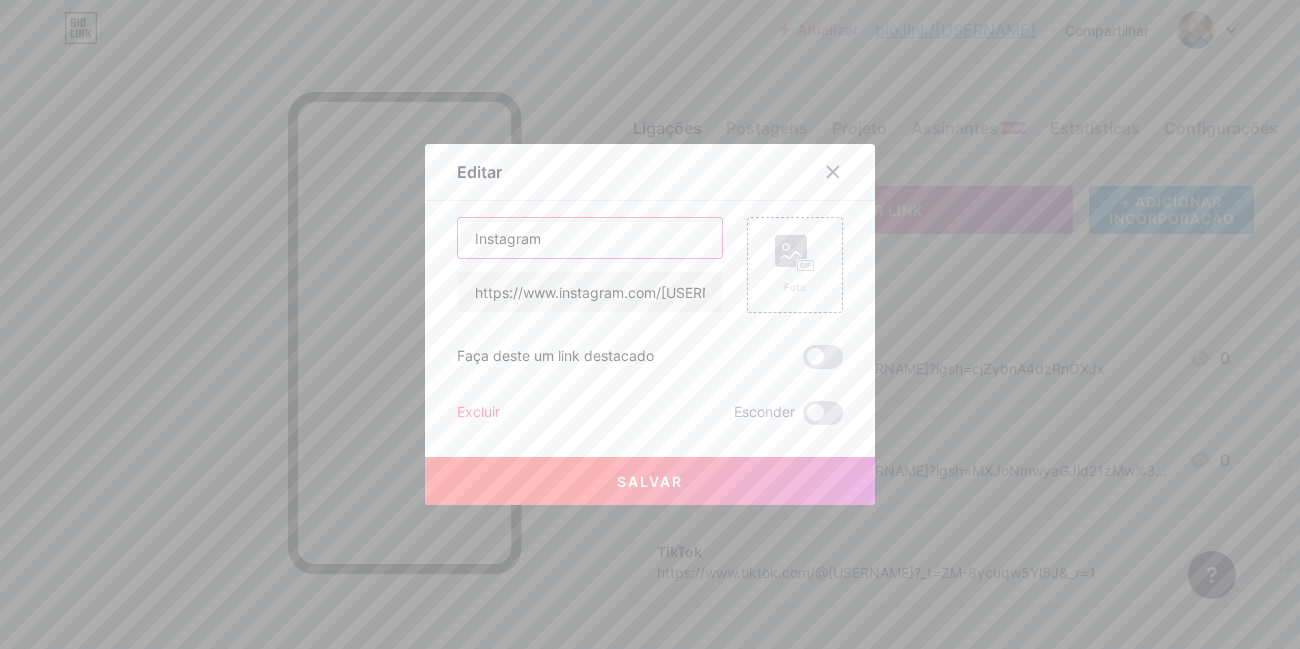 click on "Instagram" at bounding box center (590, 238) 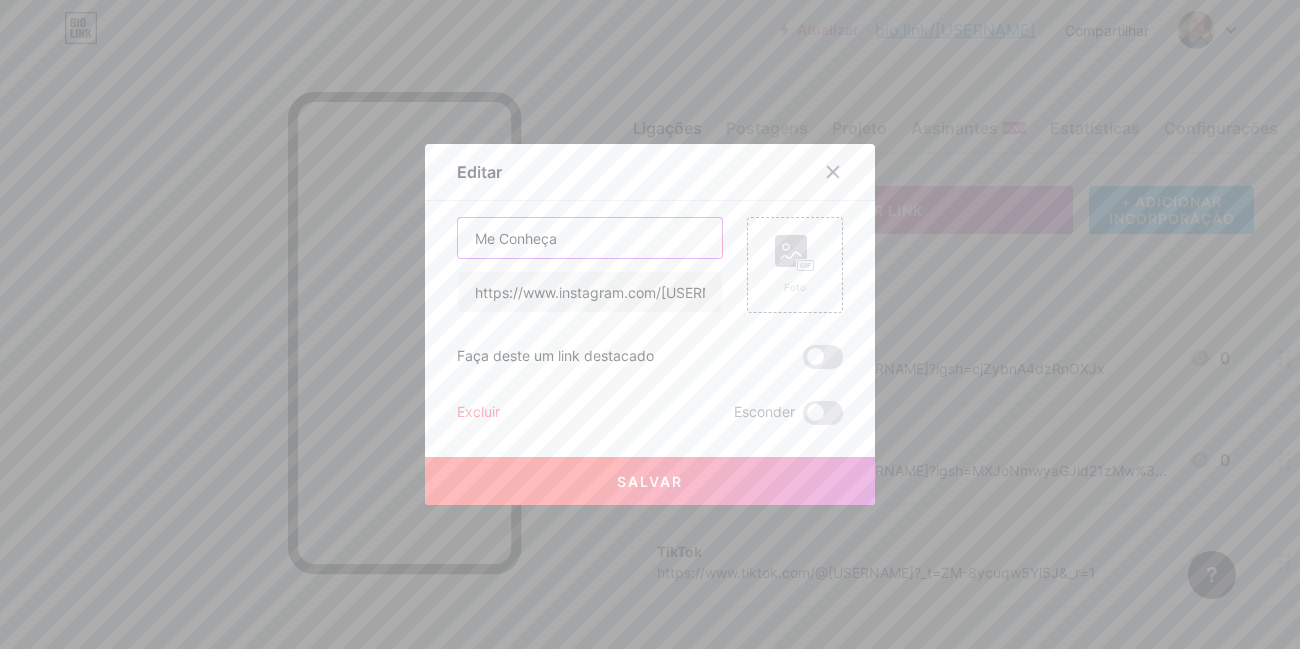 type on "Me Conheça" 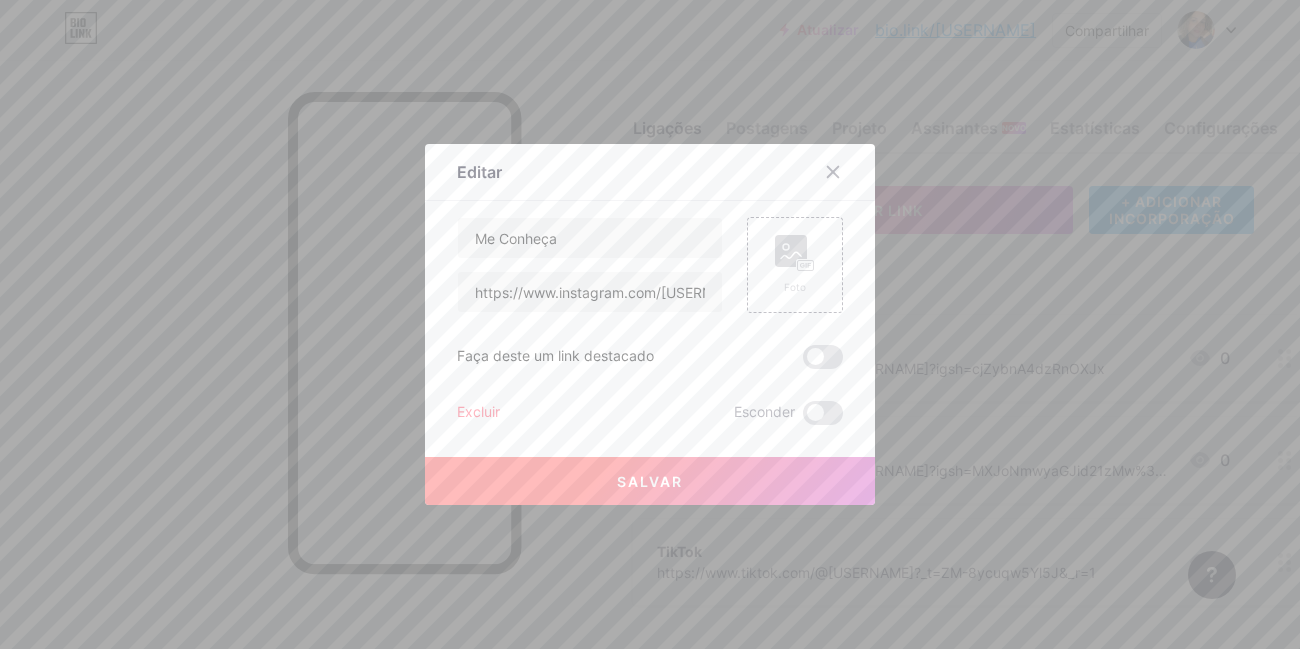 click on "Salvar" at bounding box center (650, 481) 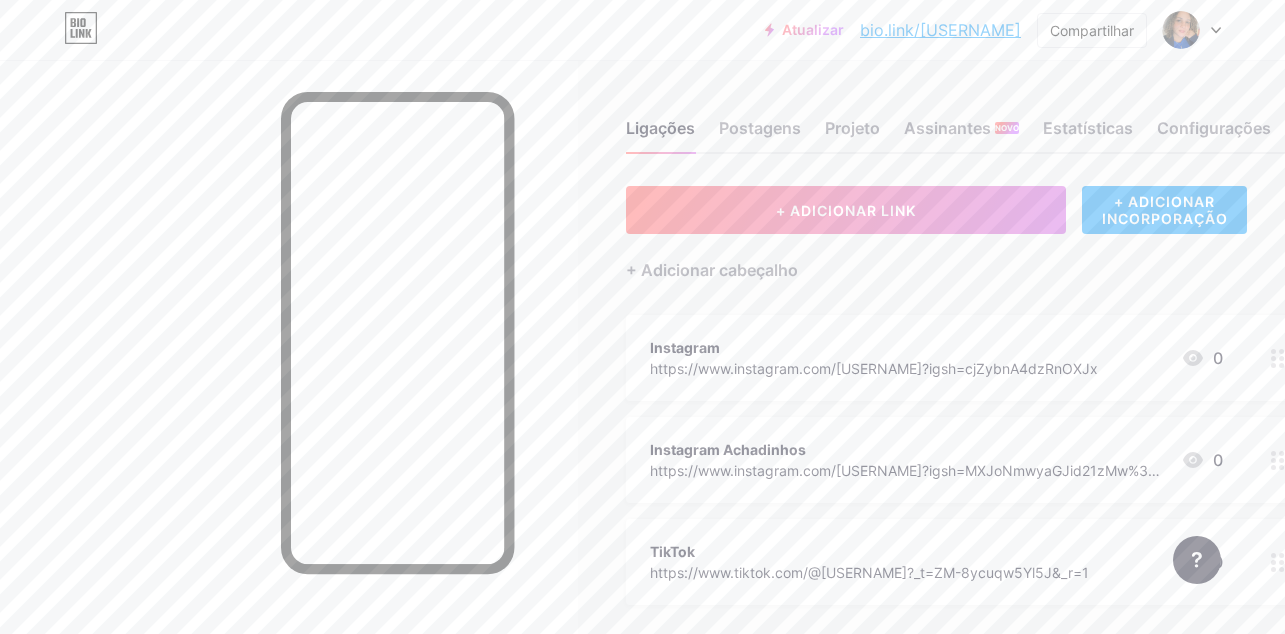 click on "Instagram Achadinhos" at bounding box center (728, 449) 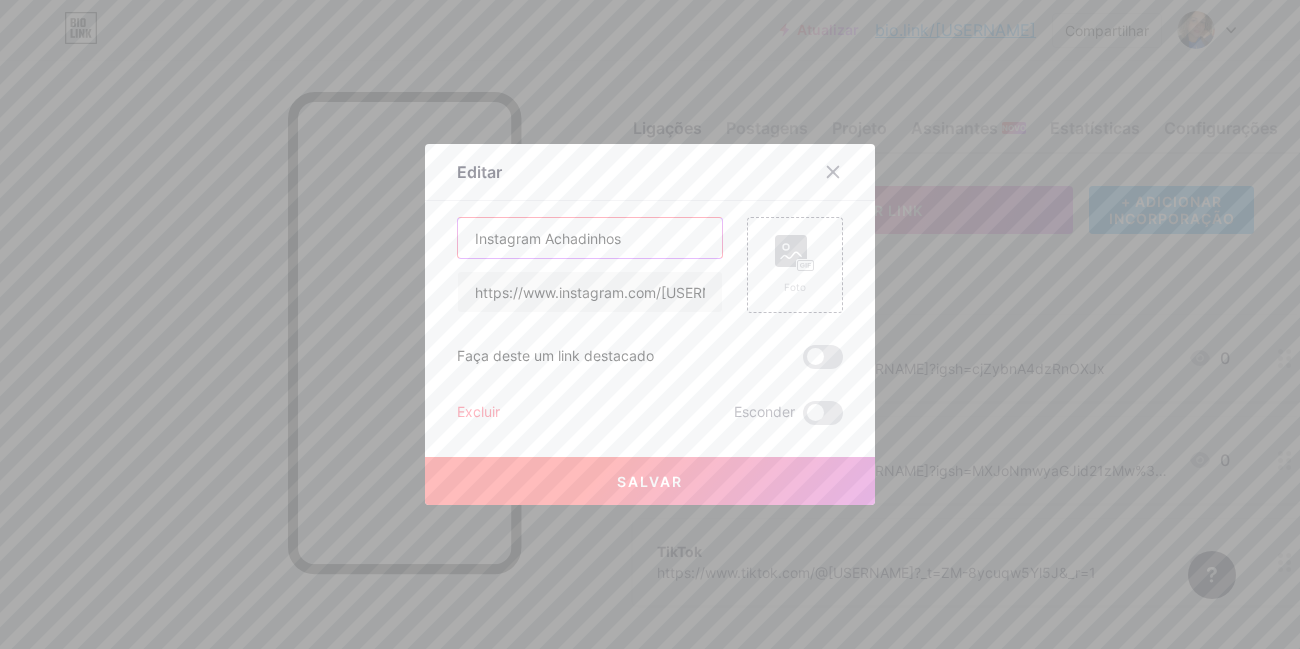 click on "Instagram Achadinhos" at bounding box center [590, 238] 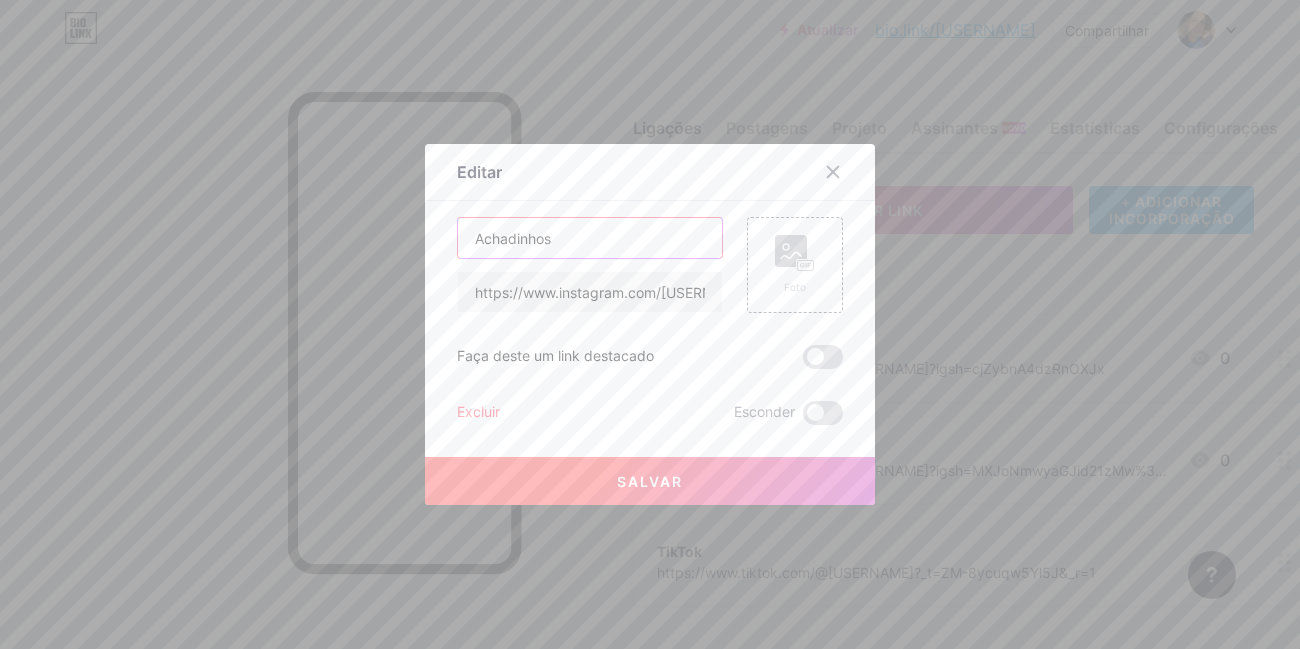 click on "Achadinhos" at bounding box center [590, 238] 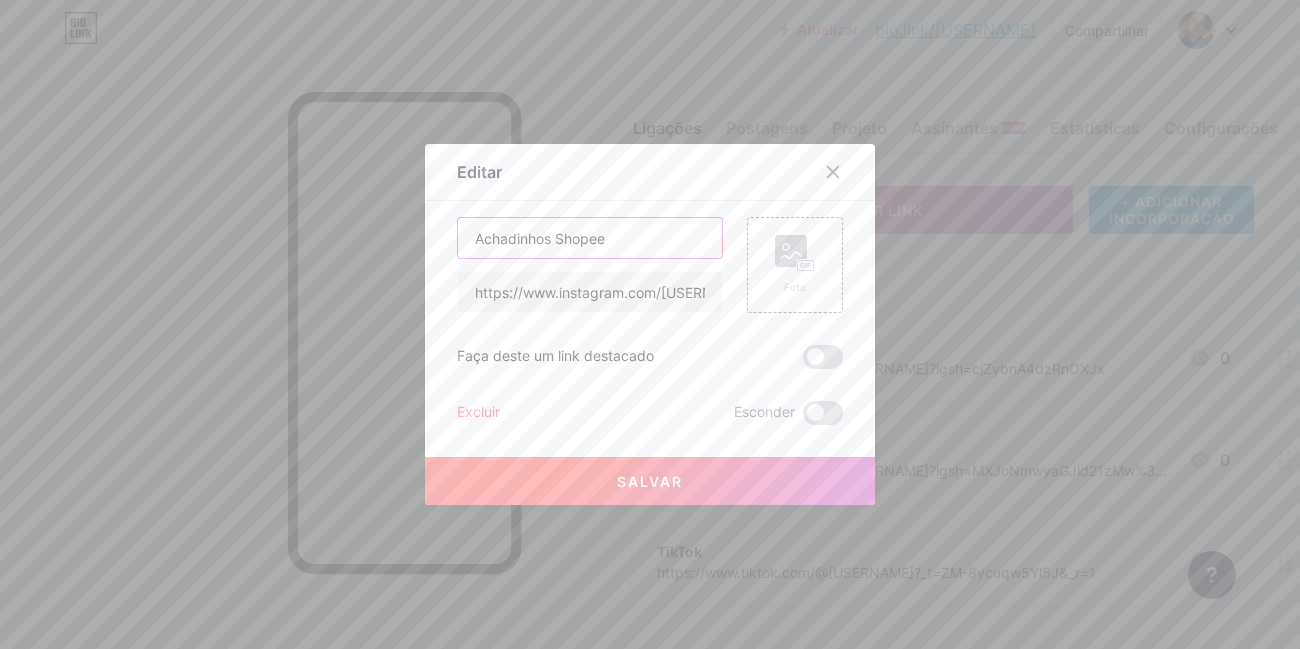 type on "Achadinhos Shopee" 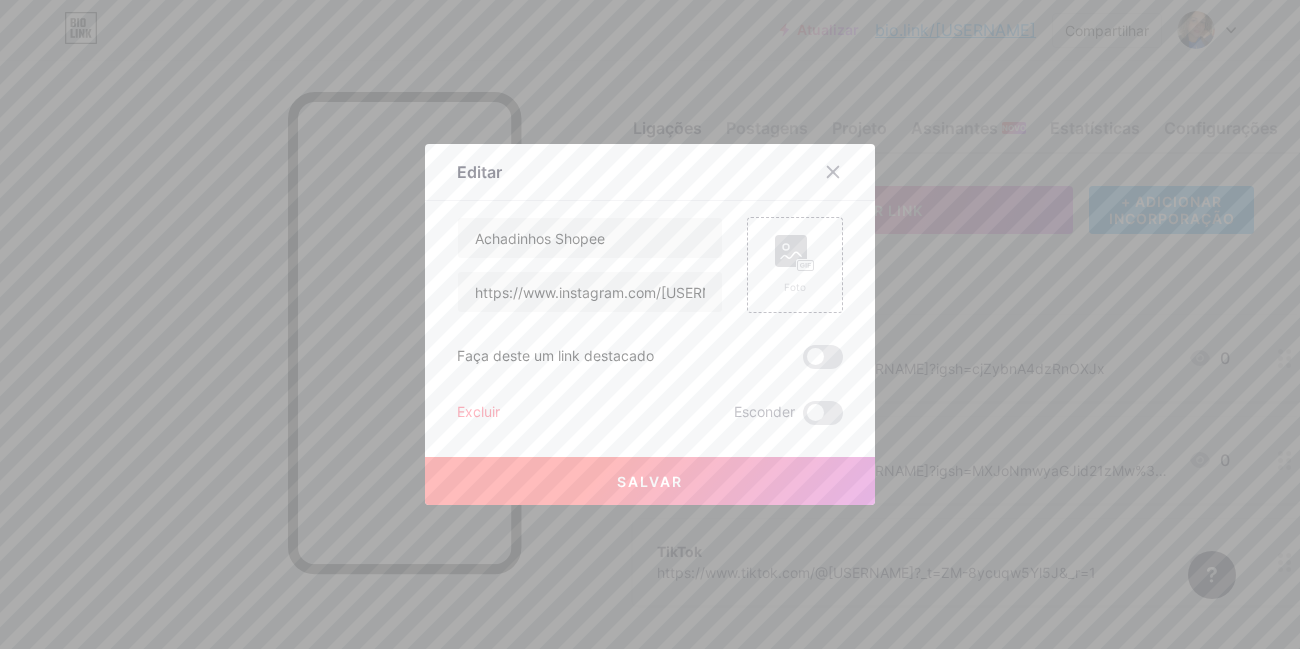 click on "Salvar" at bounding box center (650, 481) 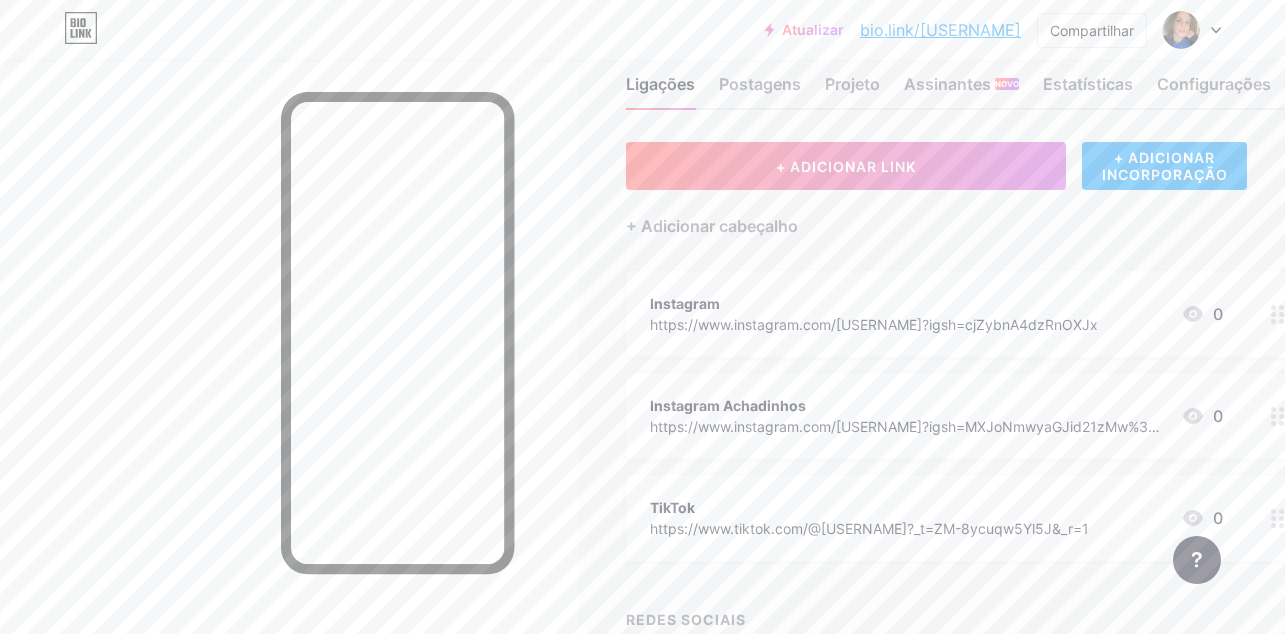 scroll, scrollTop: 0, scrollLeft: 0, axis: both 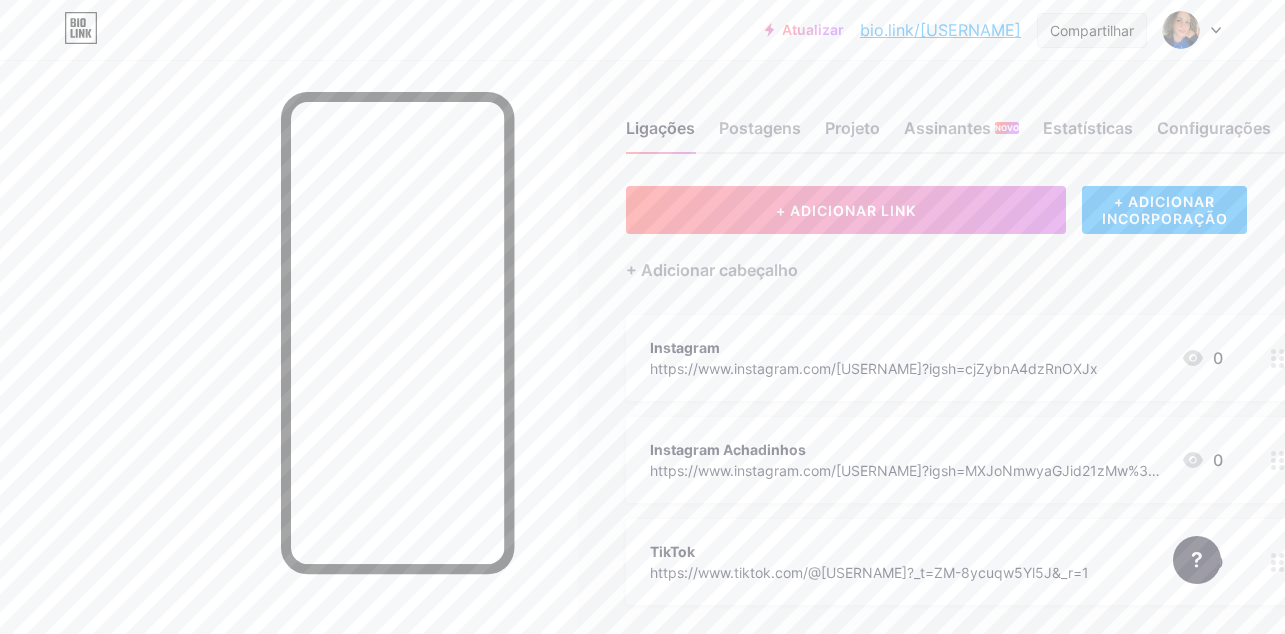 click on "Compartilhar" at bounding box center [1092, 30] 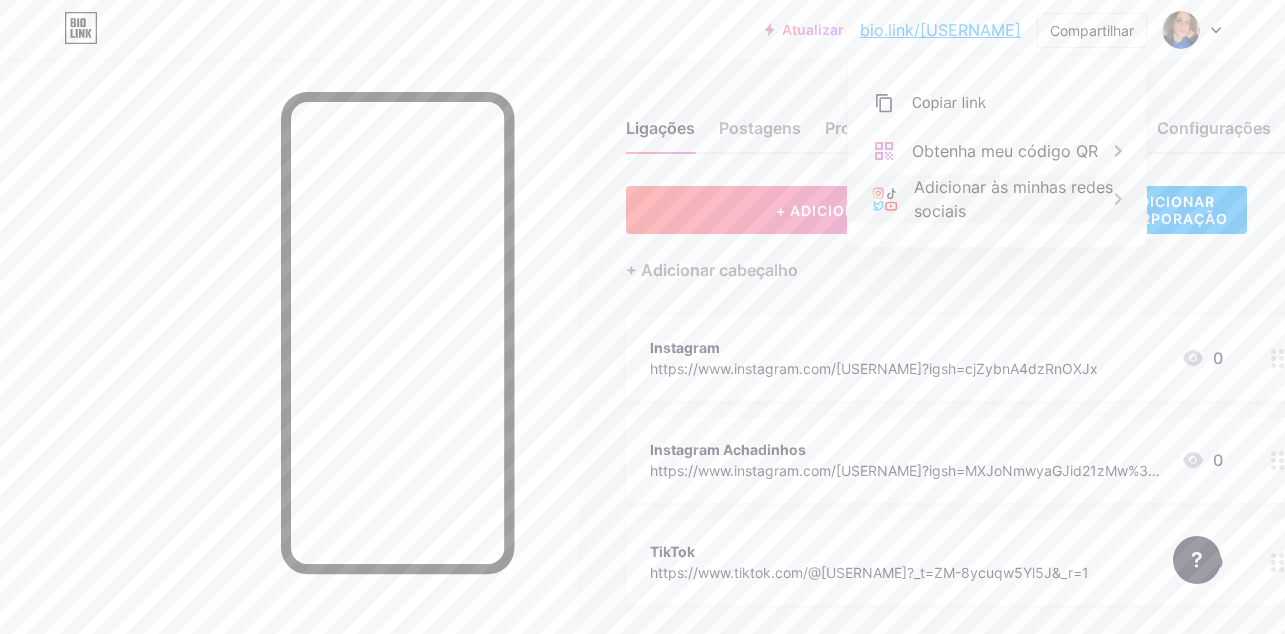 click on "Adicionar às minhas redes sociais" at bounding box center [1013, 199] 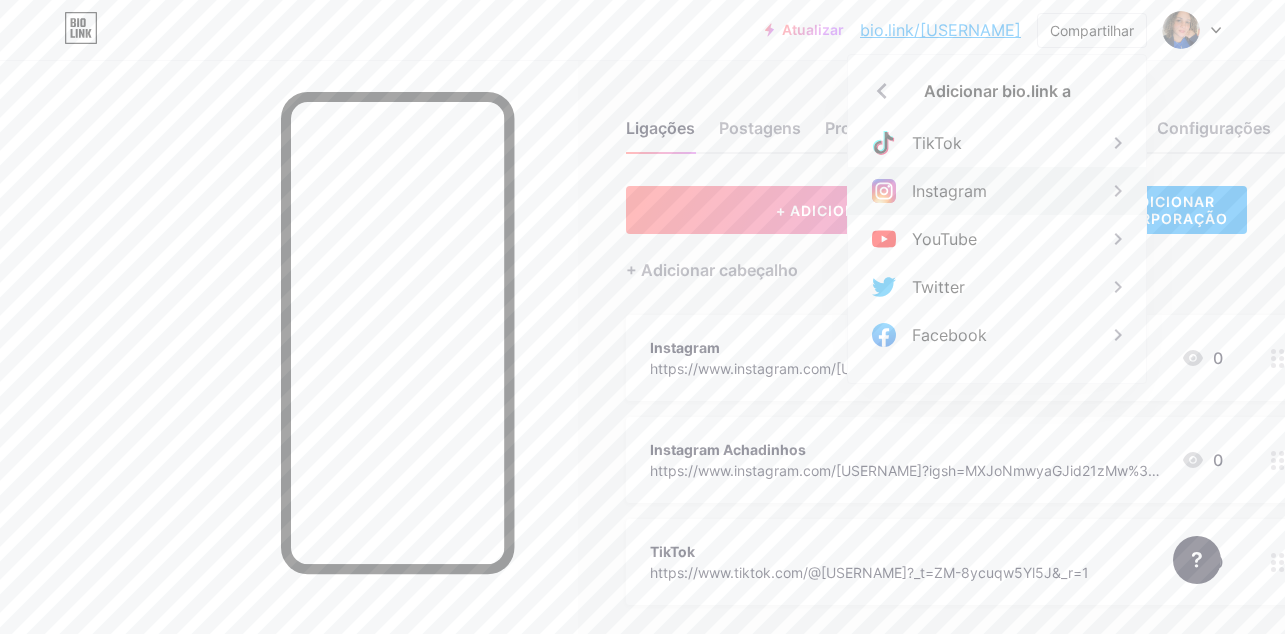 click on "Instagram" at bounding box center (949, 191) 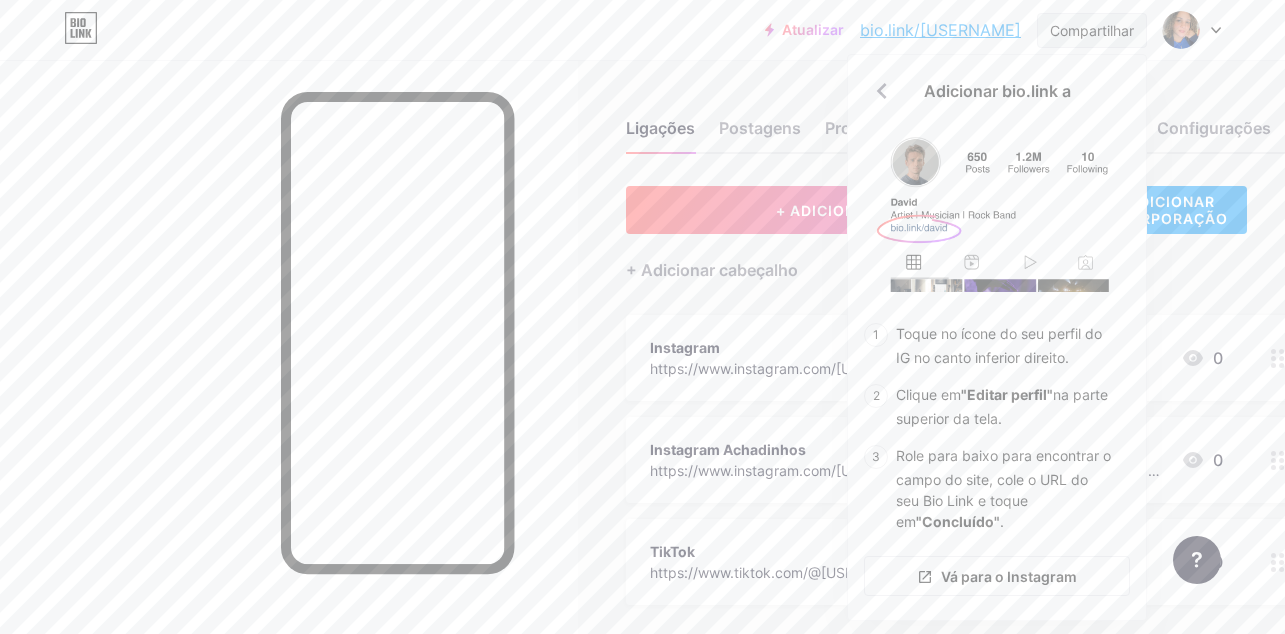 click on "Compartilhar" at bounding box center (1092, 30) 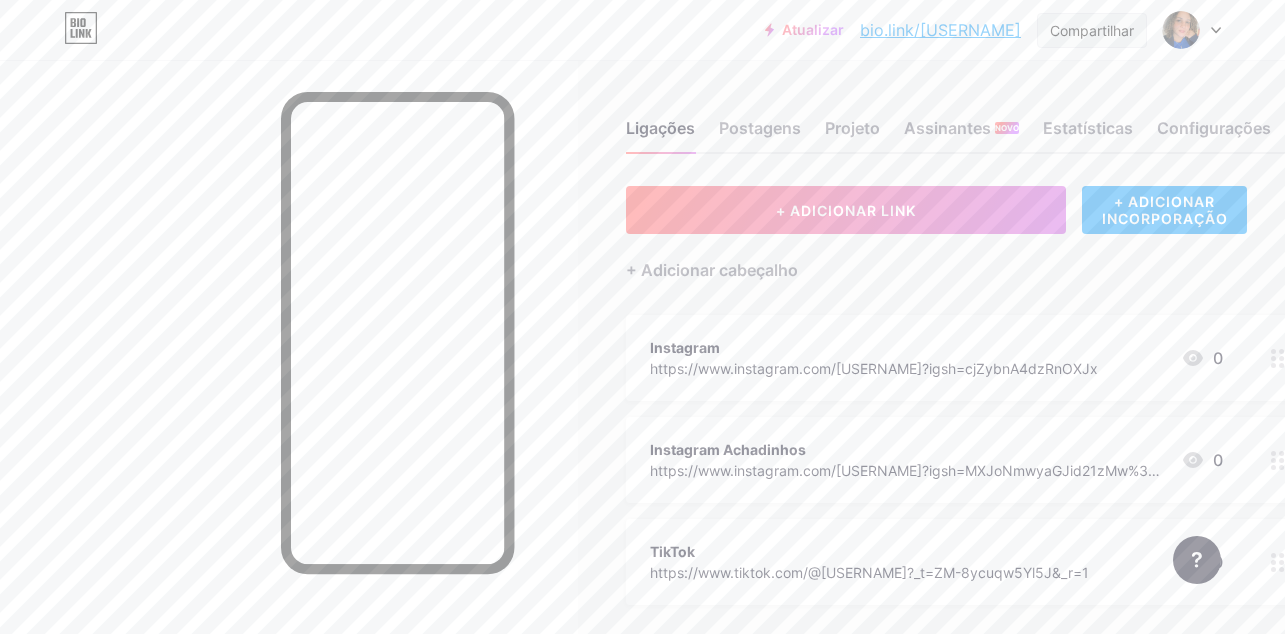 drag, startPoint x: 1088, startPoint y: 32, endPoint x: 1067, endPoint y: 45, distance: 24.698177 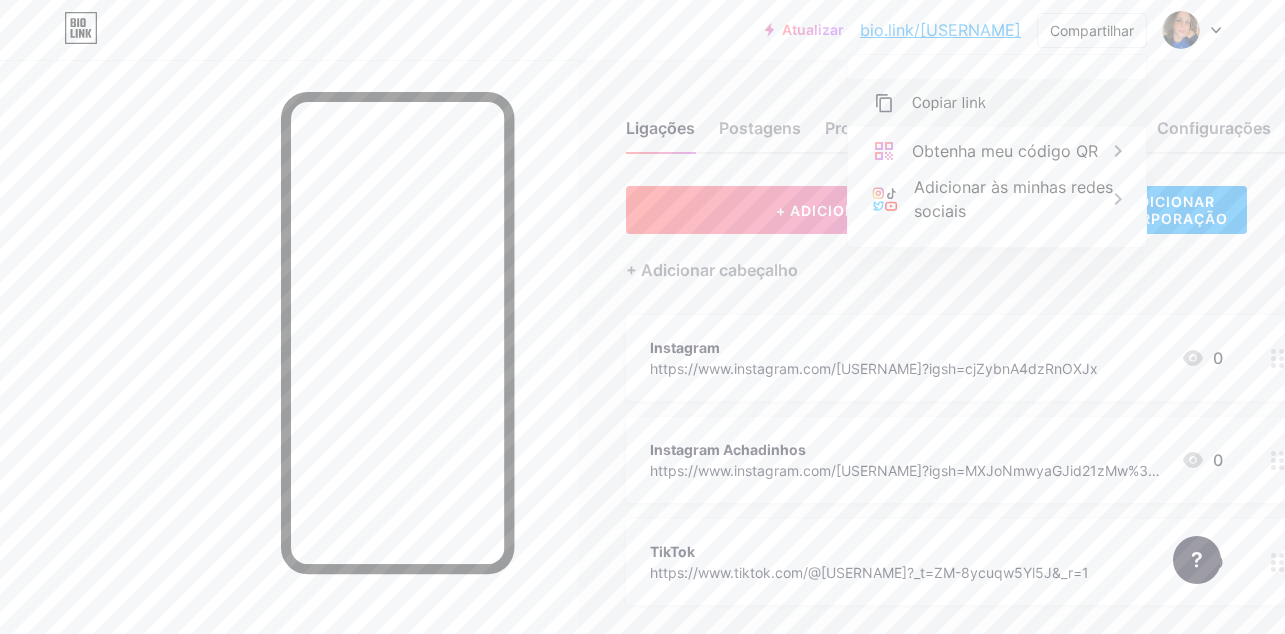 click on "Copiar link" at bounding box center (949, 103) 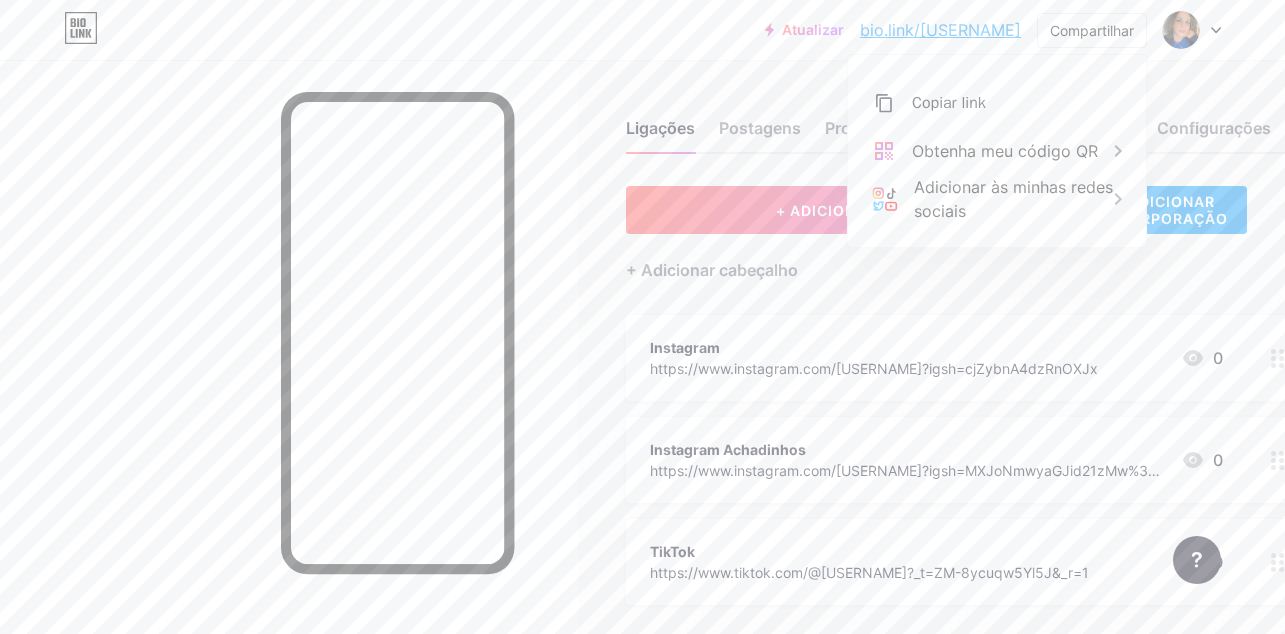 click on "+ ADICIONAR LINK     + ADICIONAR INCORPORAÇÃO
+ Adicionar cabeçalho
Instagram
https://www.instagram.com/[USERNAME]?igsh=cjZybnA4dzRnOXJx
0
Instagram Achadinhos
https://www.instagram.com/[USERNAME]?igsh=MXJoNmwyaGJid21zMw%3D%3D&utm_source=qr
0
TikTok
https://www.tiktok.com/@[USERNAME]?_t=ZM-8ycuqw5Yl5J&_r=1
0
REDES SOCIAIS
Facebook
https://www.facebook.com/share/1785mNETx9/?mibextid=wwXIfr
e-mail
mailto: https://chat.whatsapp.com/FGGi49JK3DwIzgfPMsUfSb
WhatsApp
https://wa.me/https://chat.whatsapp.com/FGGi49JK3DwIzgfPMsUfSb               telefone                 + Adicionar redes sociais" at bounding box center [960, 582] 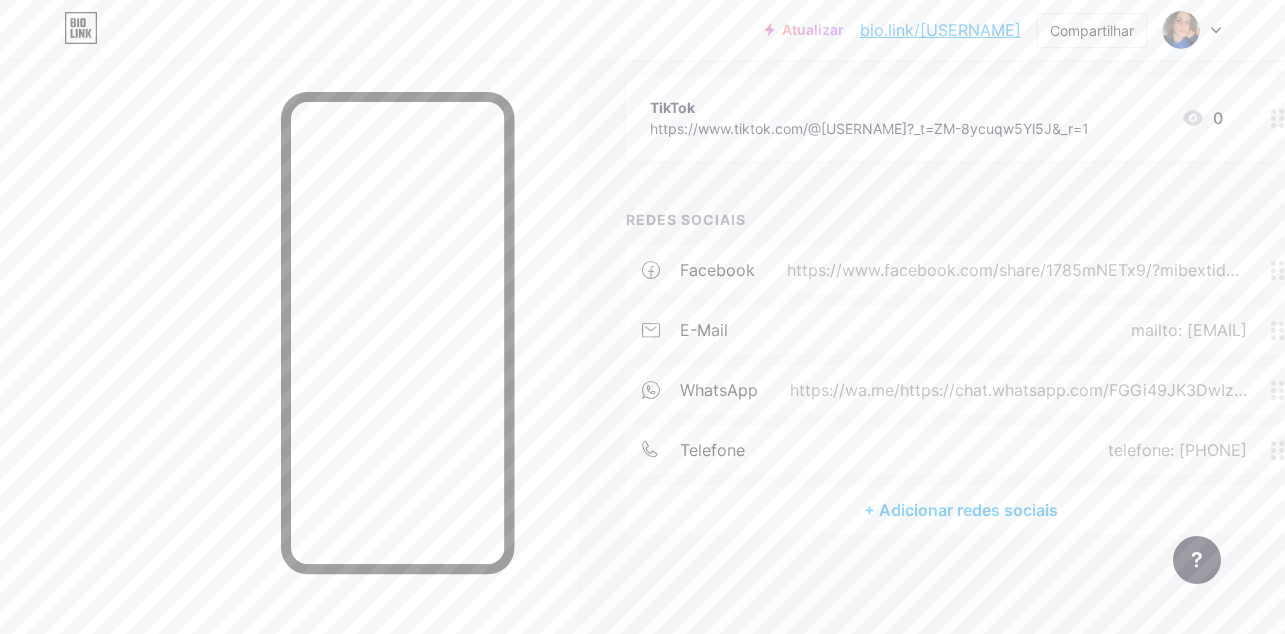 scroll, scrollTop: 0, scrollLeft: 0, axis: both 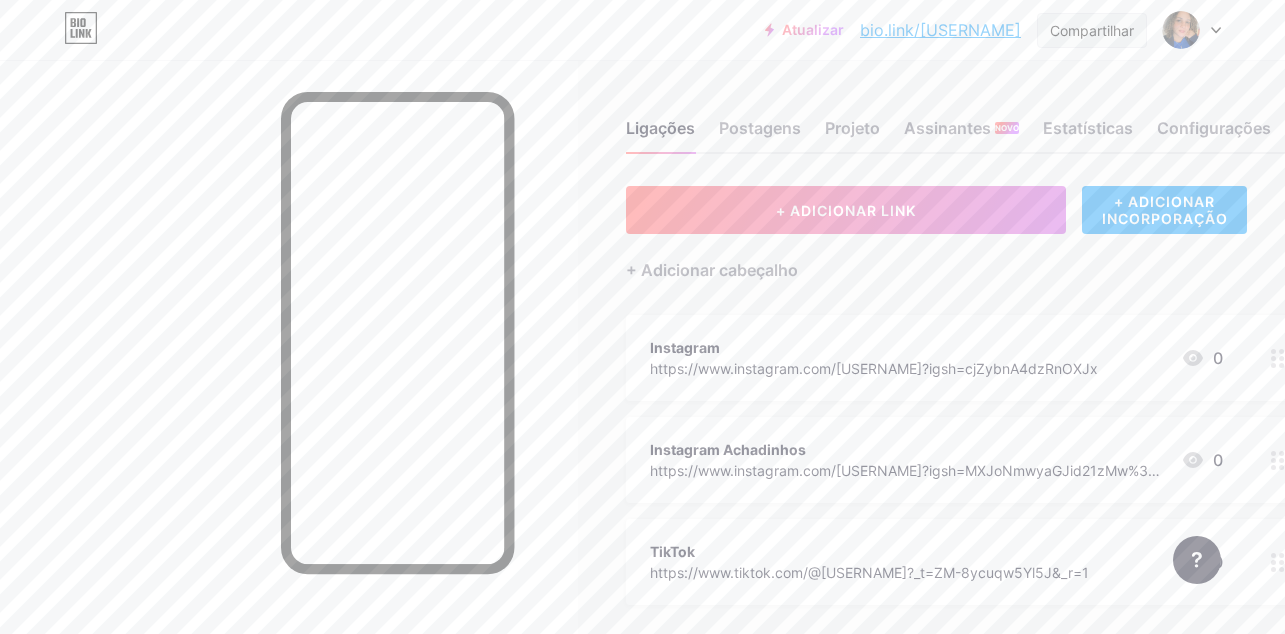 click on "Compartilhar" at bounding box center [1092, 30] 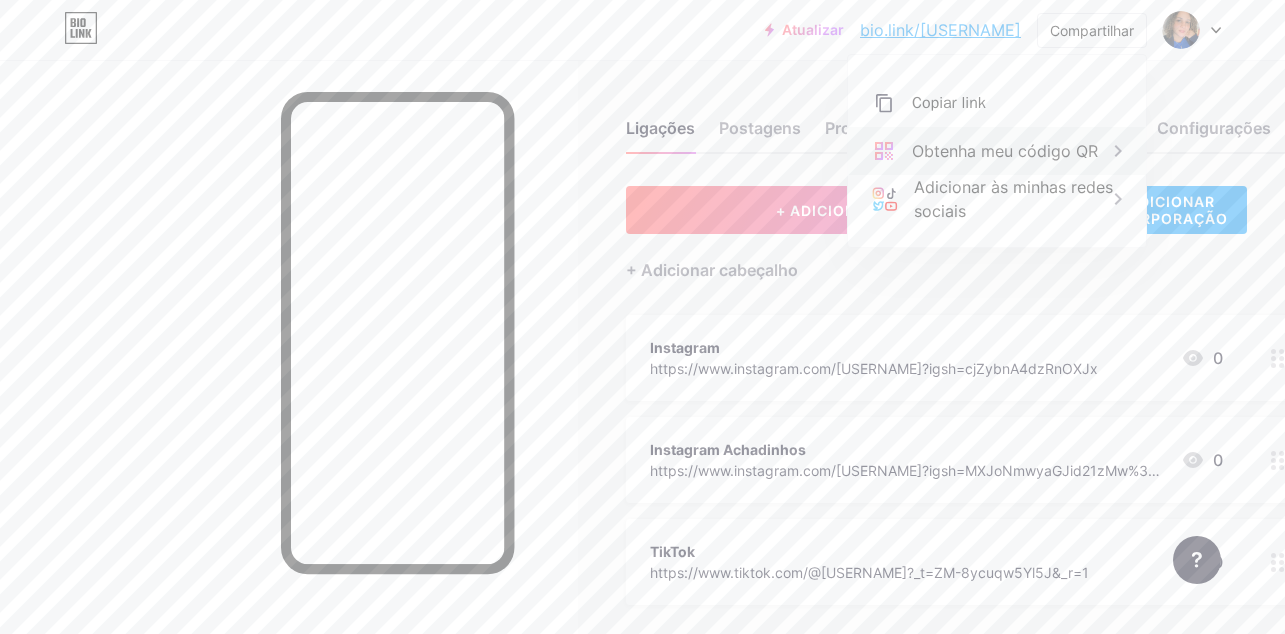 click on "Obtenha meu código QR" at bounding box center (1005, 151) 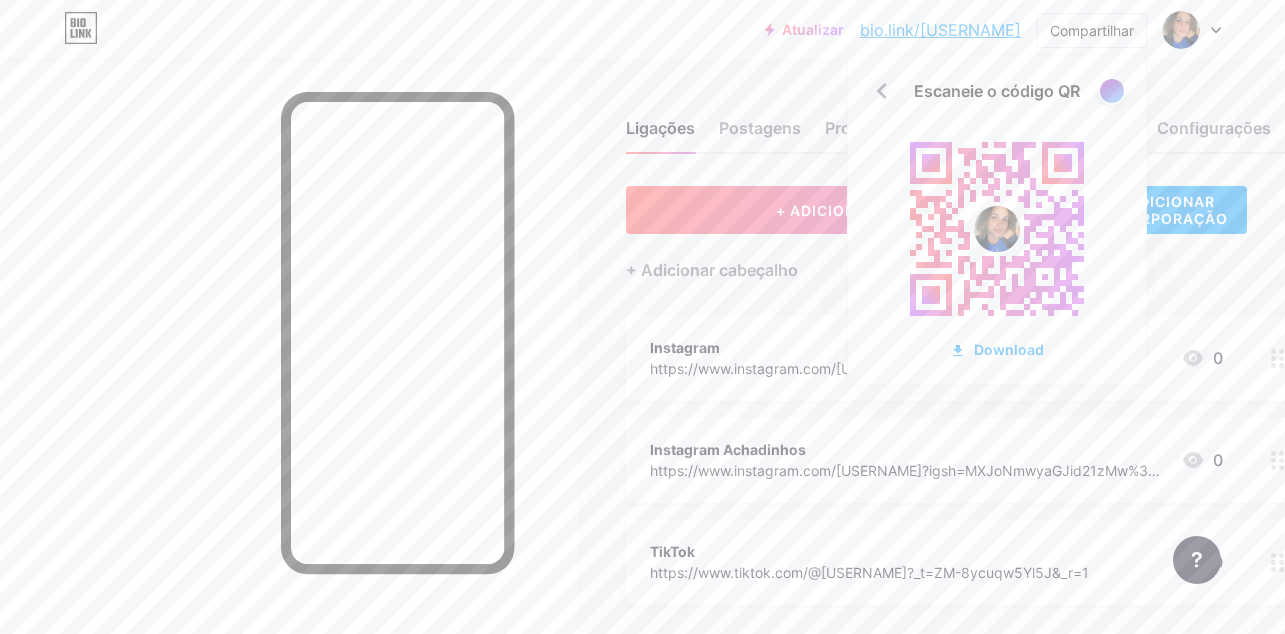 click 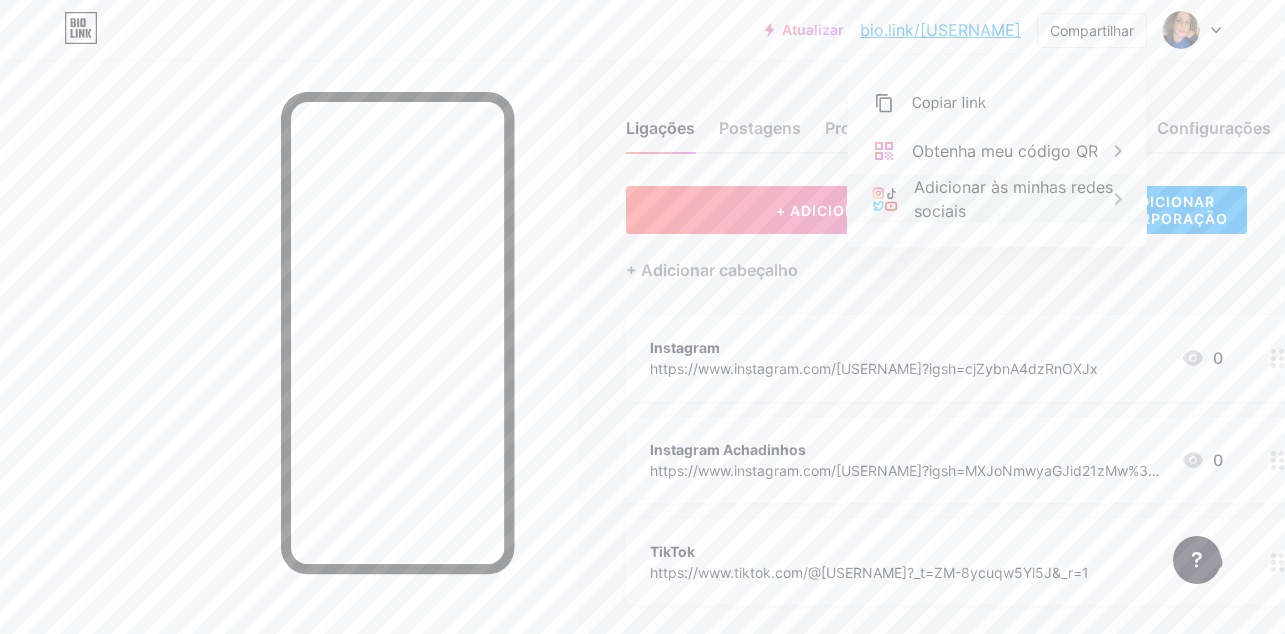click on "Adicionar às minhas redes sociais" at bounding box center (1013, 199) 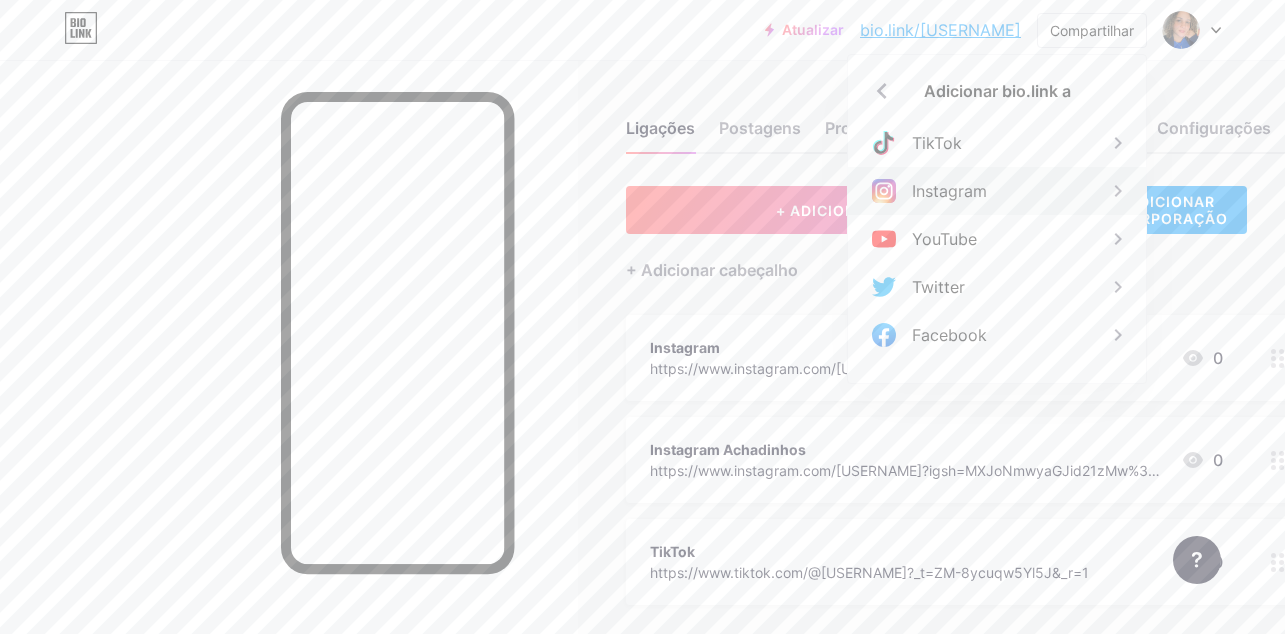 click on "Instagram" at bounding box center (949, 191) 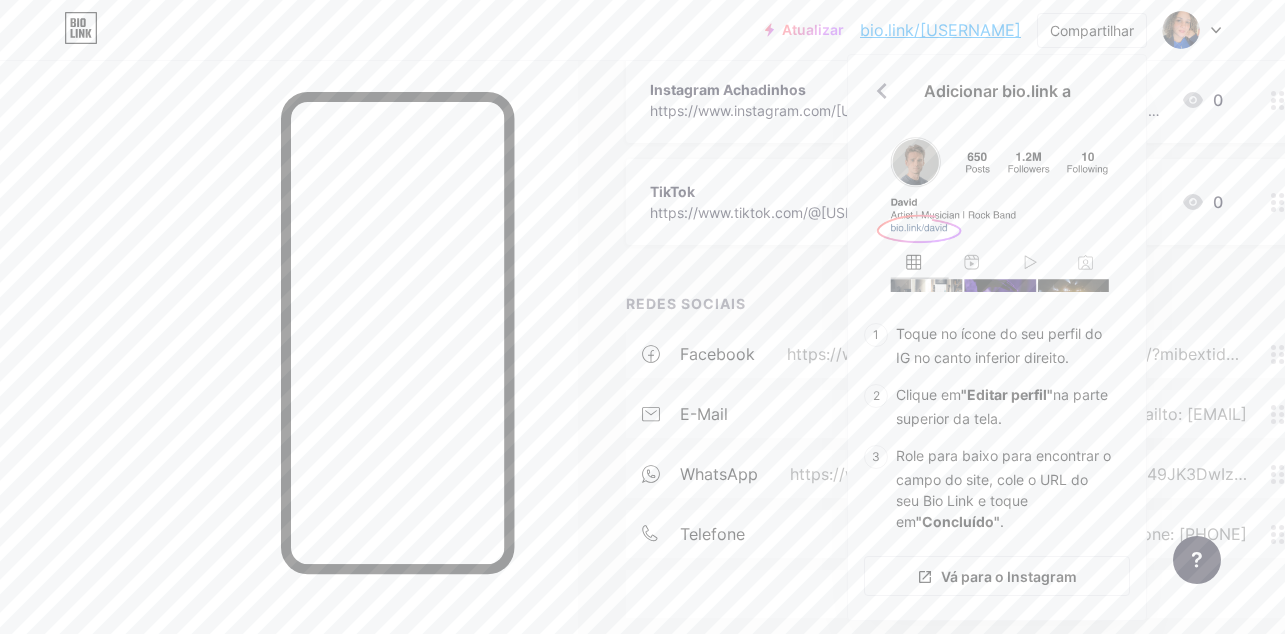 scroll, scrollTop: 0, scrollLeft: 0, axis: both 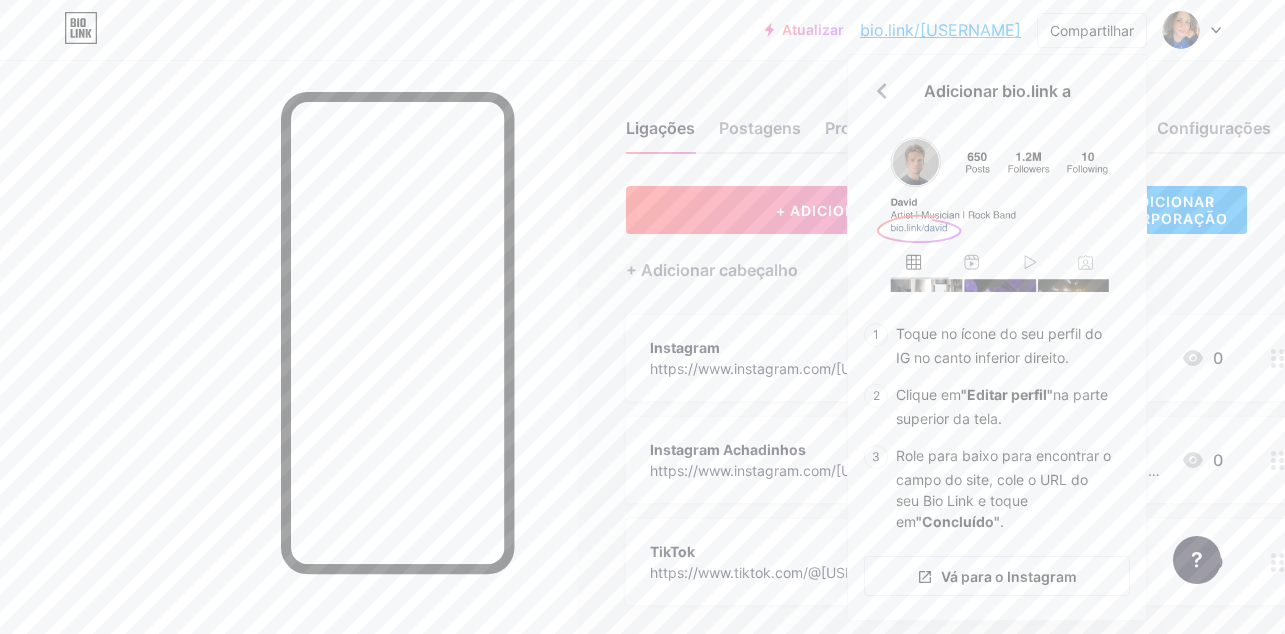 click on "Ligações
Postagens
Projeto
Assinantes
NOVO
Estatísticas
Configurações       + ADICIONAR LINK     + ADICIONAR INCORPORAÇÃO
+ Adicionar cabeçalho
Instagram
https://www.instagram.com/[USERNAME]?igsh=cjZybnA4dzRnOXJx
0
Instagram Achadinhos
https://www.instagram.com/[USERNAME]?igsh=MXJoNmwyaGJid21zMw%3D%3D&utm_source=qr
0
TikTok
https://www.tiktok.com/@[USERNAME]?_t=ZM-8ycuqw5Yl5J&_r=1
0
REDES SOCIAIS
Facebook
https://www.facebook.com/share/1785mNETx9/?mibextid=wwXIfr
e-mail
mailto: https://chat.whatsapp.com/FGGi49JK3DwIzgfPMsUfSb
WhatsApp                 telefone" at bounding box center [689, 569] 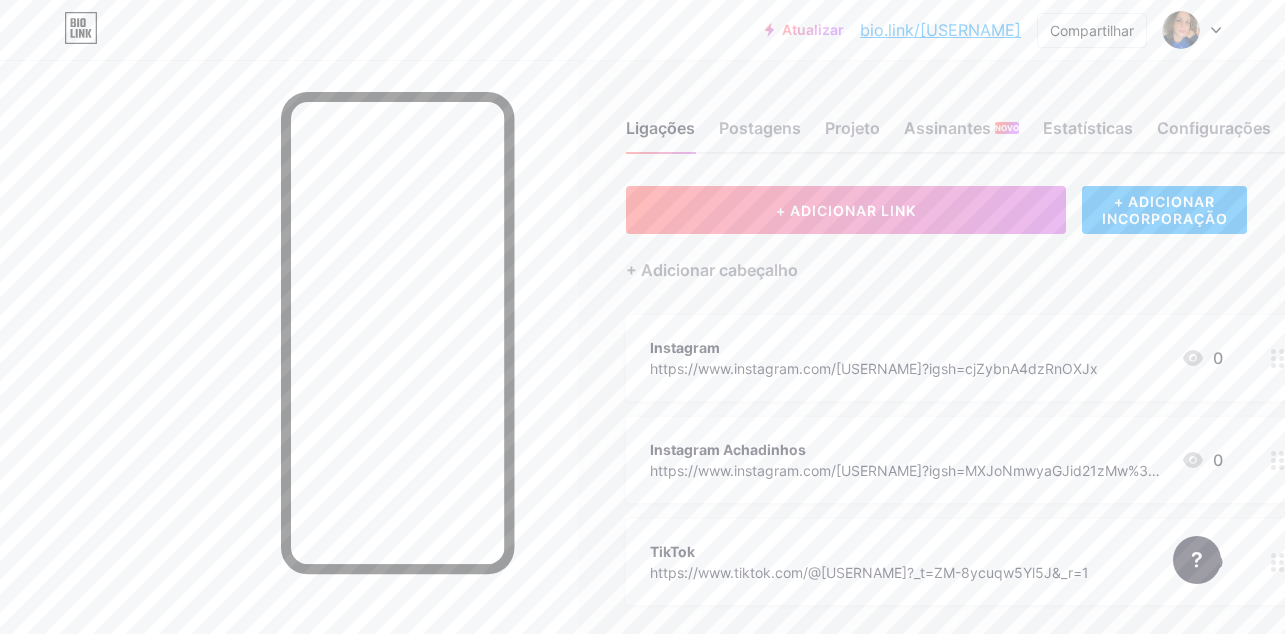 click on "Atualizar" at bounding box center (813, 29) 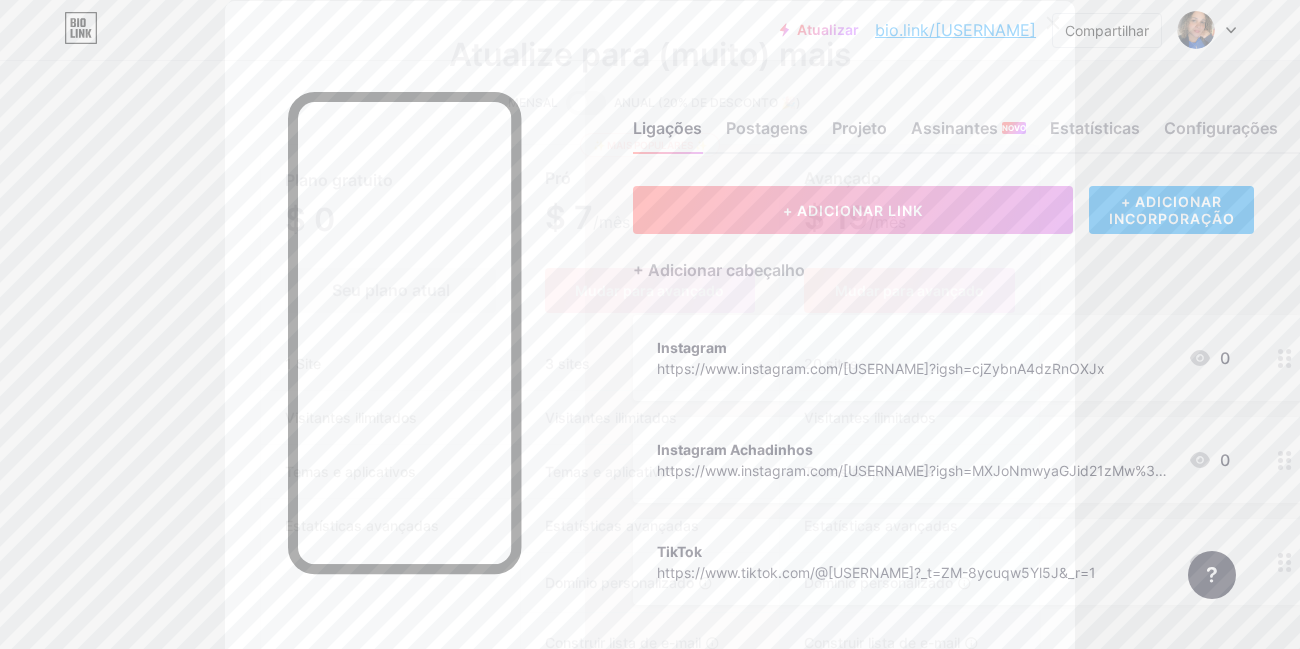 click 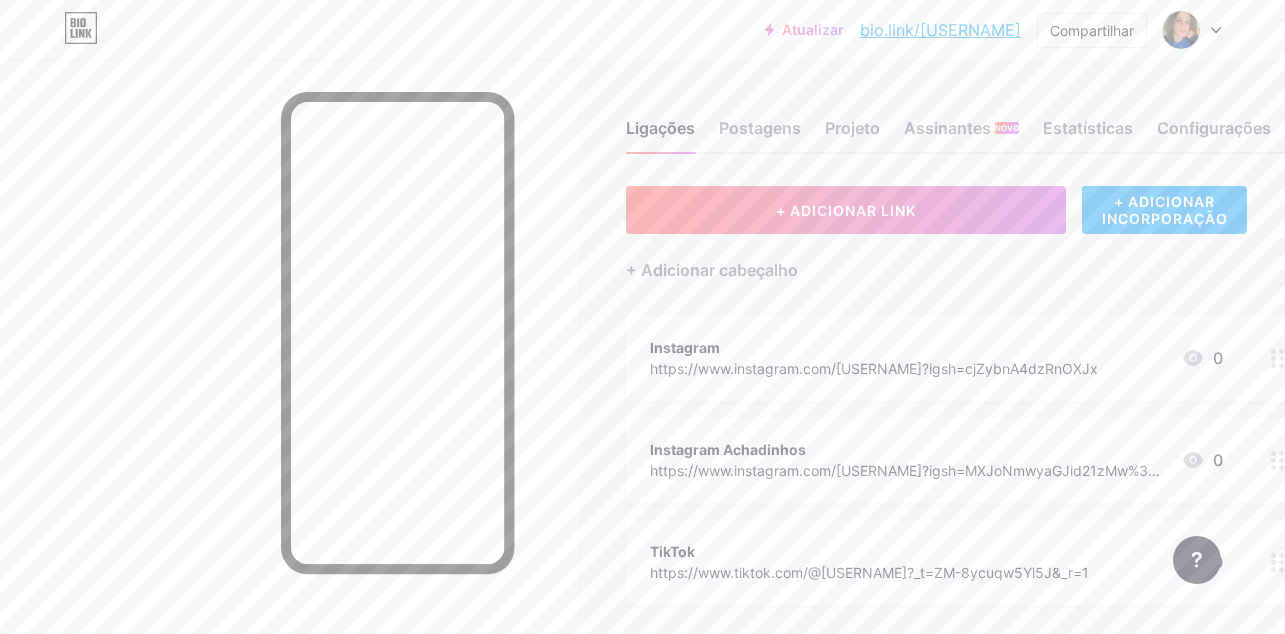 click 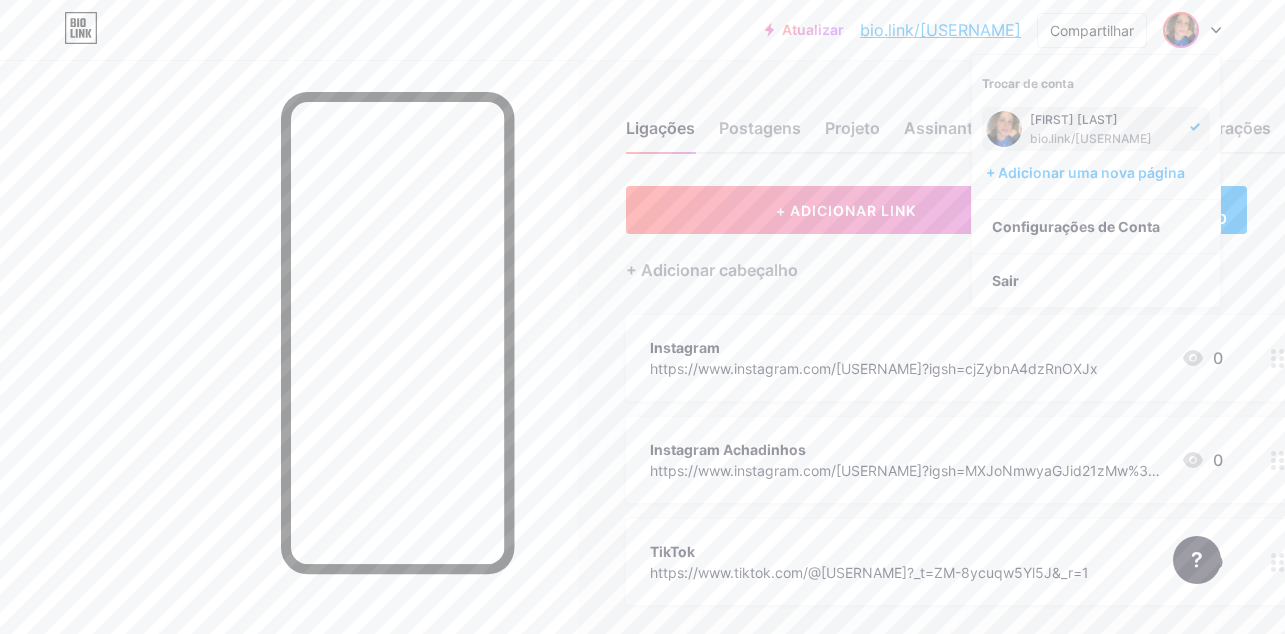 click on "Atualizar   bio.link/[USERNAME]   bio.link/[USERNAME]   Compartilhar               Trocar de conta     [FIRST] [LAST]   bio.link/[USERNAME]       + Adicionar uma nova página       Configurações de Conta   Sair" at bounding box center (642, 30) 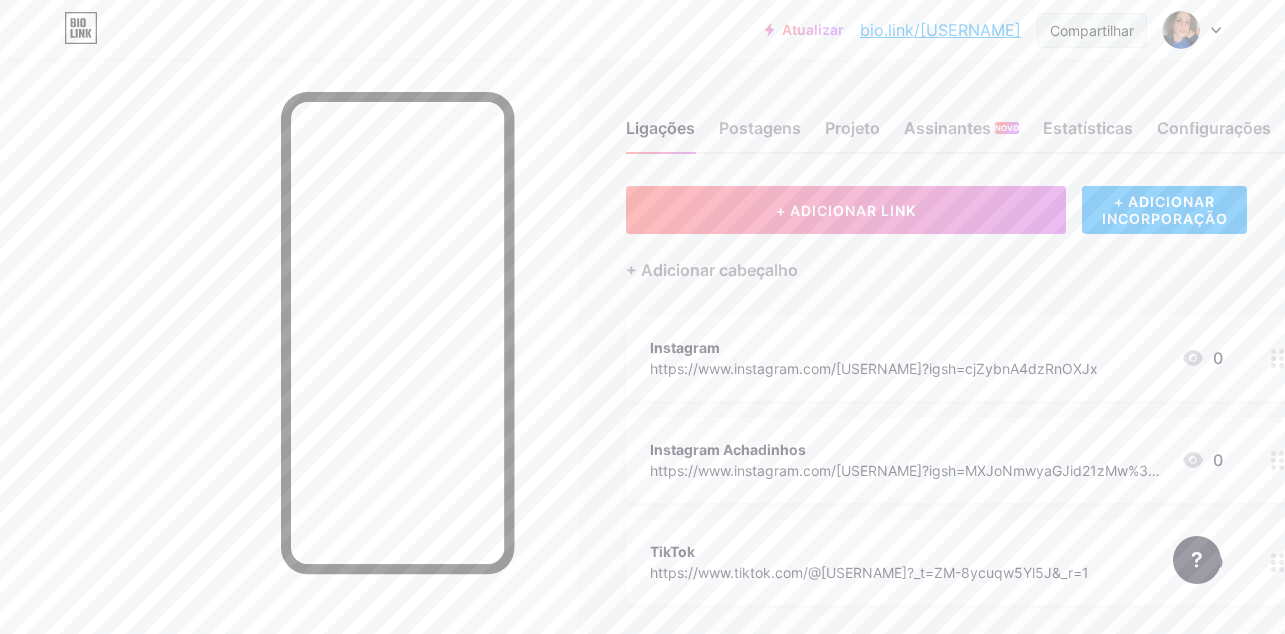 click on "Compartilhar" at bounding box center [1092, 30] 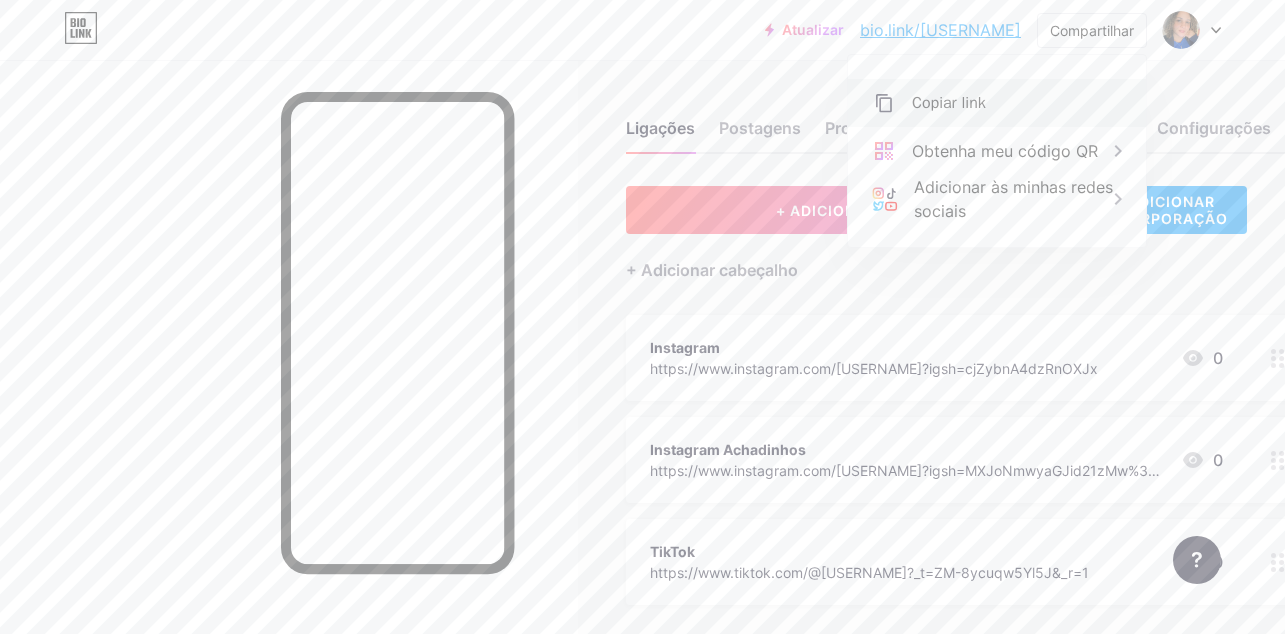 click on "Copiar link" at bounding box center [997, 103] 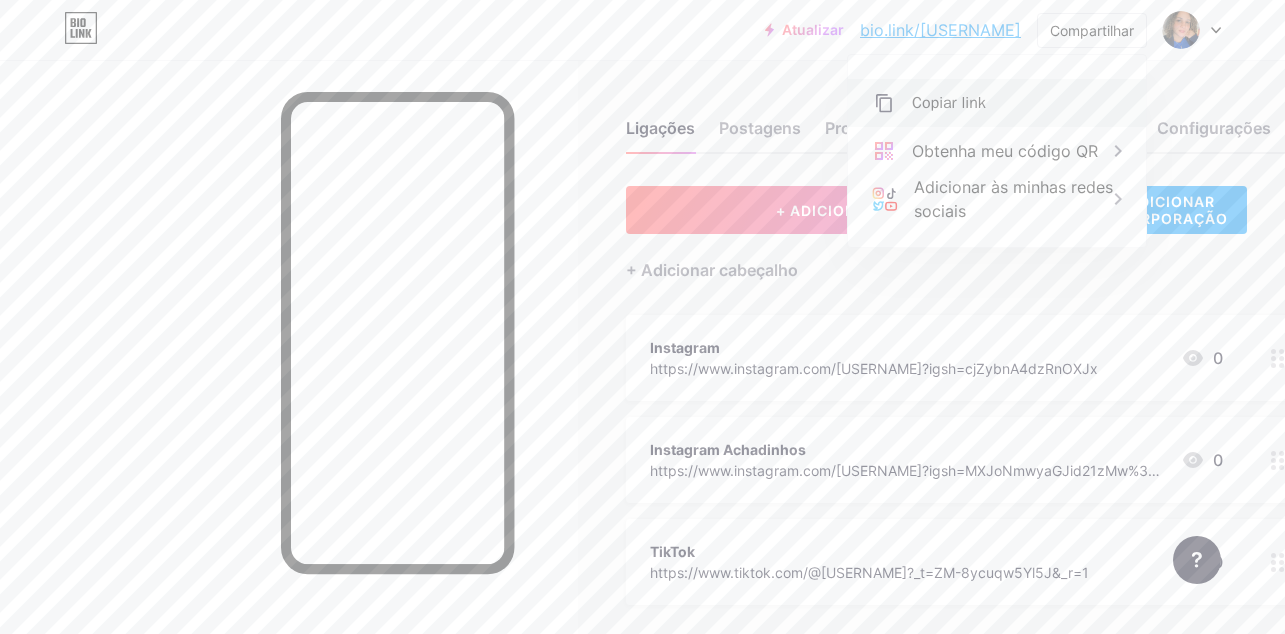 click on "Copiar link" at bounding box center (949, 103) 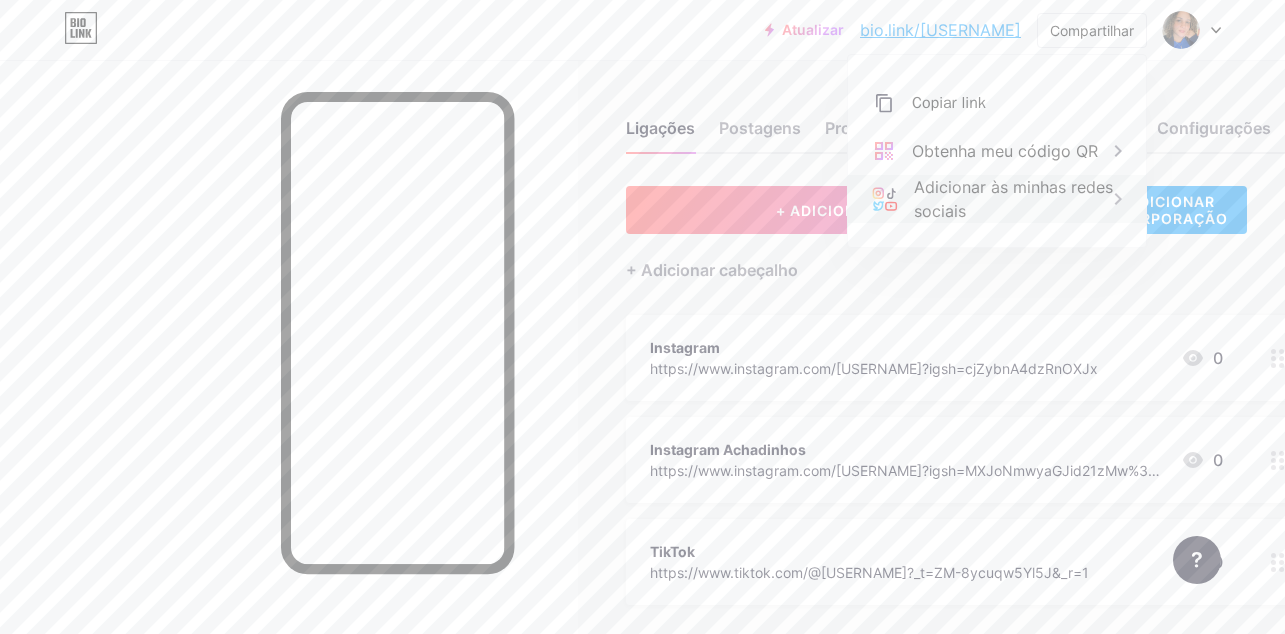 click on "Adicionar às minhas redes sociais" at bounding box center (1013, 199) 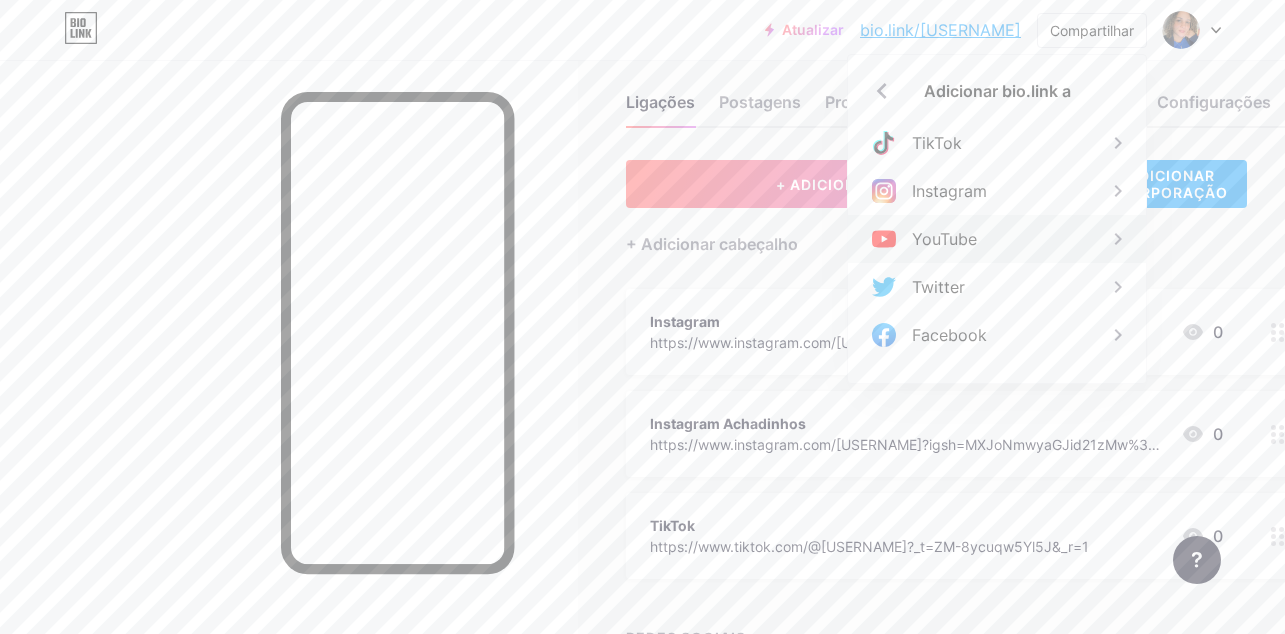 scroll, scrollTop: 0, scrollLeft: 0, axis: both 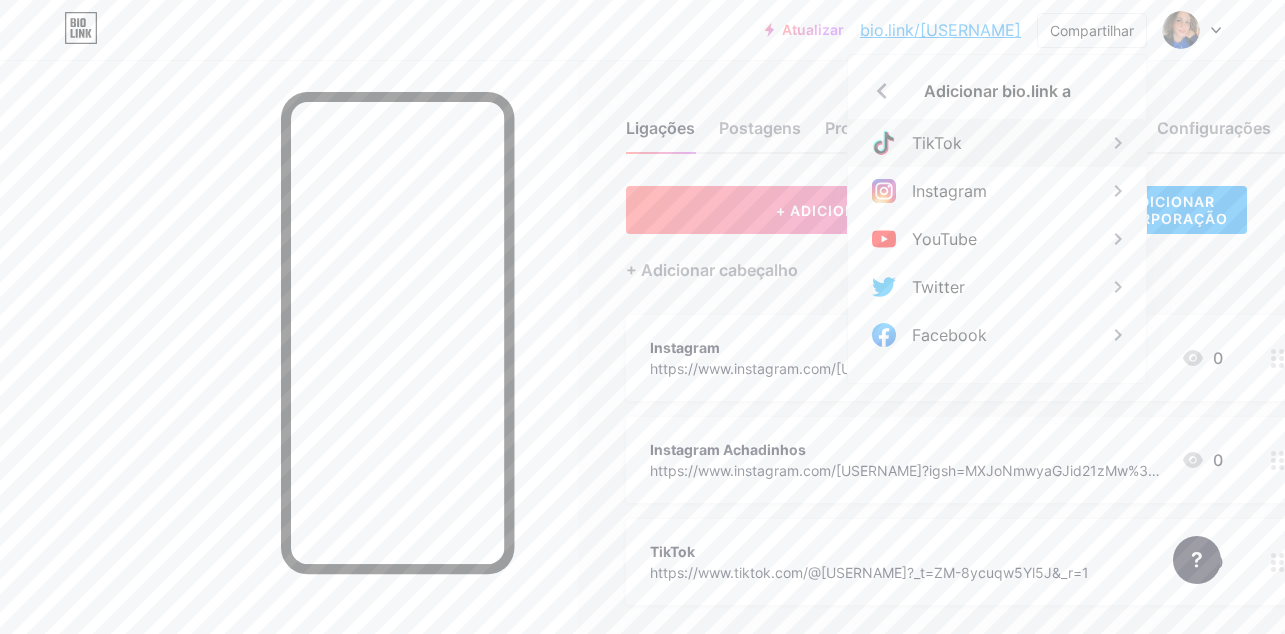 click on "TikTok" at bounding box center [937, 143] 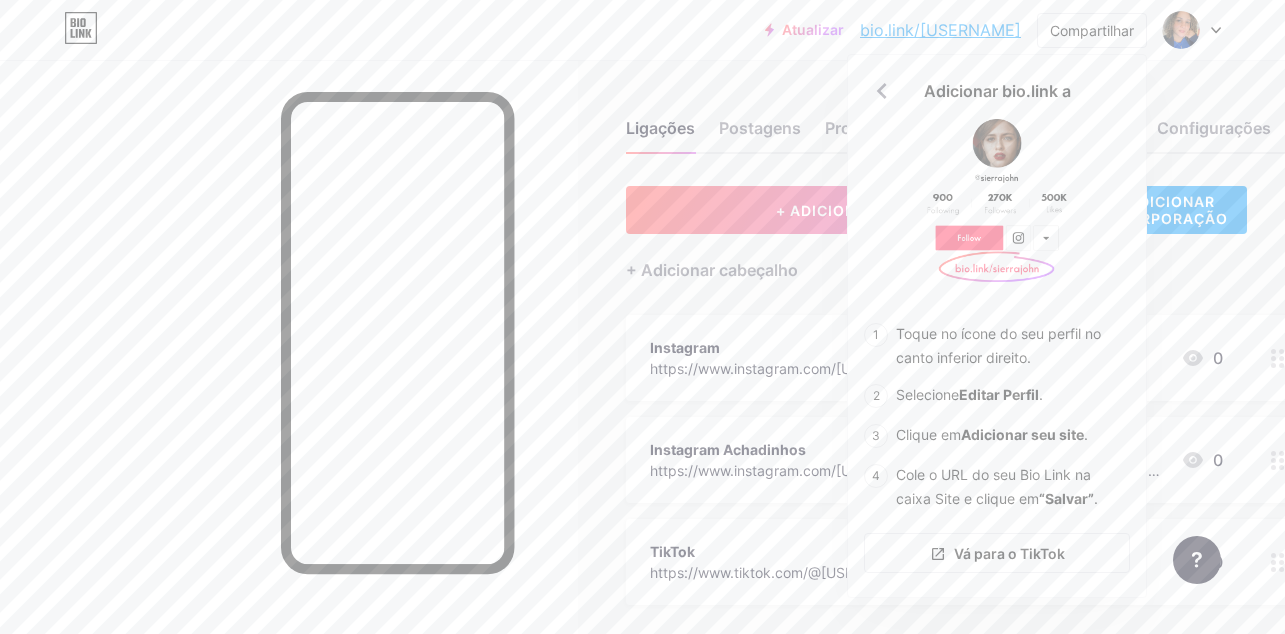 click on "Atualizar   bio.link/[USERNAME]   bio.link/[USERNAME]   Compartilhar       Adicionar bio.link a           Toque no ícone do seu perfil no canto inferior direito. Selecione  Editar Perfil  . Clique em  Adicionar seu site  . Cole o URL do seu Bio Link na caixa Site e clique em  “Salvar”  .     Vá para o TikTok                   Trocar de conta     [FIRST] [LAST]   bio.link/[USERNAME]       + Adicionar uma nova página       Configurações de Conta   Sair" at bounding box center [642, 30] 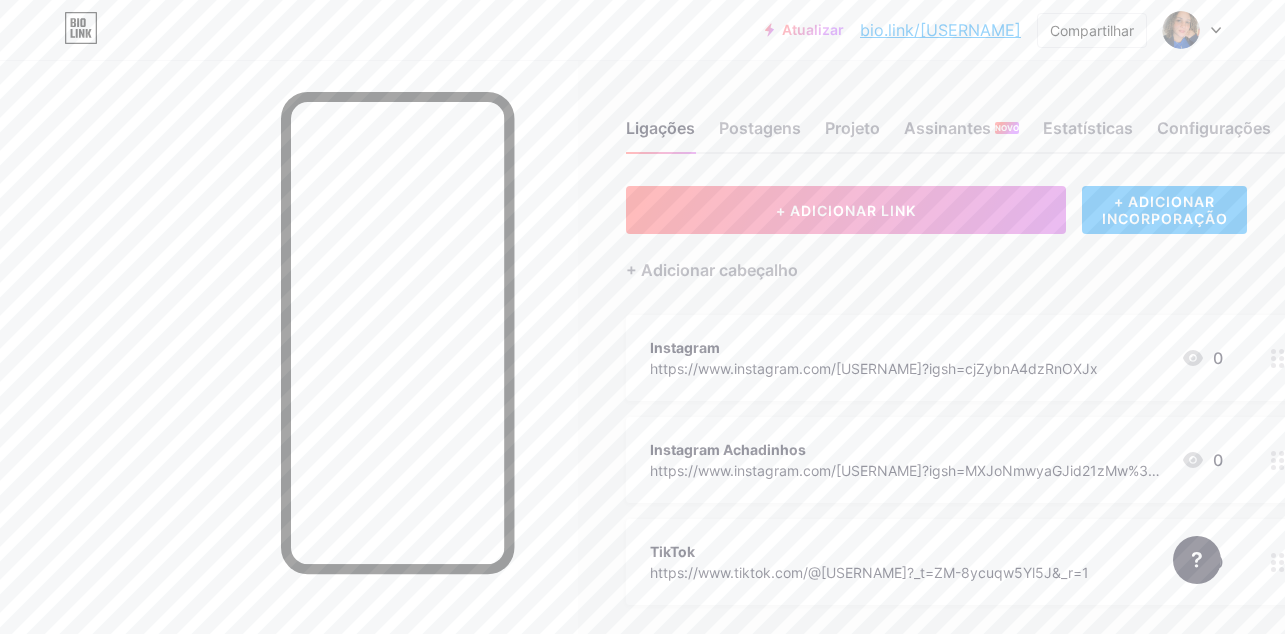click on "+ ADICIONAR INCORPORAÇÃO" at bounding box center [1164, 210] 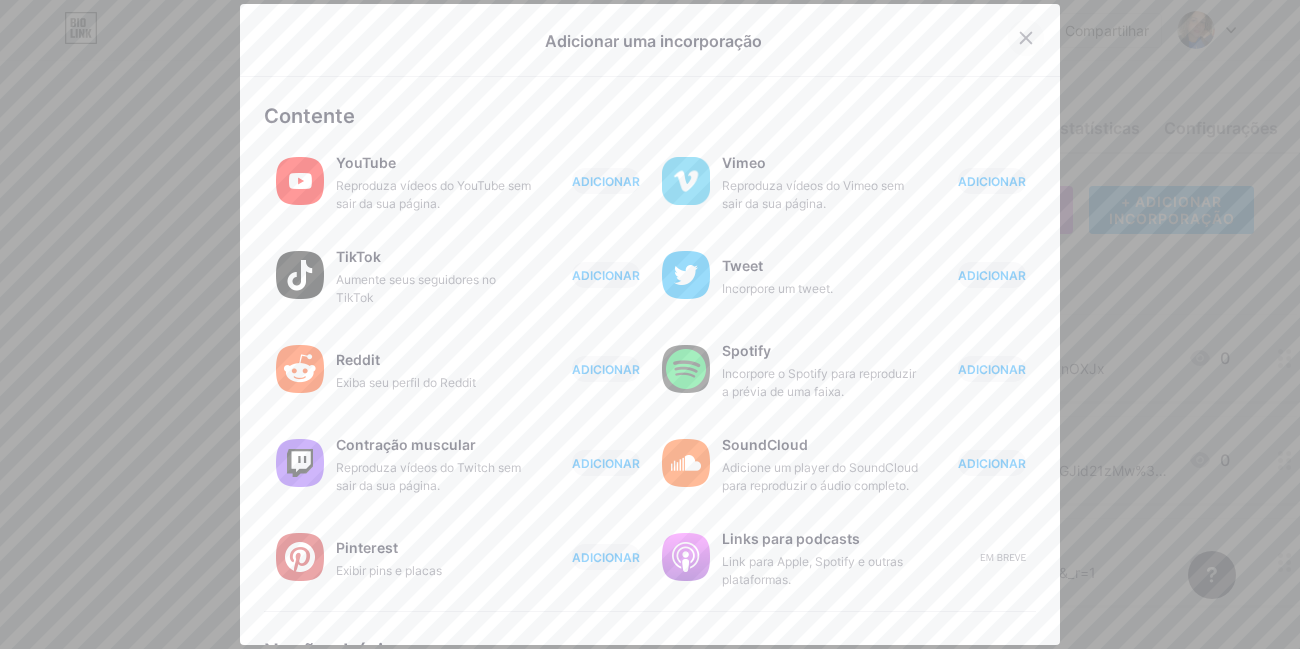 click 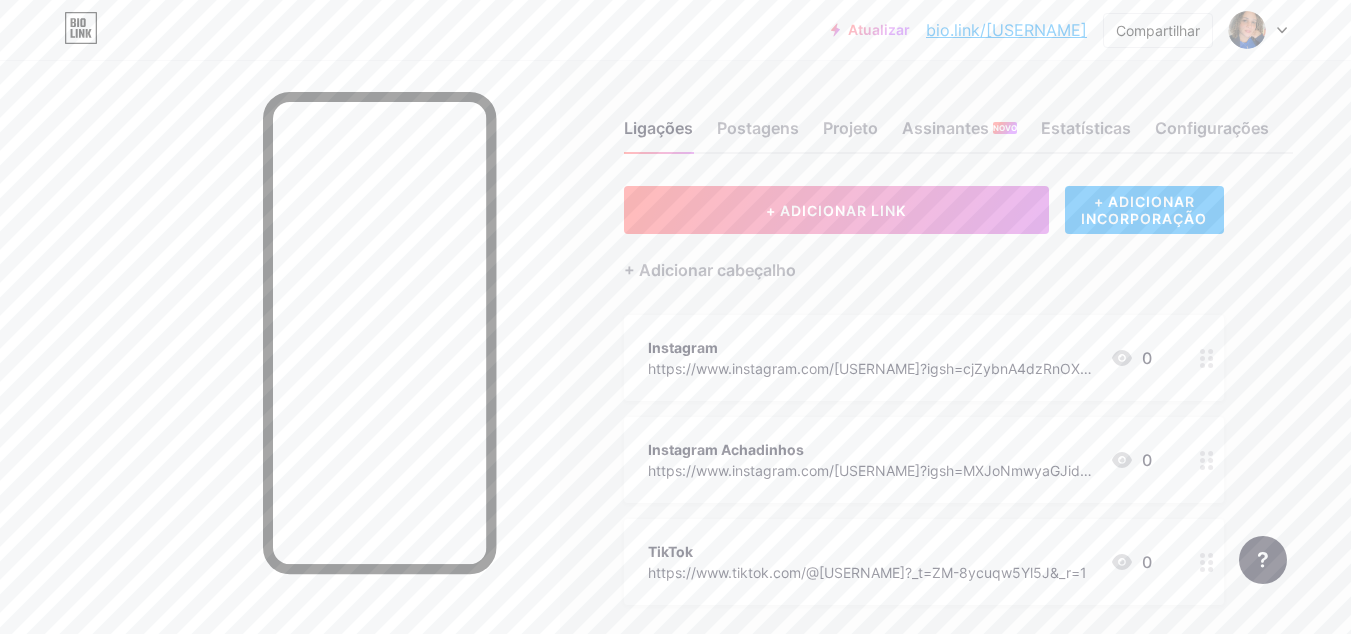 click on "Ligações
Postagens
Projeto
Assinantes
NOVO
Estatísticas
Configurações       + ADICIONAR LINK     + ADICIONAR INCORPORAÇÃO
+ Adicionar cabeçalho
Instagram
https://www.instagram.com/[USERNAME]?igsh=cjZybnA4dzRnOXJx
0
Instagram Achadinhos
https://www.instagram.com/[USERNAME]?igsh=MXJoNmwyaGJid21zMw%3D%3D&utm_source=qr
0
TikTok
https://www.tiktok.com/@[USERNAME]?_t=ZM-8ycuqw5Yl5J&_r=1
0
REDES SOCIAIS
Facebook
https://www.facebook.com/share/1785mNETx9/?mibextid=wwXIfr
e-mail
mailto: https://chat.whatsapp.com/FGGi49JK3DwIzgfPMsUfSb
WhatsApp                 telefone" at bounding box center [688, 569] 